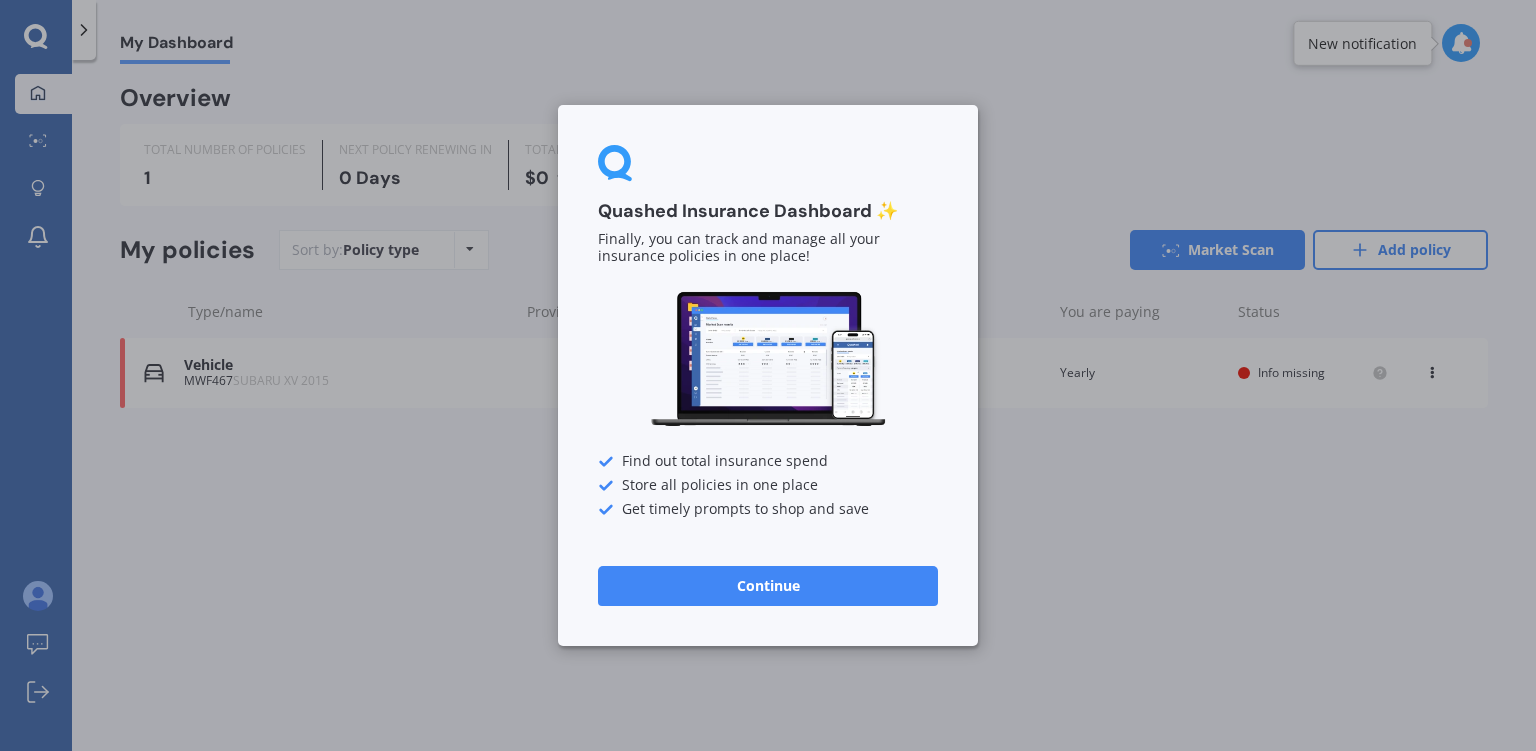 scroll, scrollTop: 0, scrollLeft: 0, axis: both 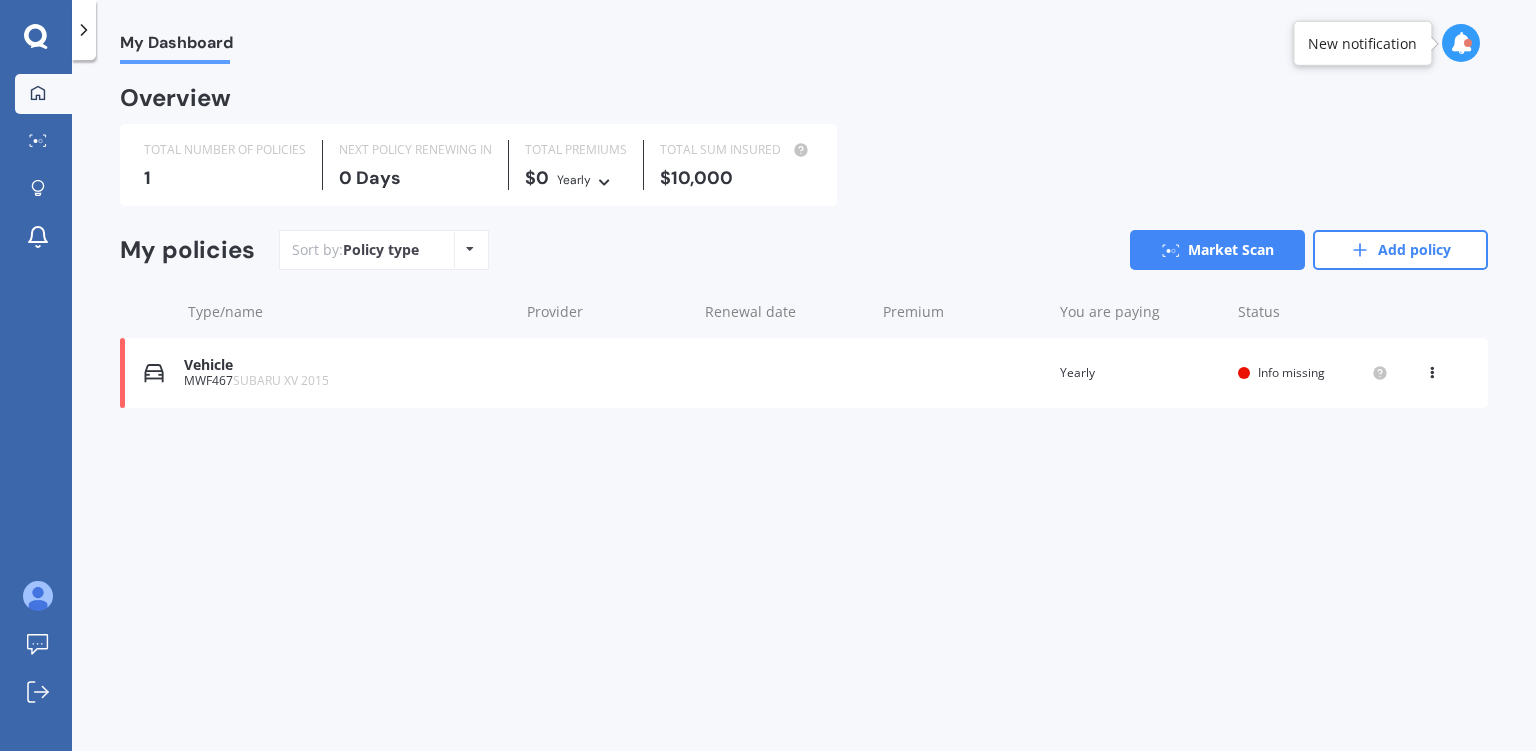click on "Info missing" at bounding box center [1291, 372] 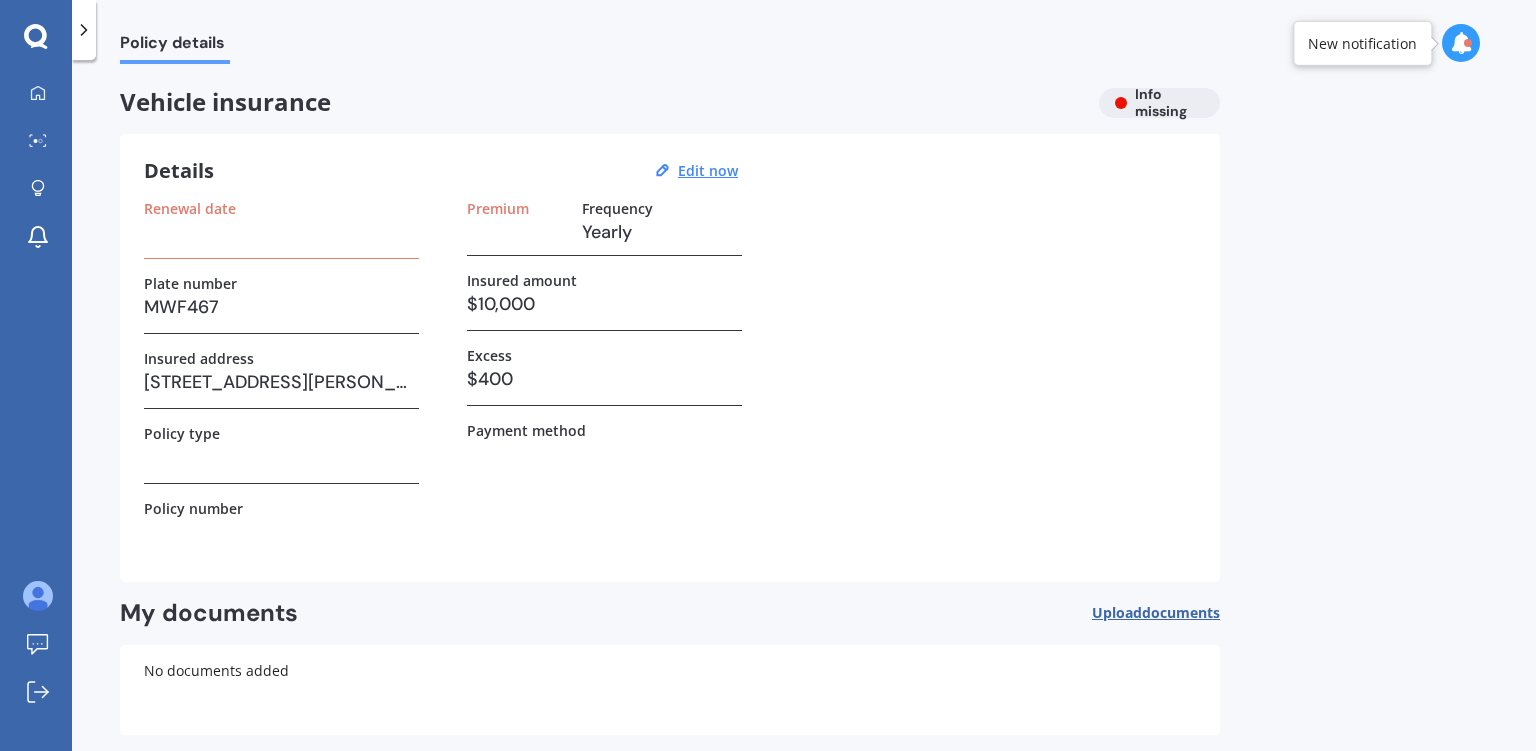click at bounding box center (281, 232) 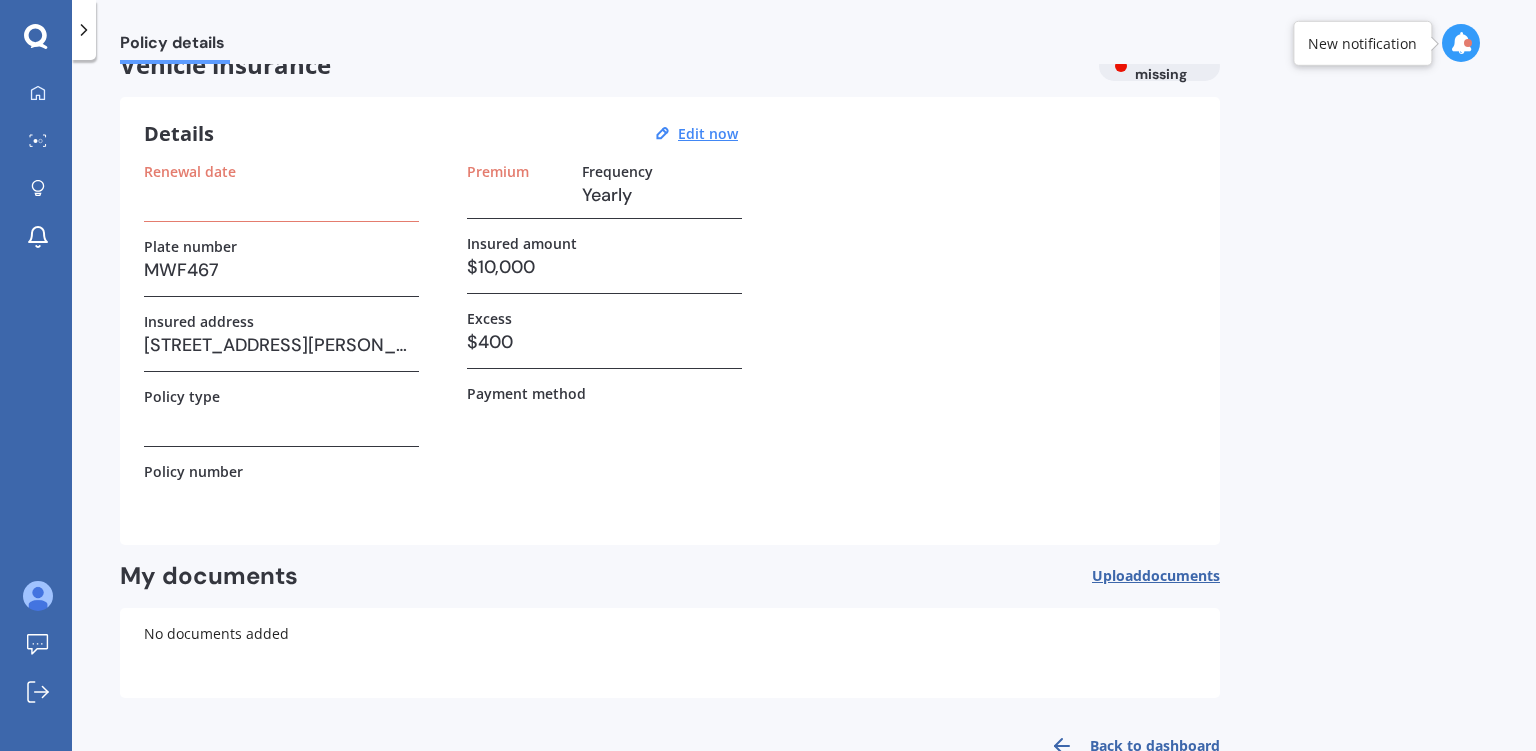 scroll, scrollTop: 0, scrollLeft: 0, axis: both 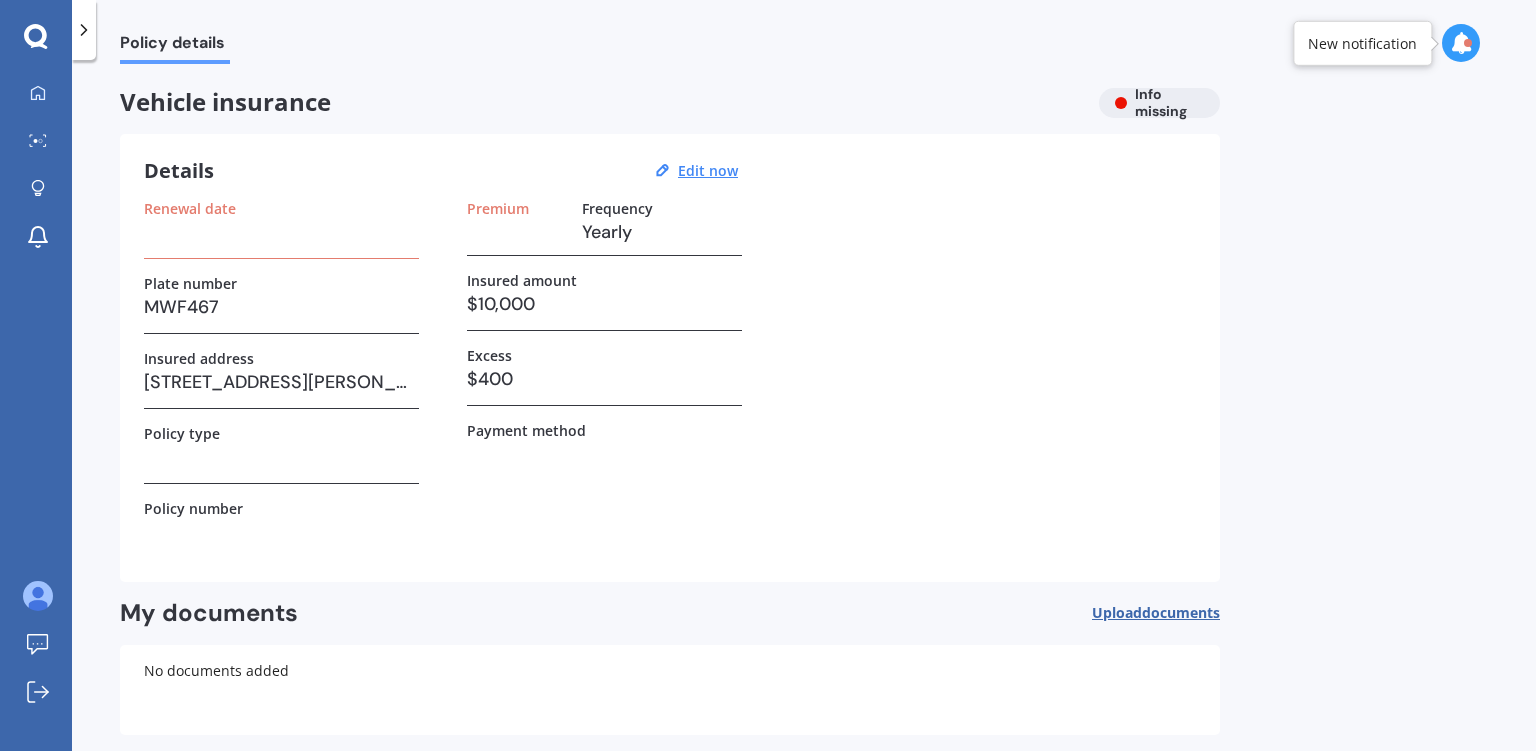 click on "New notification" at bounding box center (1362, 43) 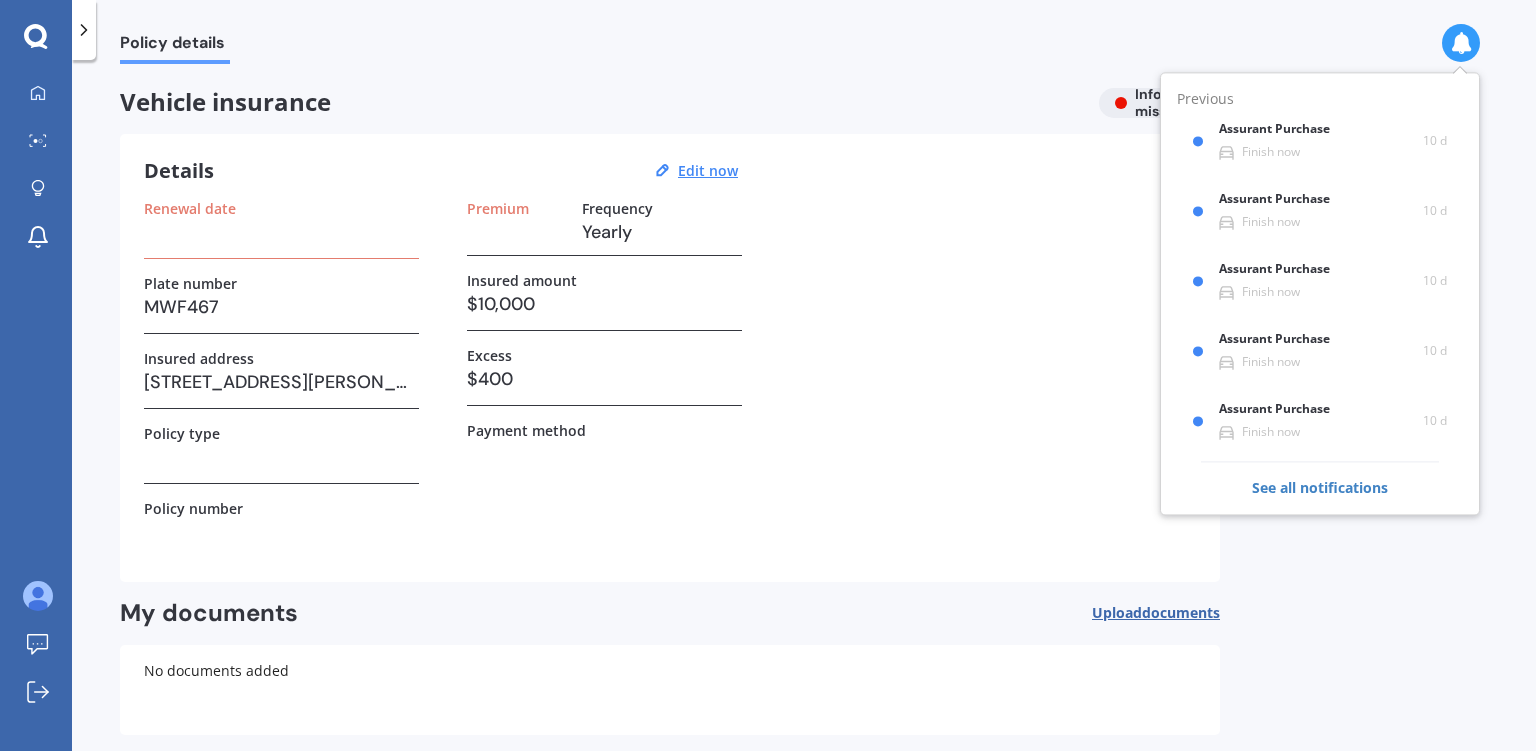 click at bounding box center (1461, 43) 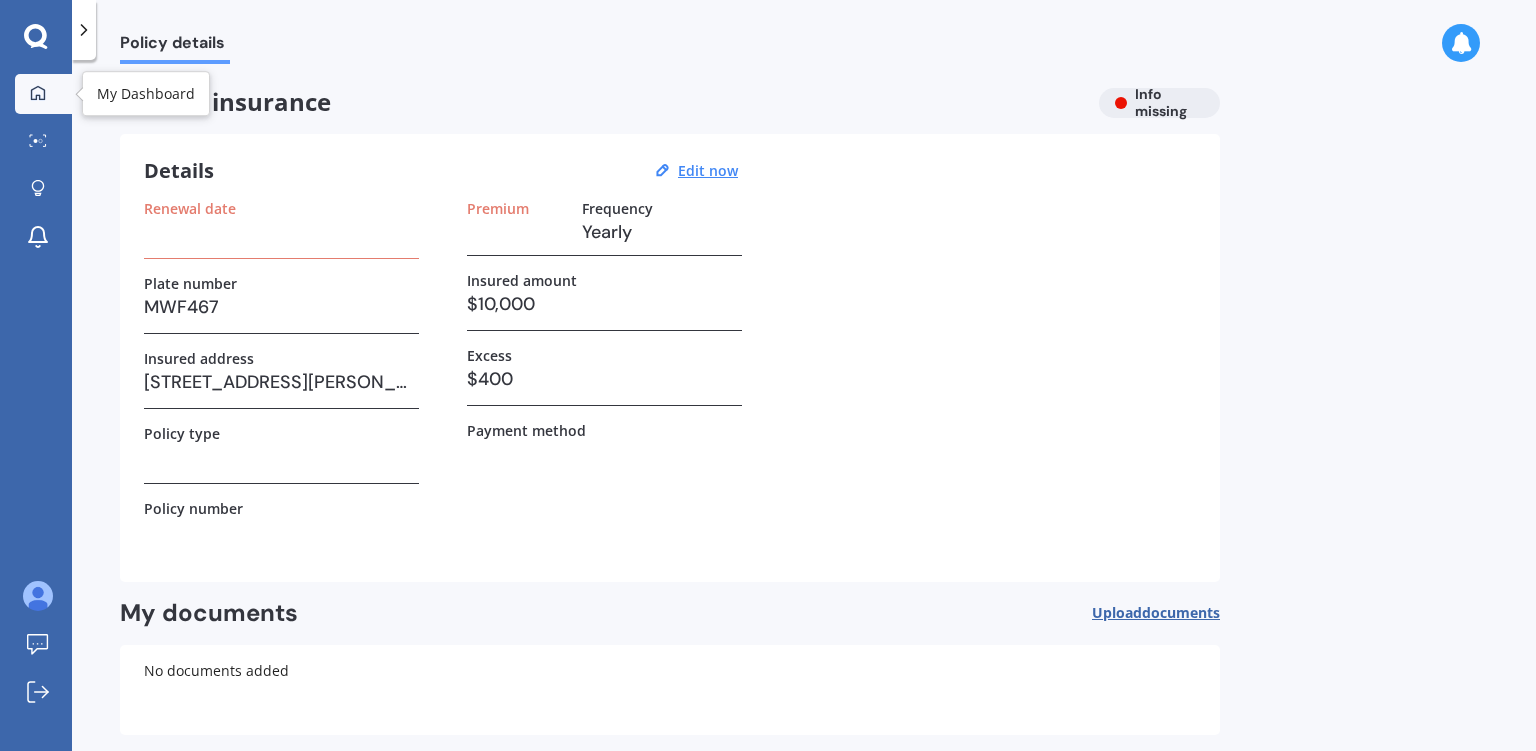 click on "My Dashboard" at bounding box center (43, 94) 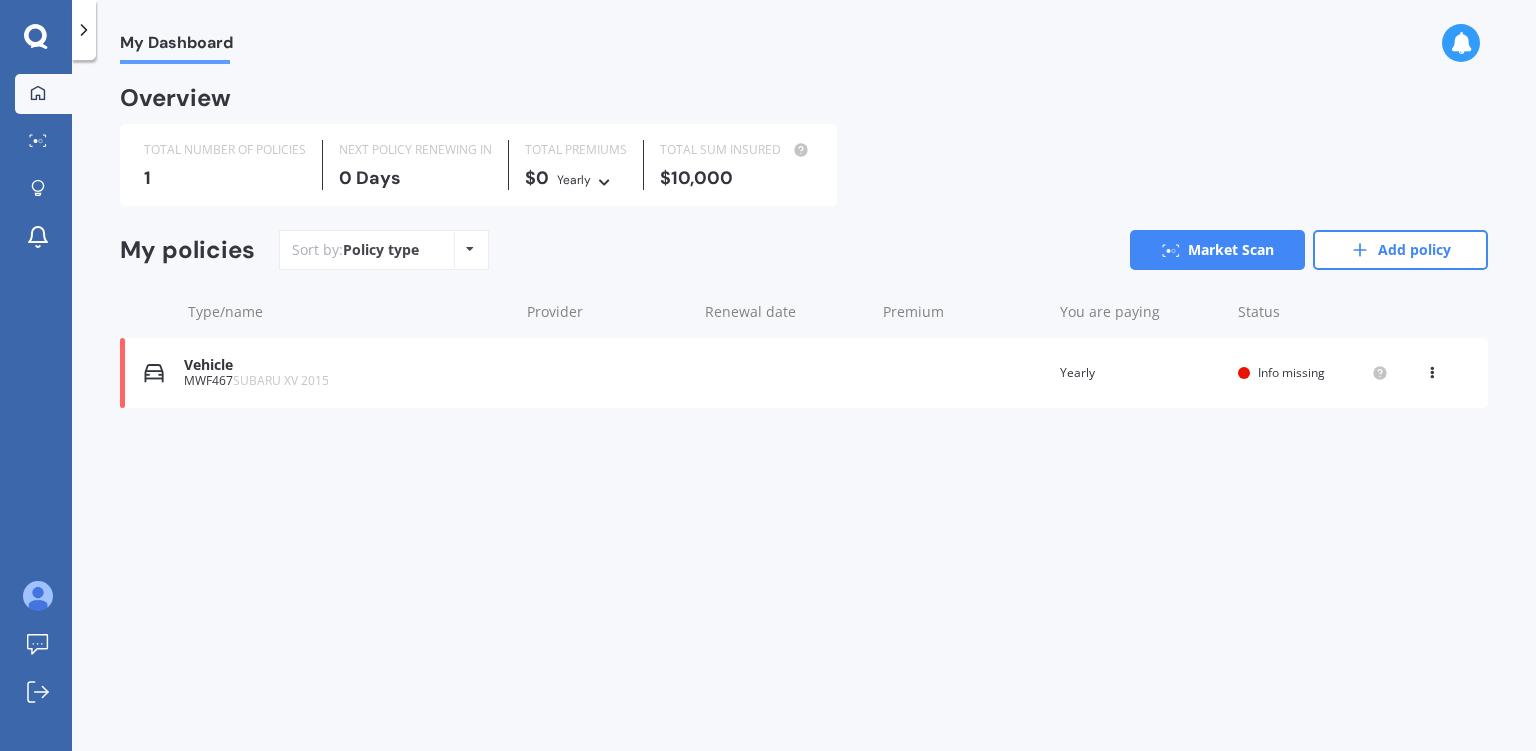 click on "SUBARU XV 2015" at bounding box center (281, 380) 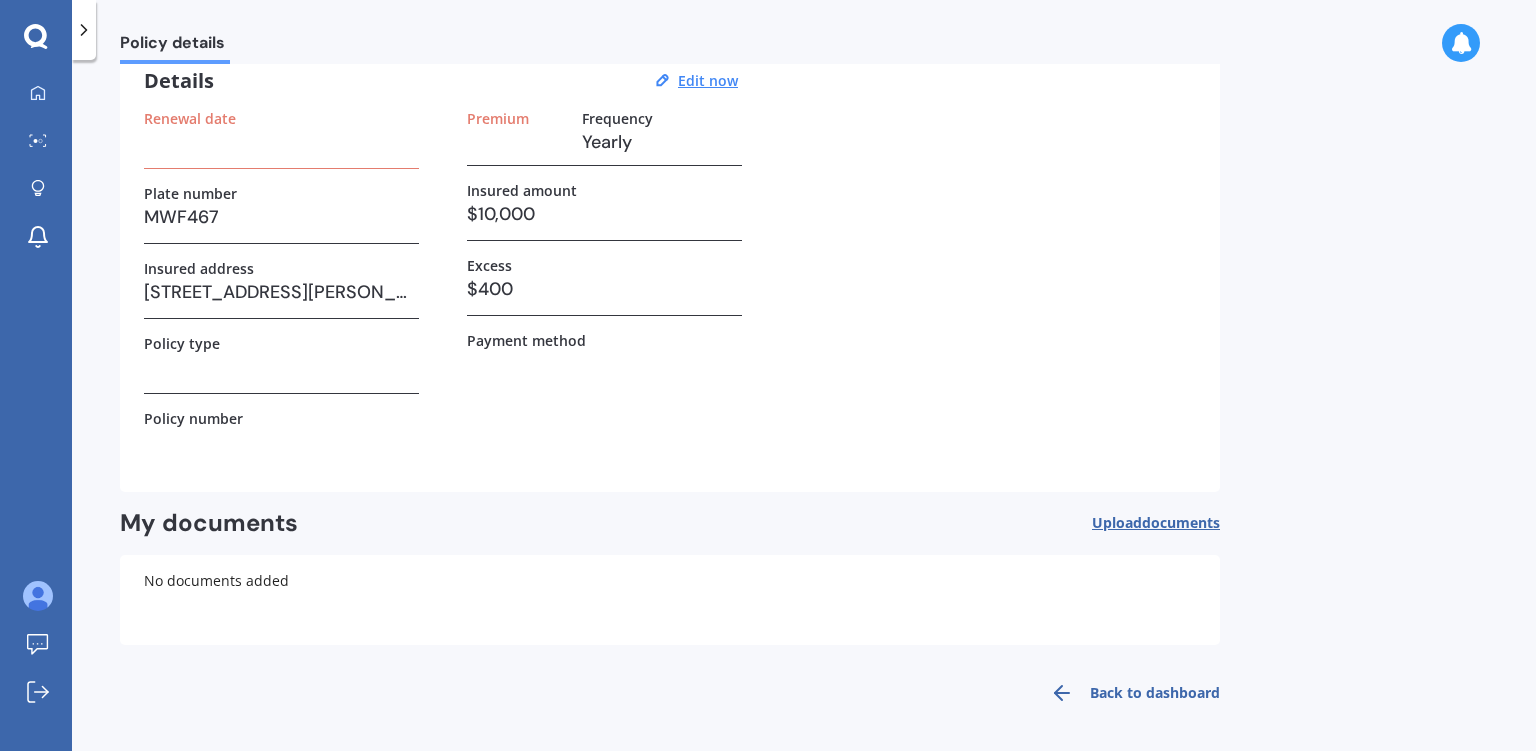 scroll, scrollTop: 0, scrollLeft: 0, axis: both 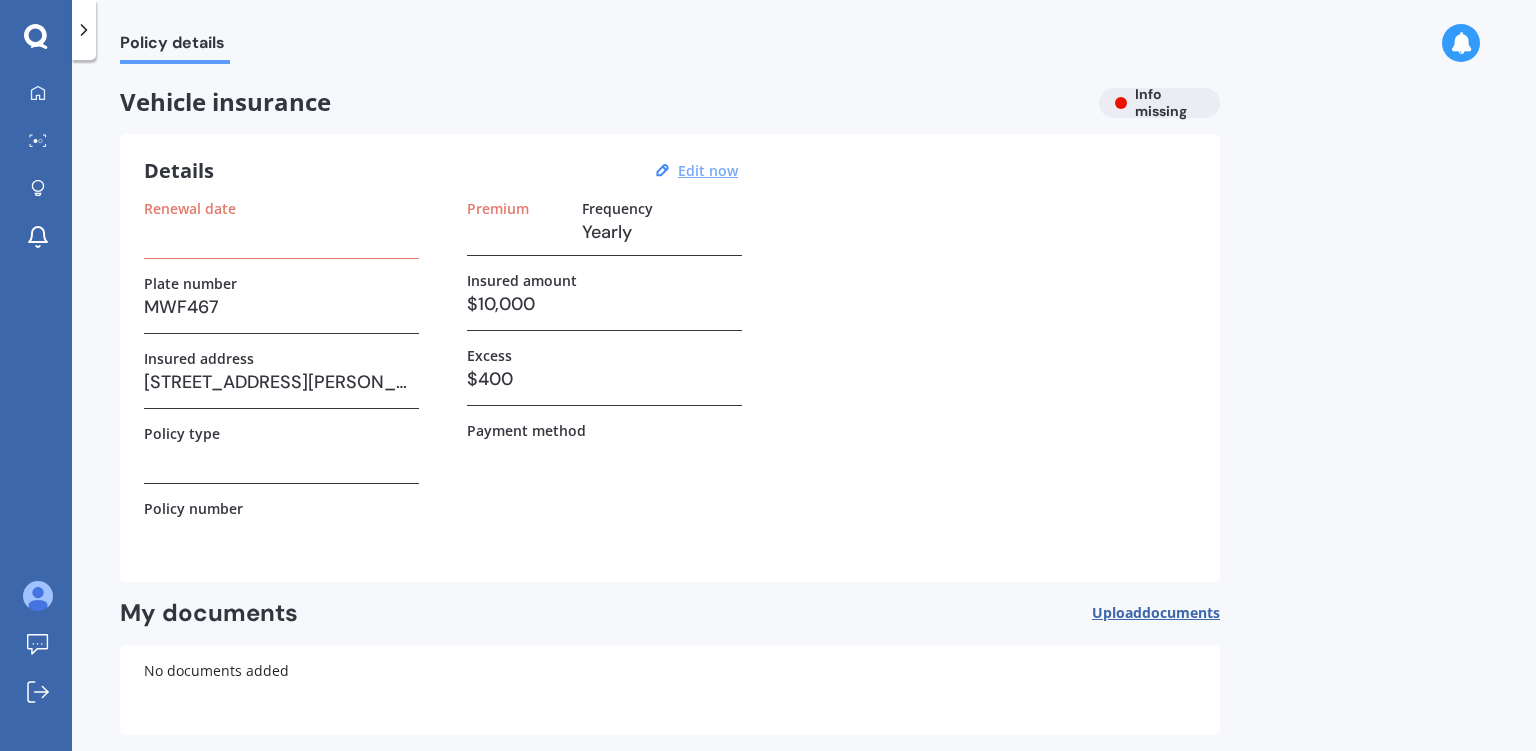 click on "Edit now" at bounding box center (708, 170) 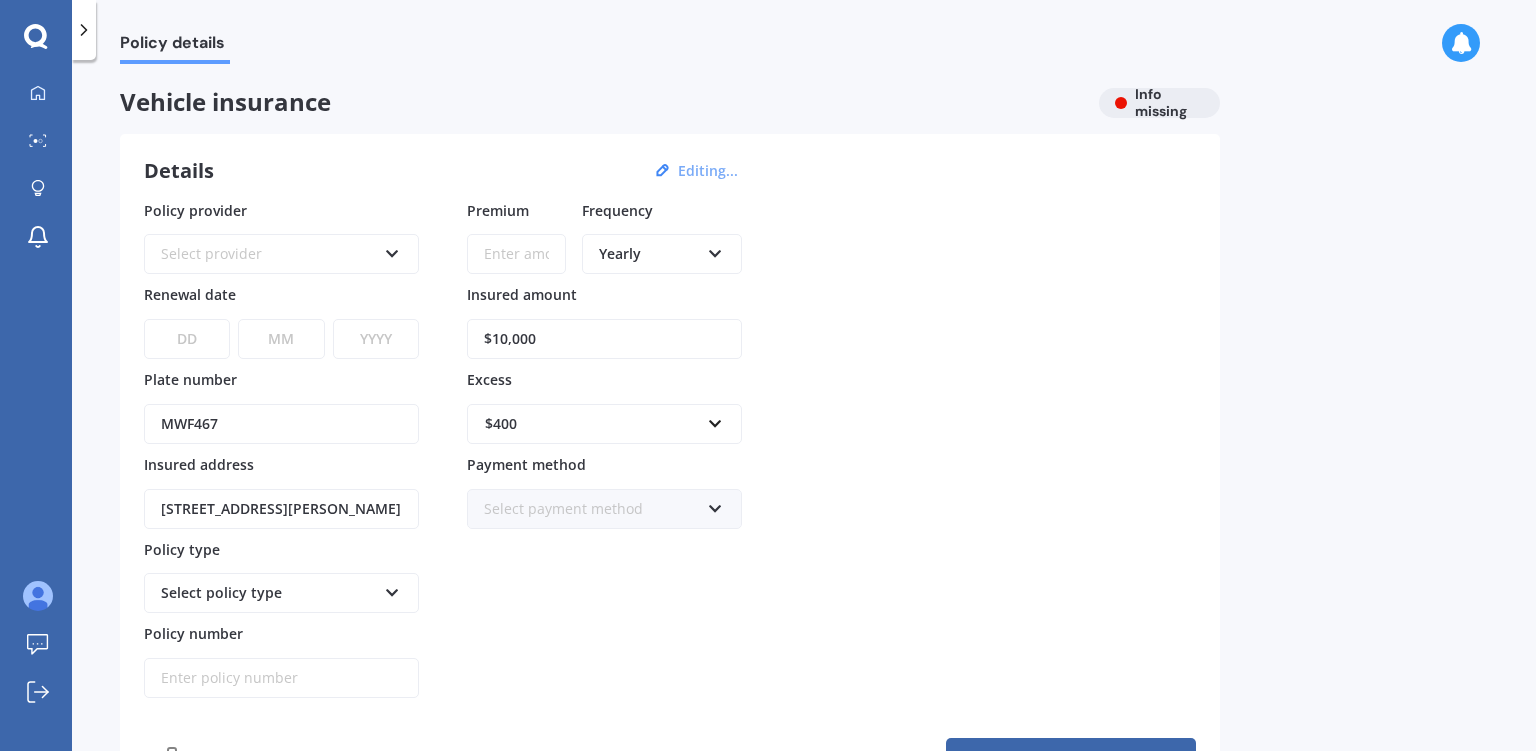 click on "Select provider" at bounding box center (268, 254) 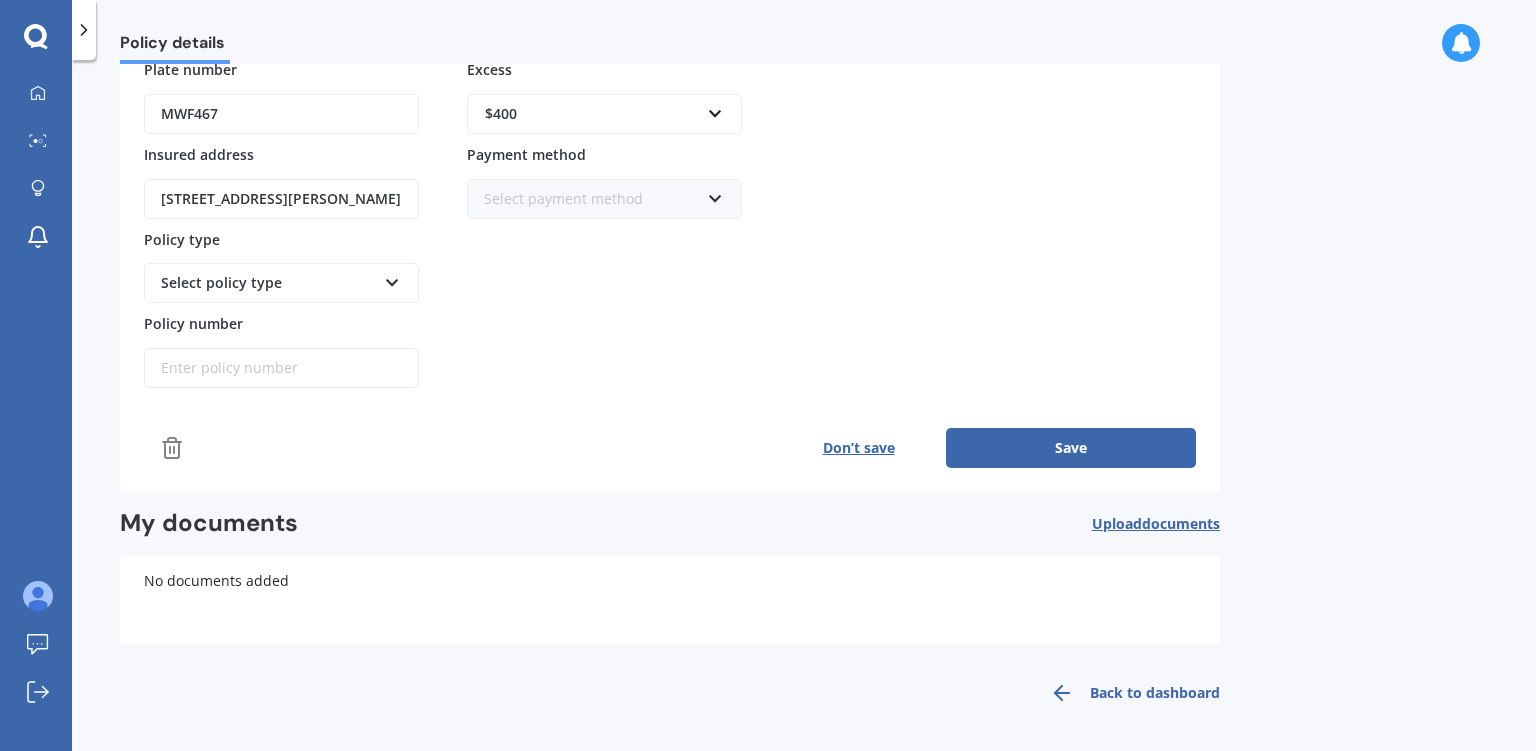 click on "Back to dashboard" at bounding box center (1129, 693) 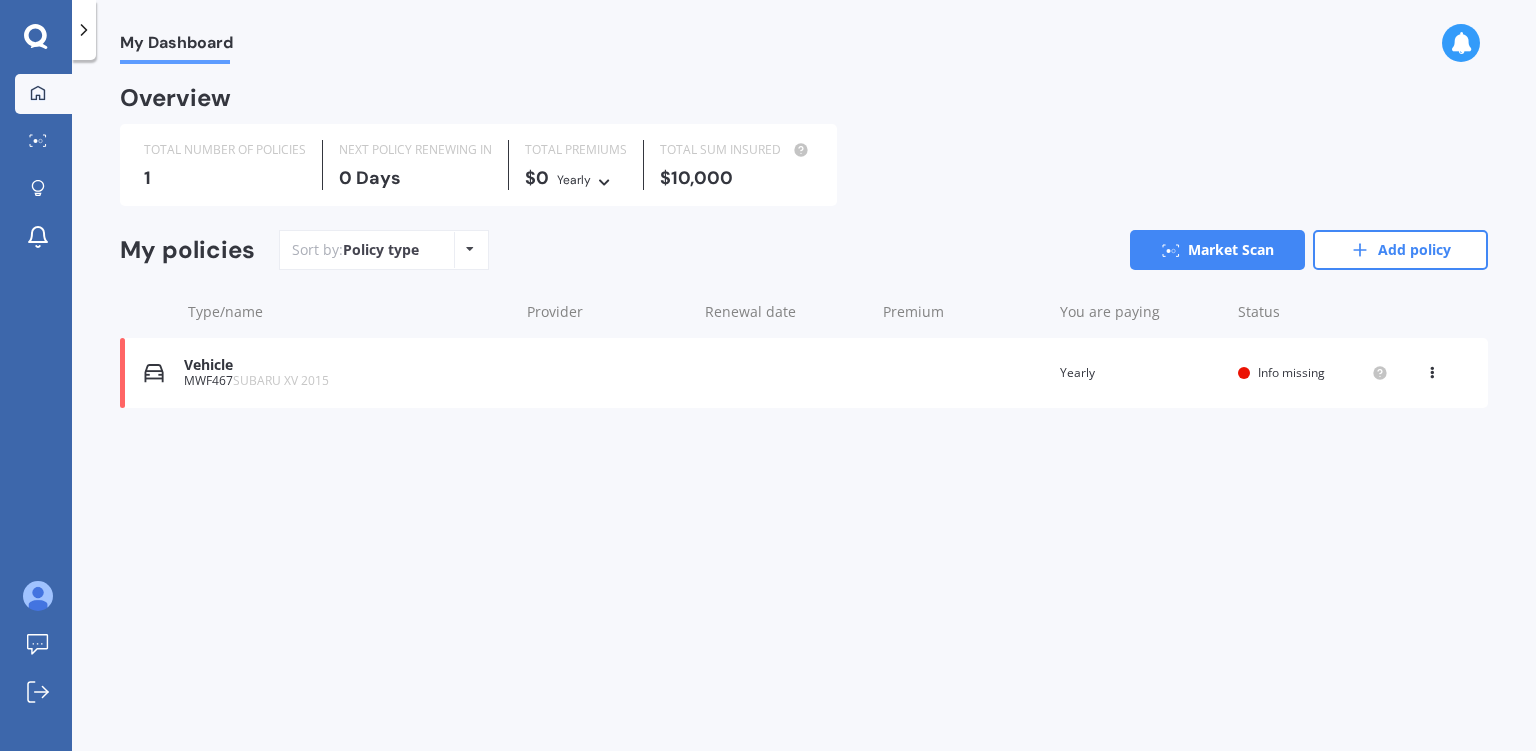 click on "View option View policy Delete" at bounding box center [1434, 373] 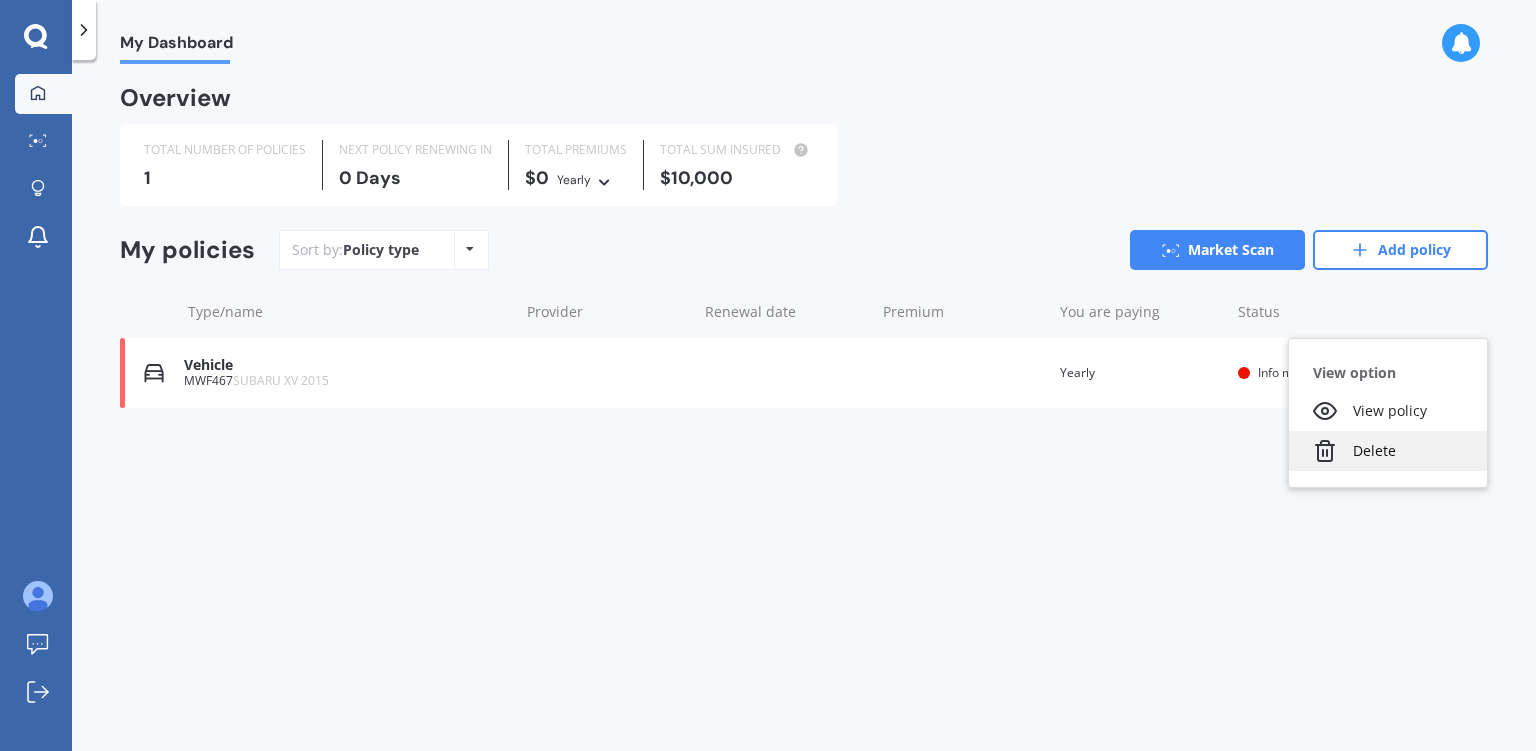 click on "Delete" at bounding box center [1388, 451] 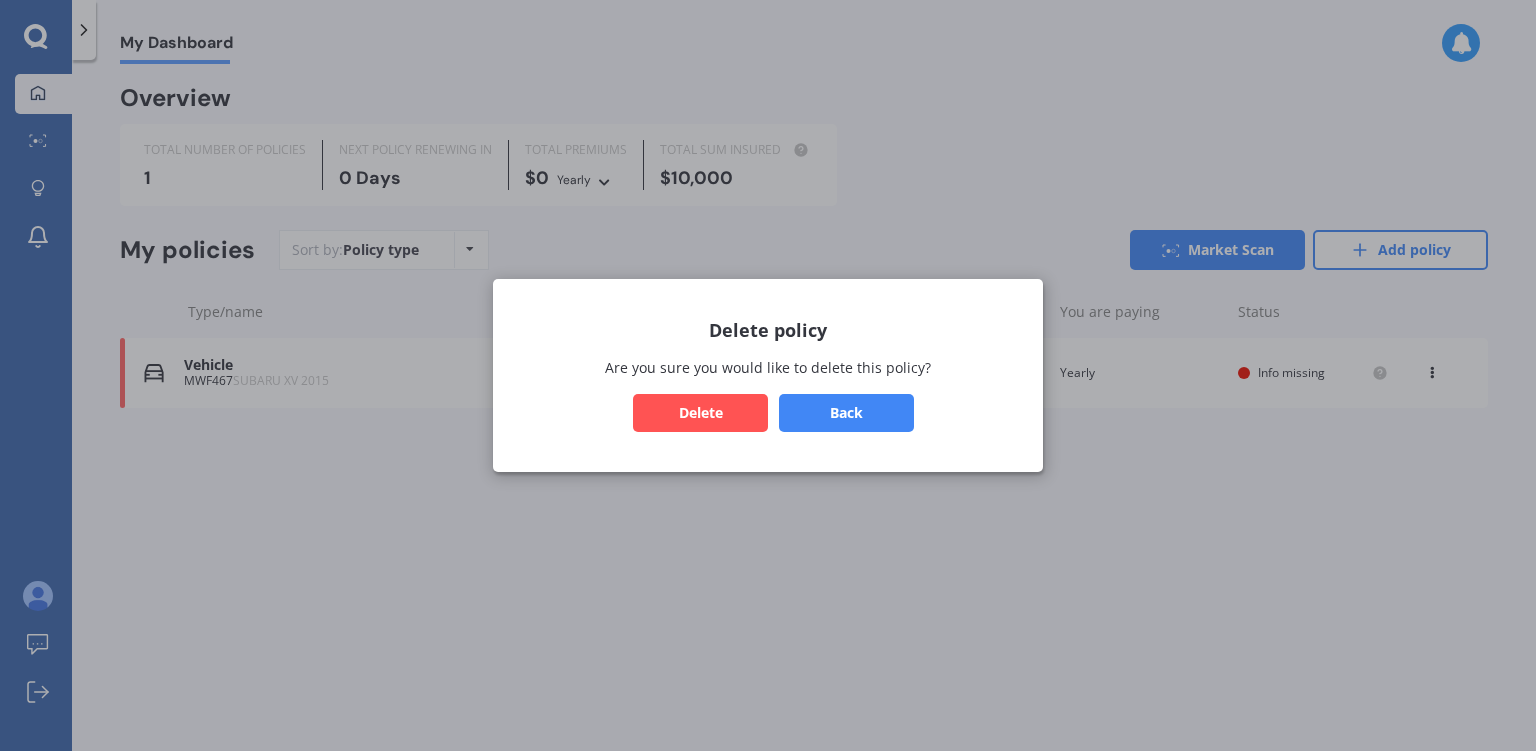 click on "Delete" at bounding box center (700, 413) 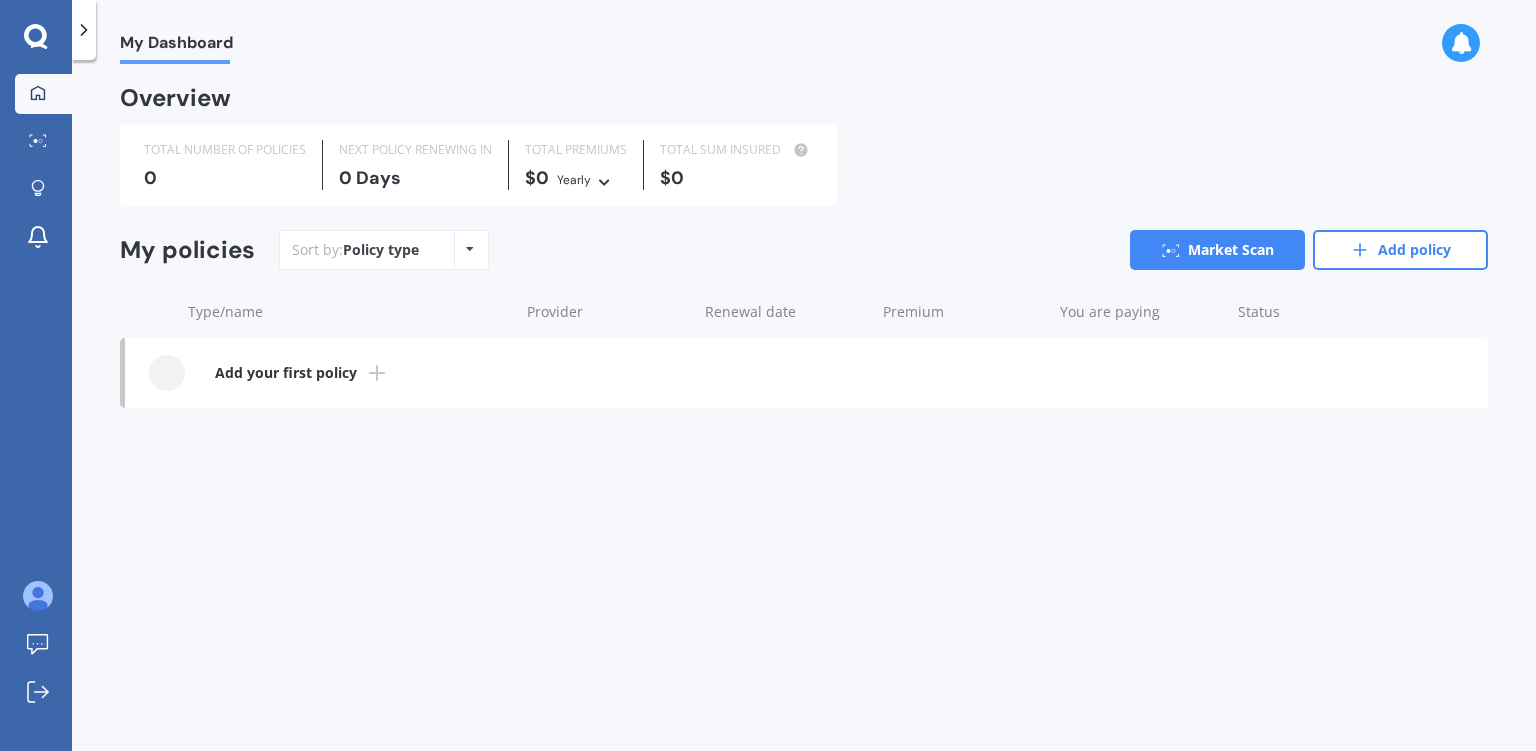 click on "Add your first policy" at bounding box center (286, 373) 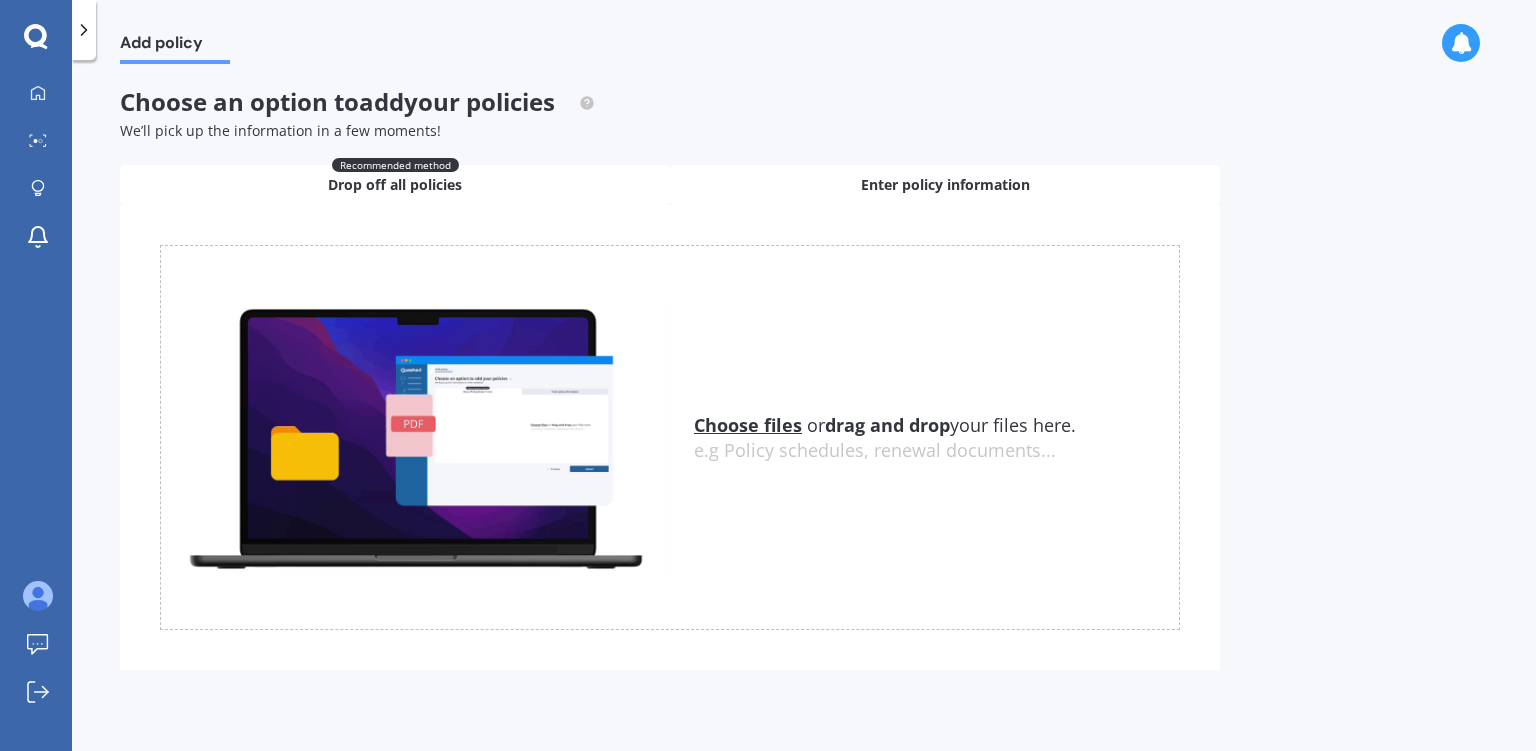 click on "Enter policy information" at bounding box center (945, 185) 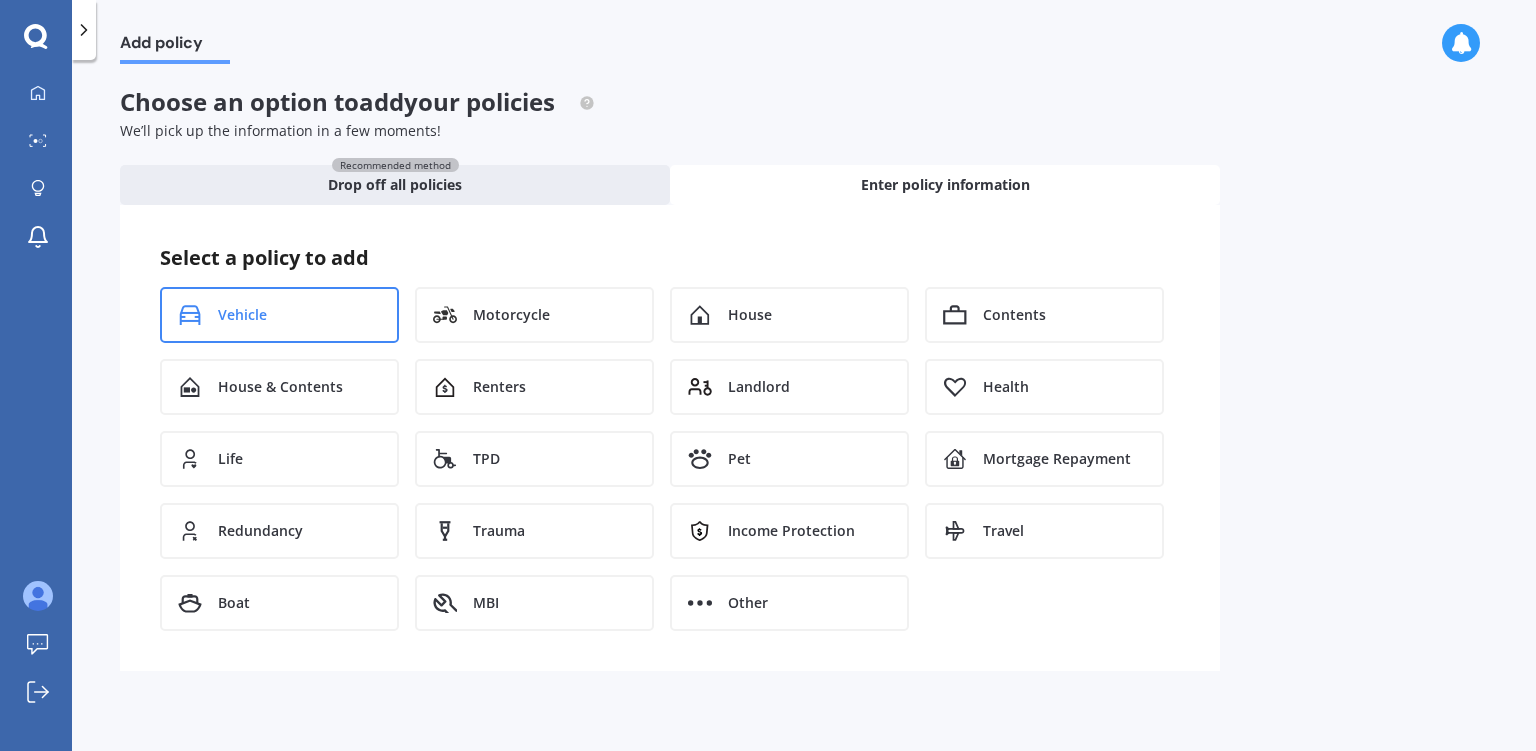 click on "Vehicle" at bounding box center [279, 315] 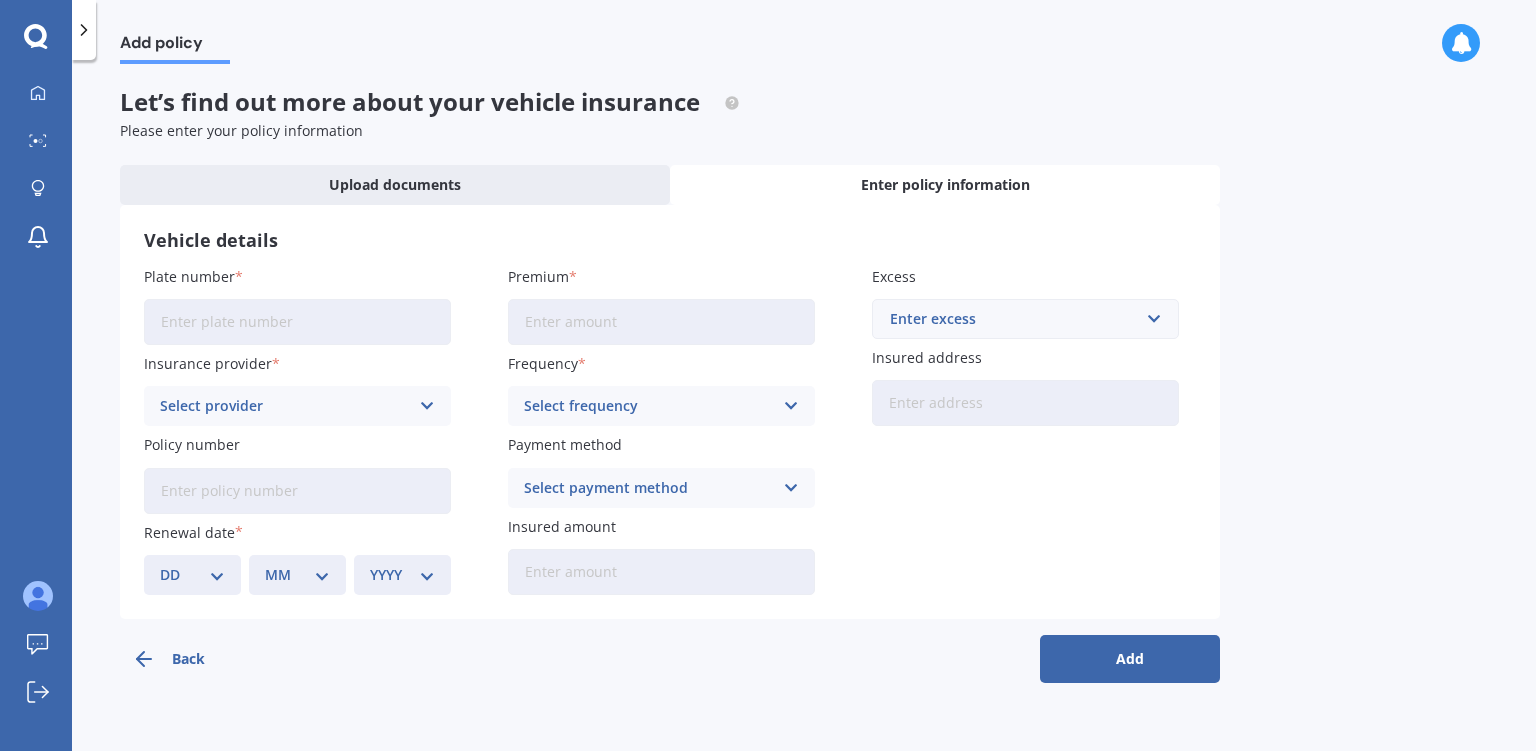 click on "Plate number" at bounding box center [297, 322] 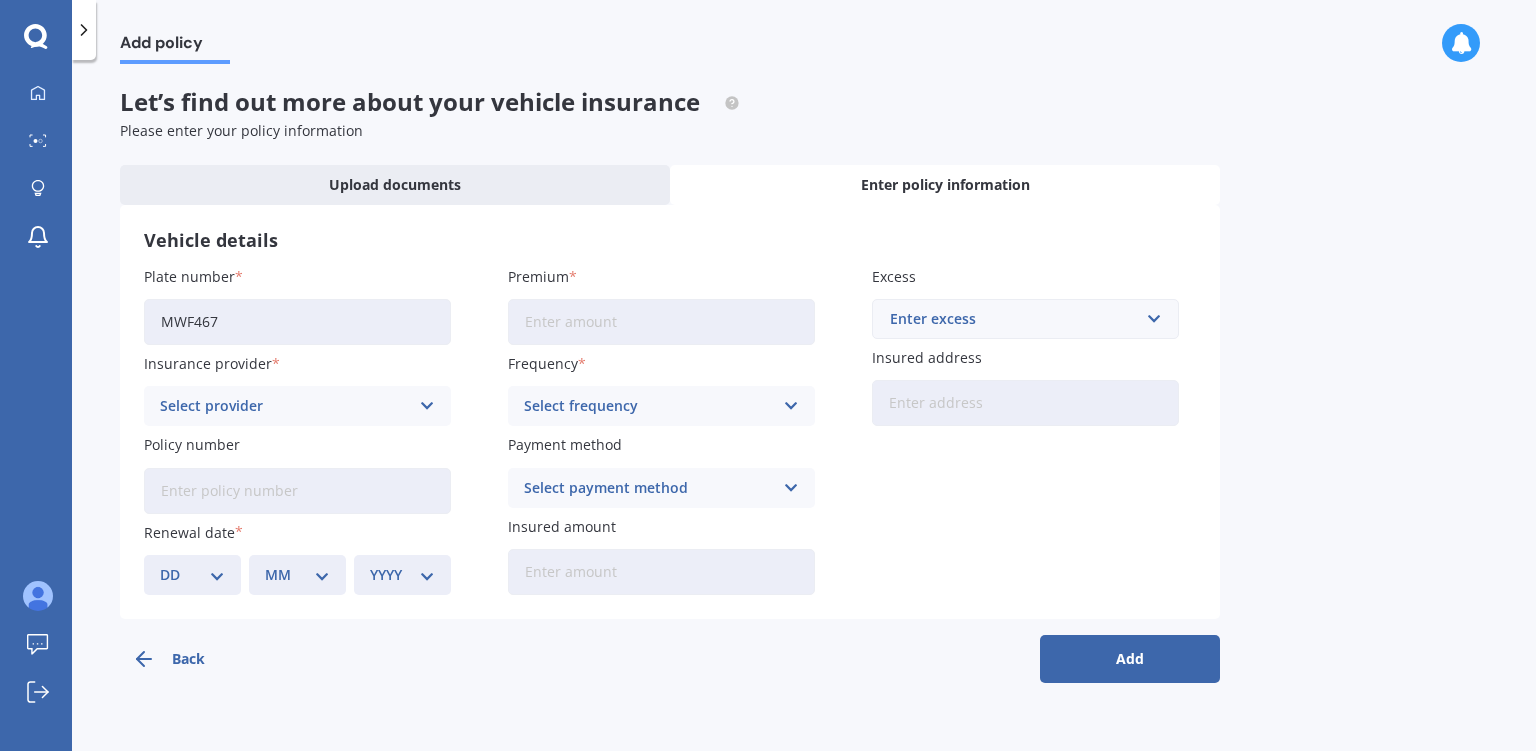 type on "MWF467" 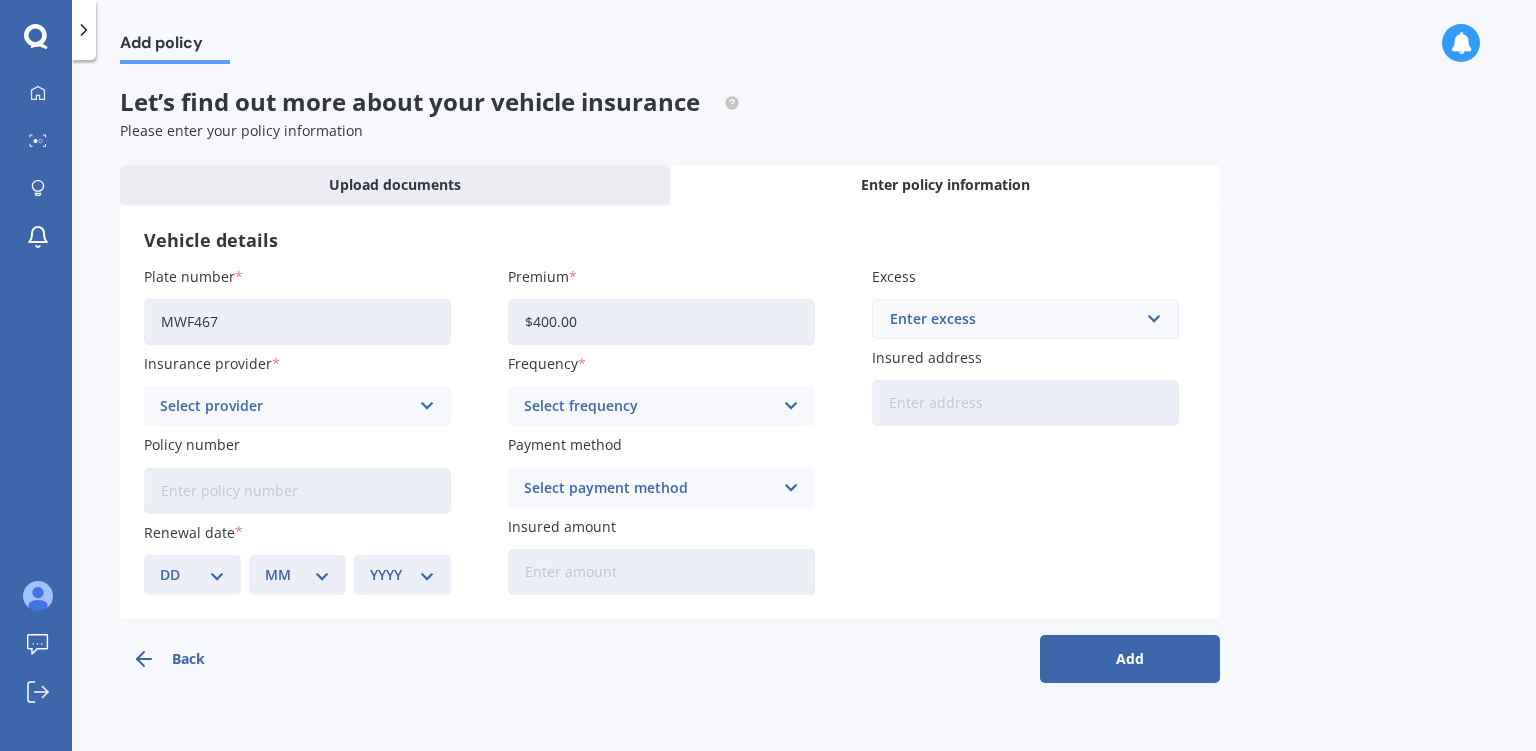 type on "$400.00" 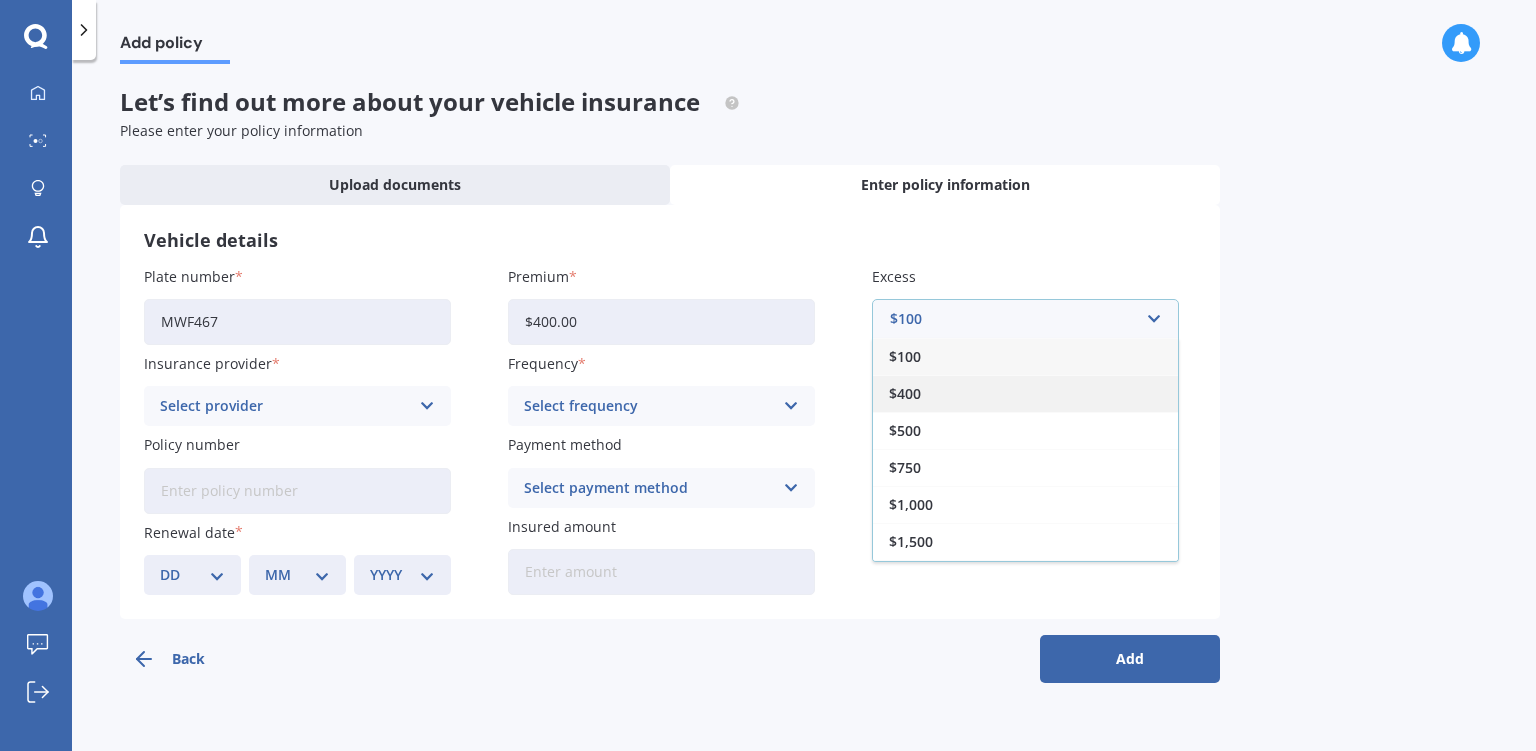 click on "$400" at bounding box center (1025, 393) 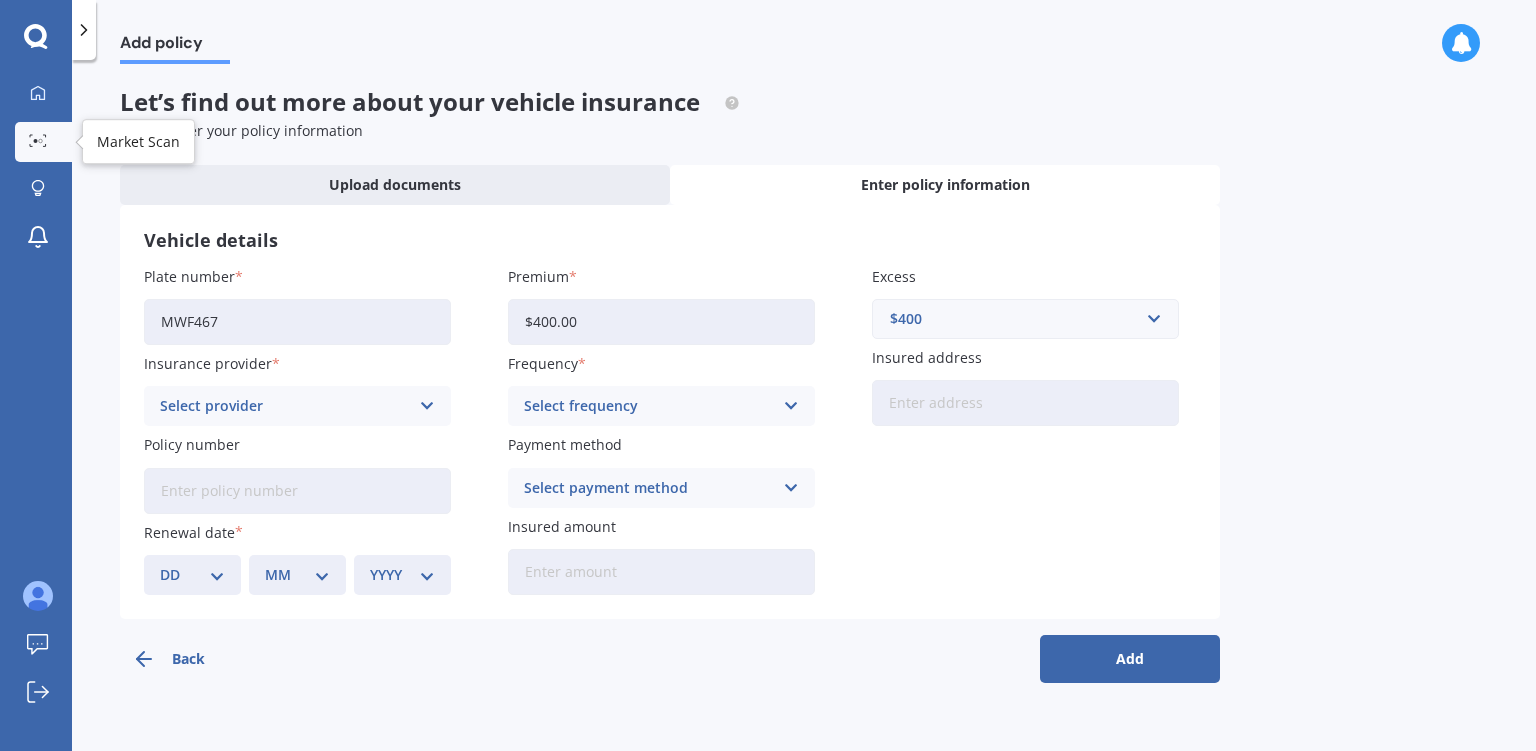 click 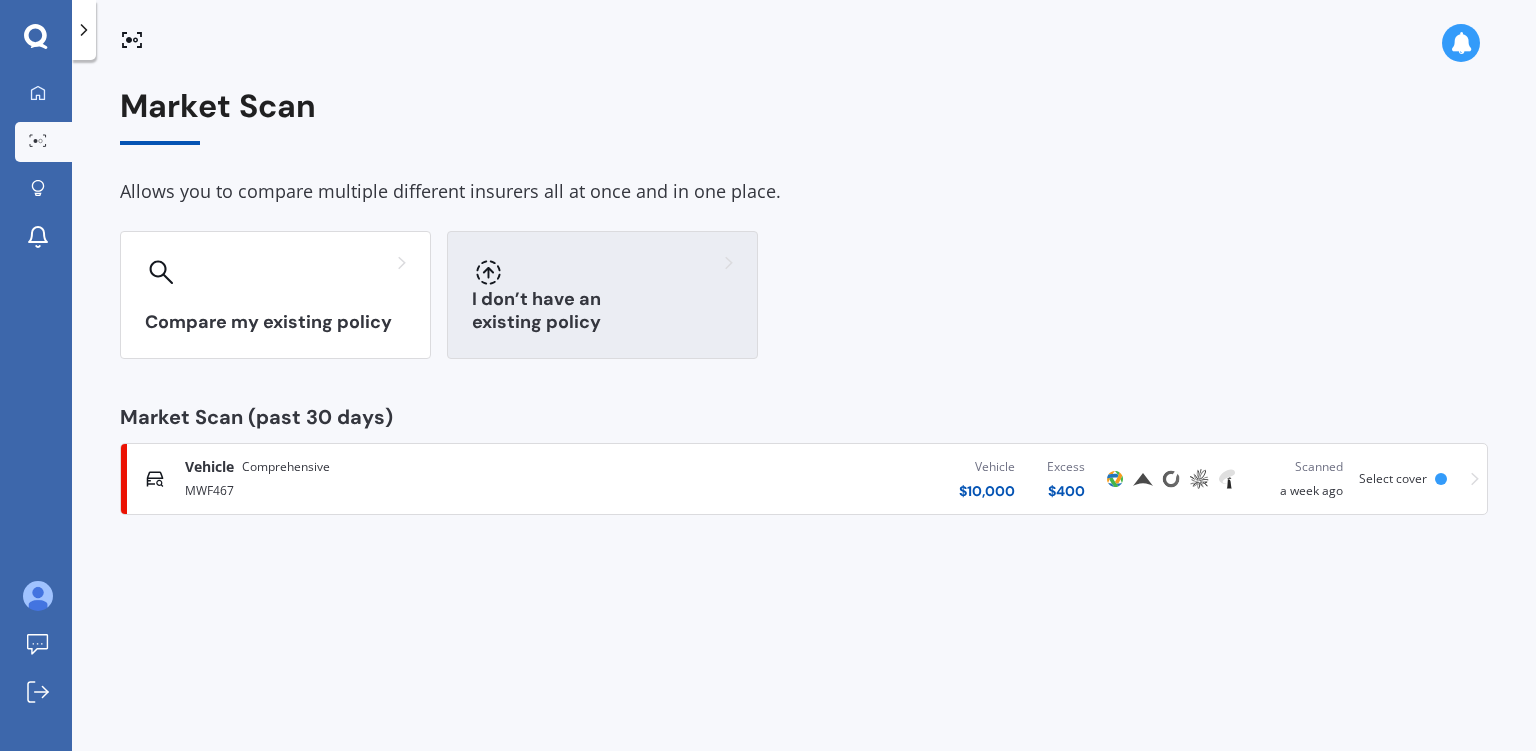 click on "I don’t have an existing policy" at bounding box center [602, 311] 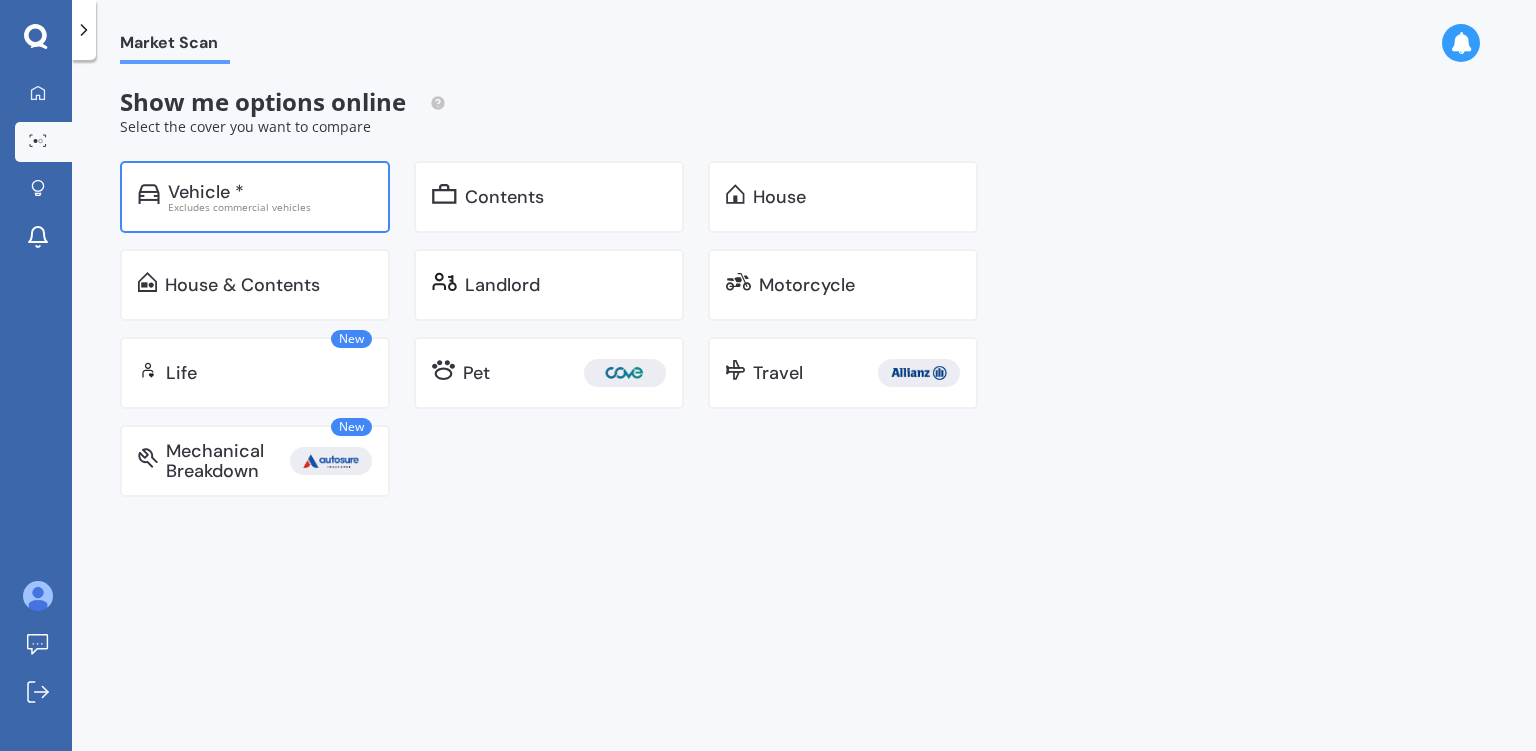 click on "Vehicle * Excludes commercial vehicles" at bounding box center (255, 197) 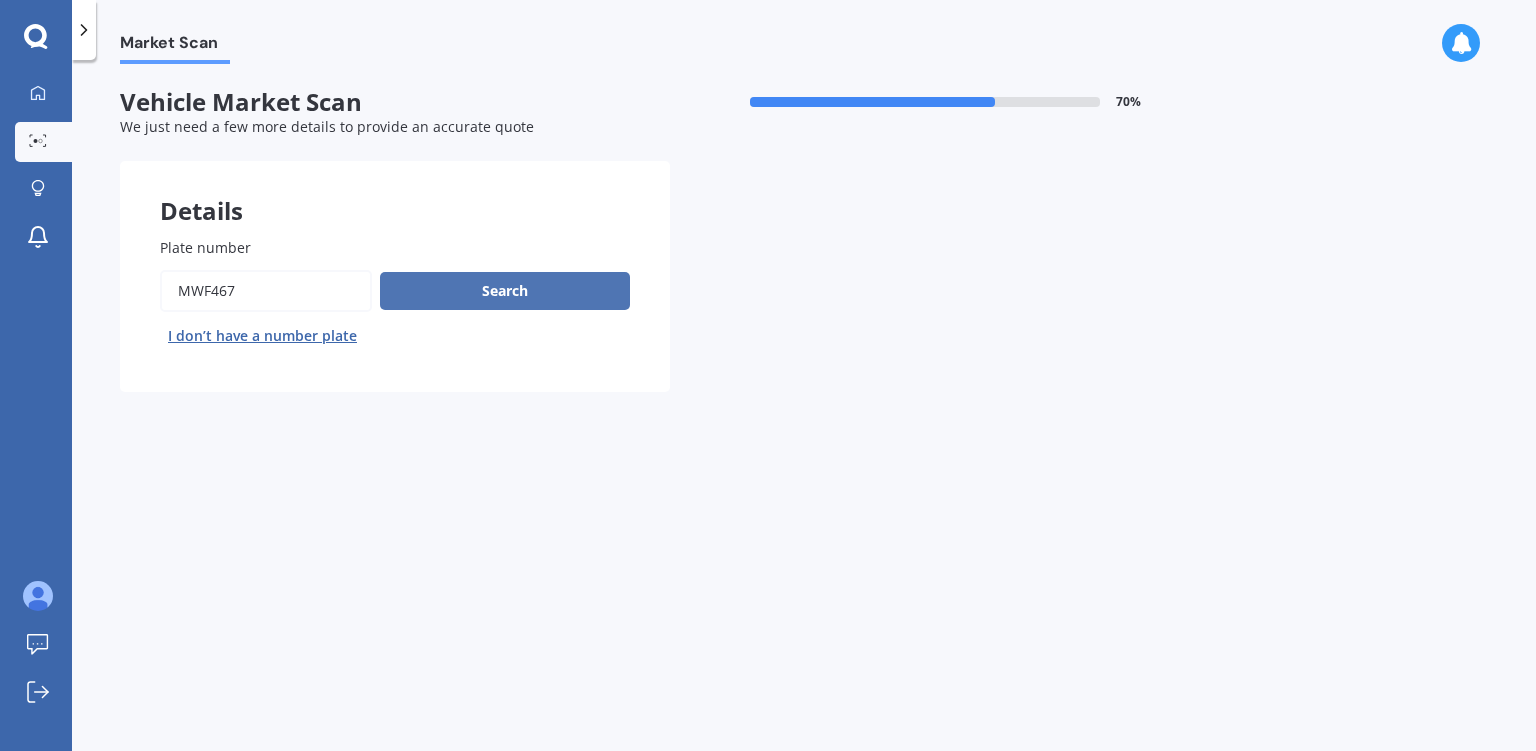 click on "Search" at bounding box center (505, 291) 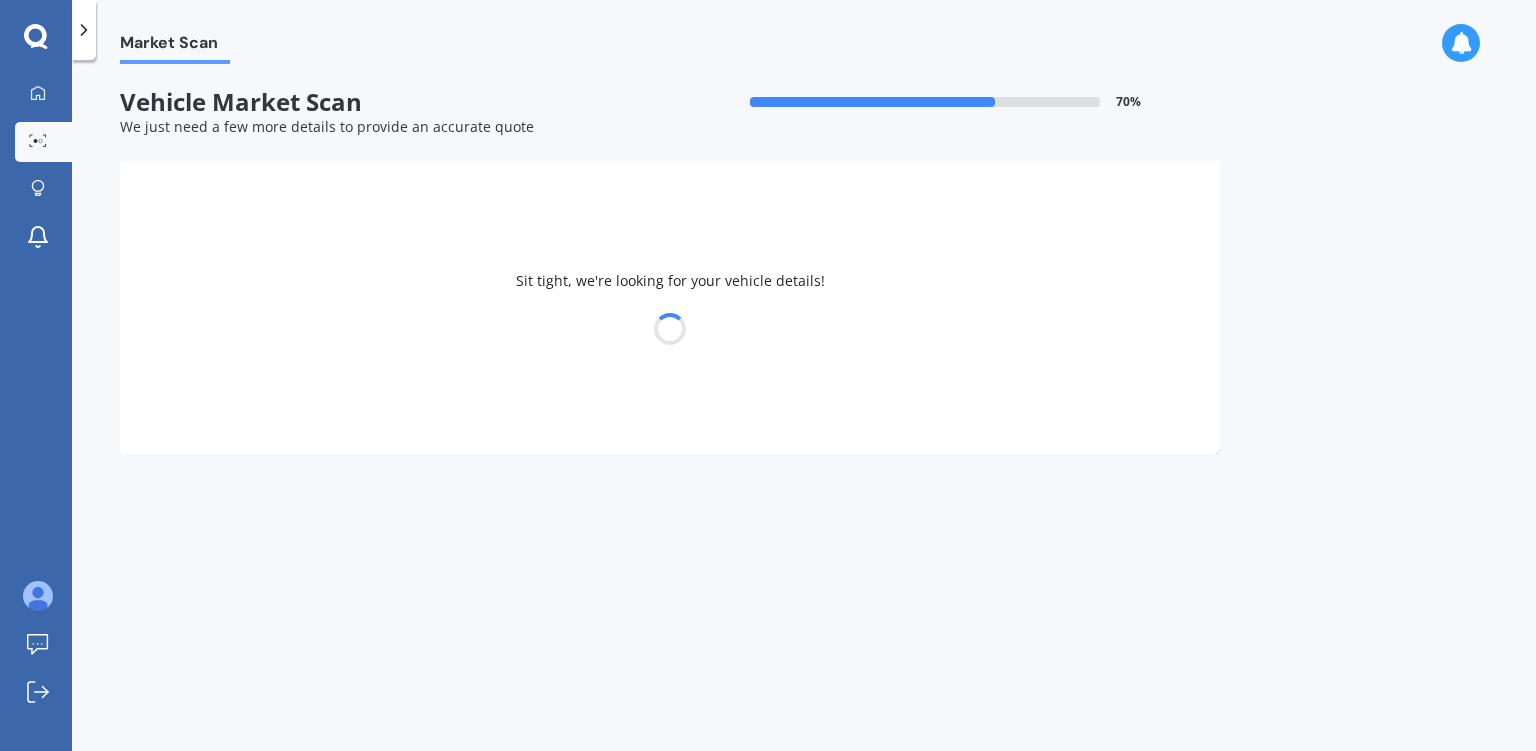select on "SUBARU" 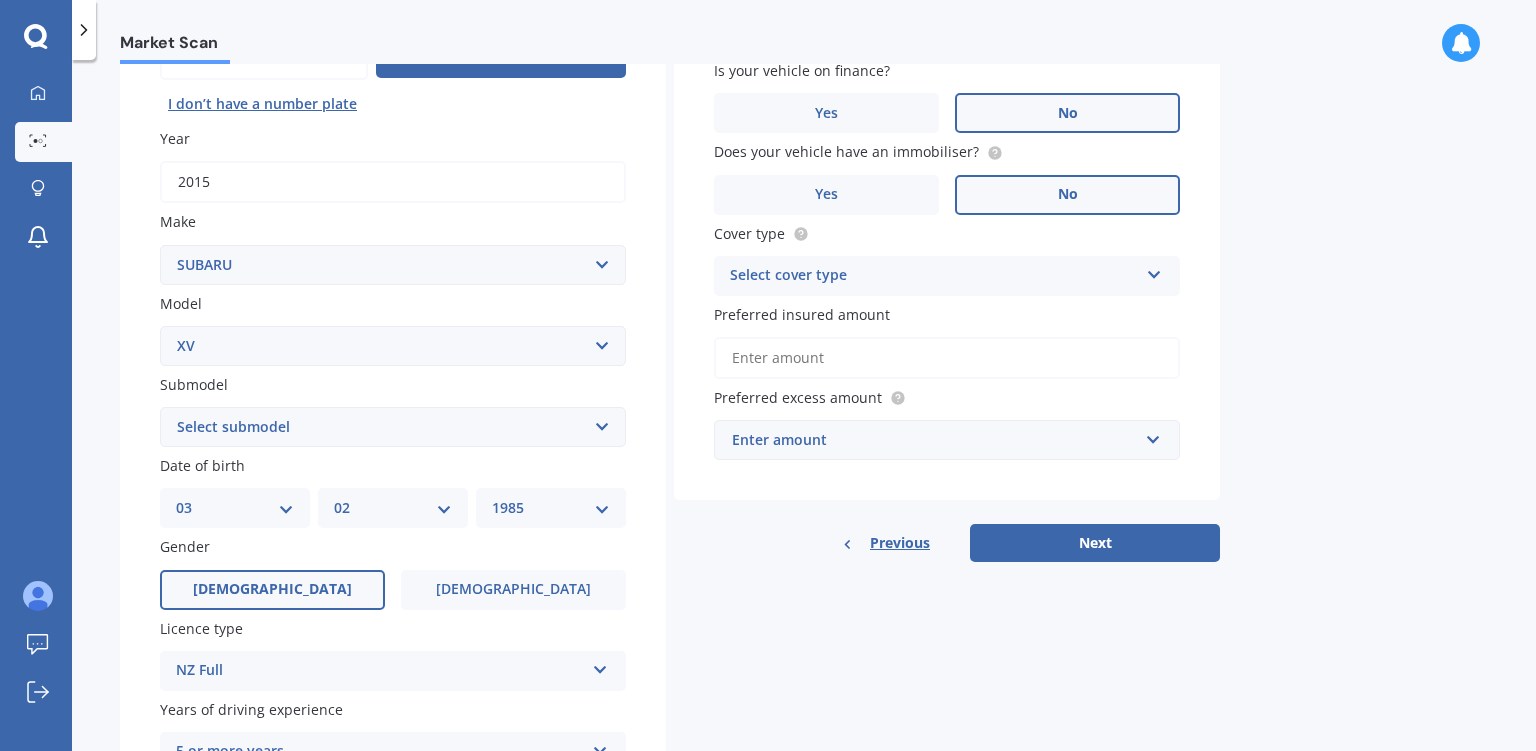 scroll, scrollTop: 307, scrollLeft: 0, axis: vertical 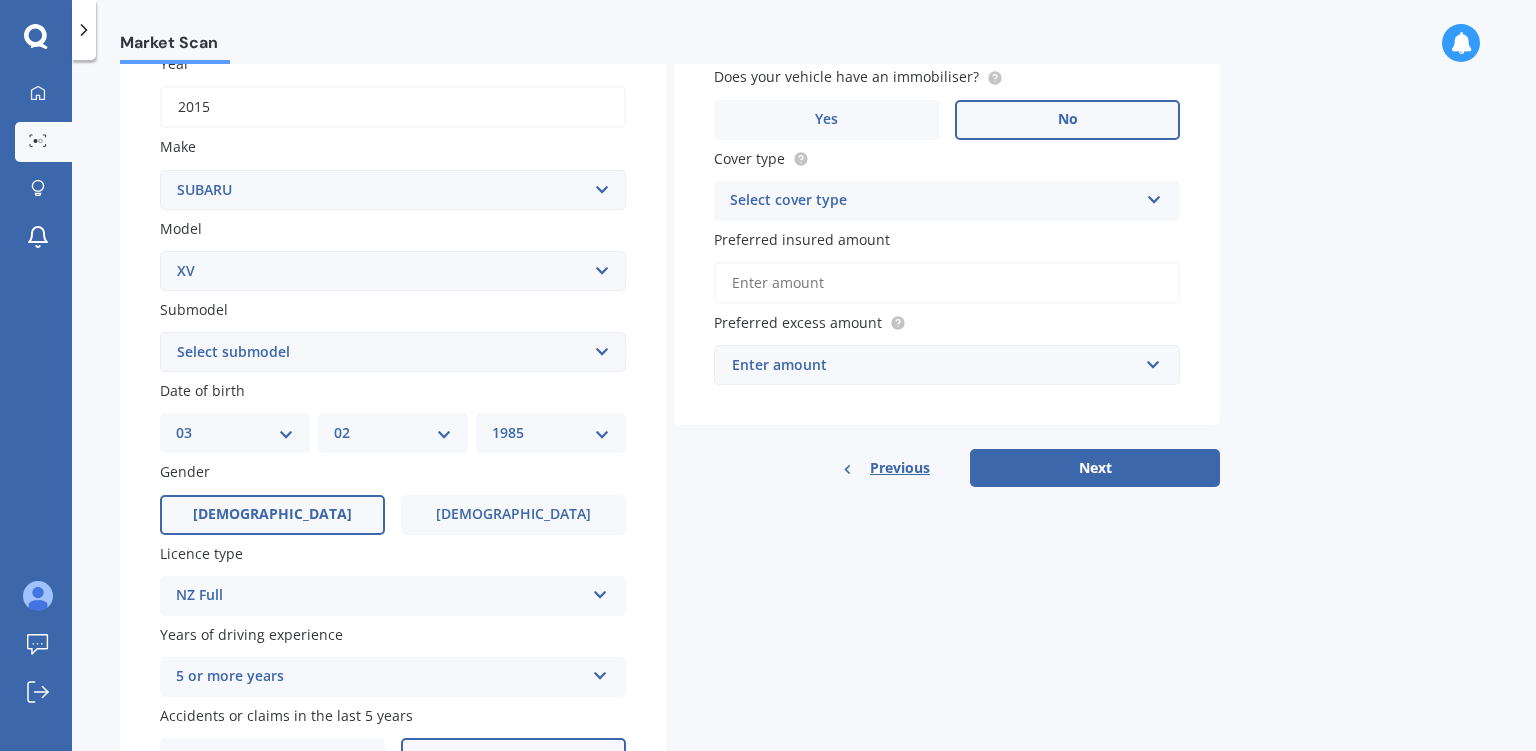 click on "Select submodel 2.0i 2.0i Hybrid 4WD 2.0i-L 2.0i-S 2.0L 4WD 2.0L AWD Hatchback 4WD Hybrid" at bounding box center (393, 352) 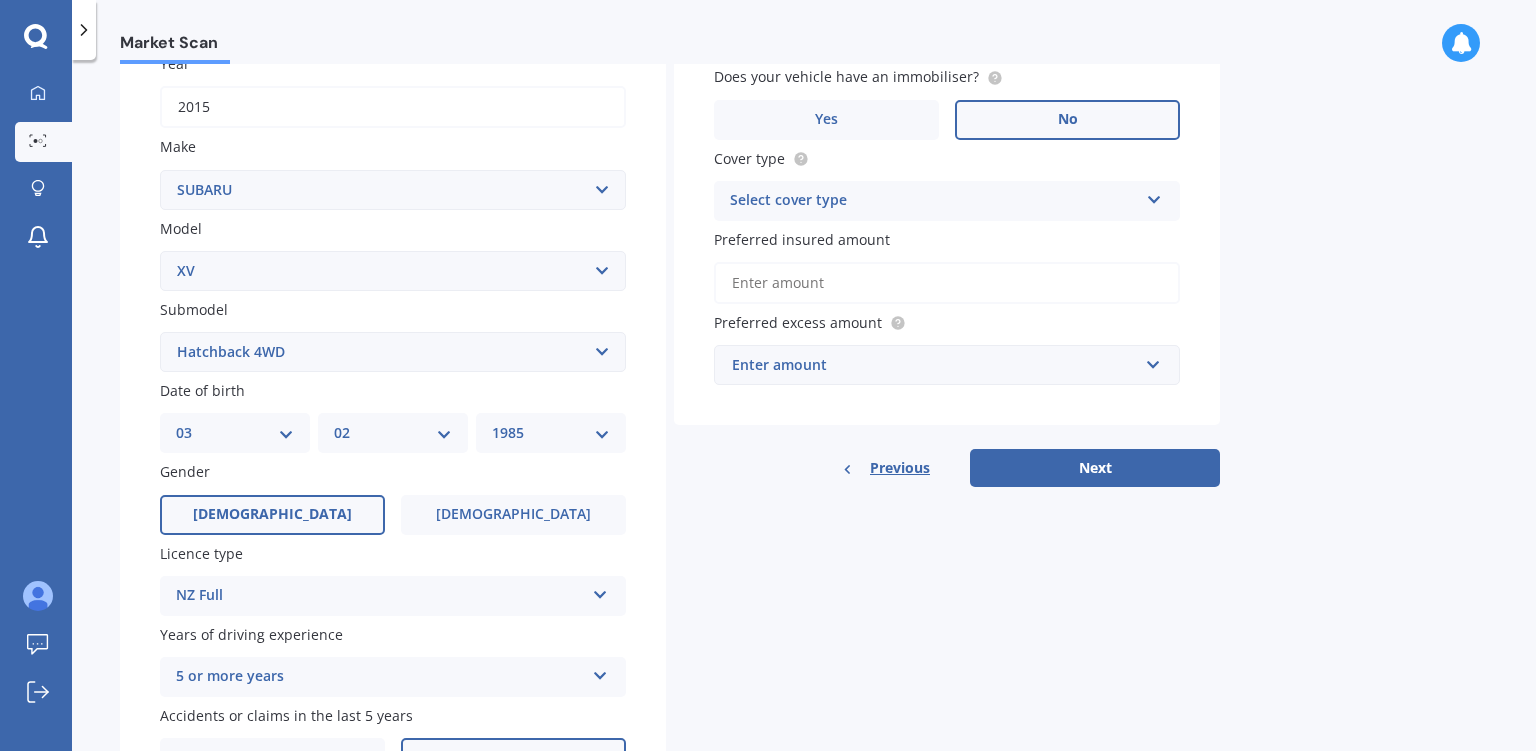 click on "Hatchback 4WD" at bounding box center (0, 0) 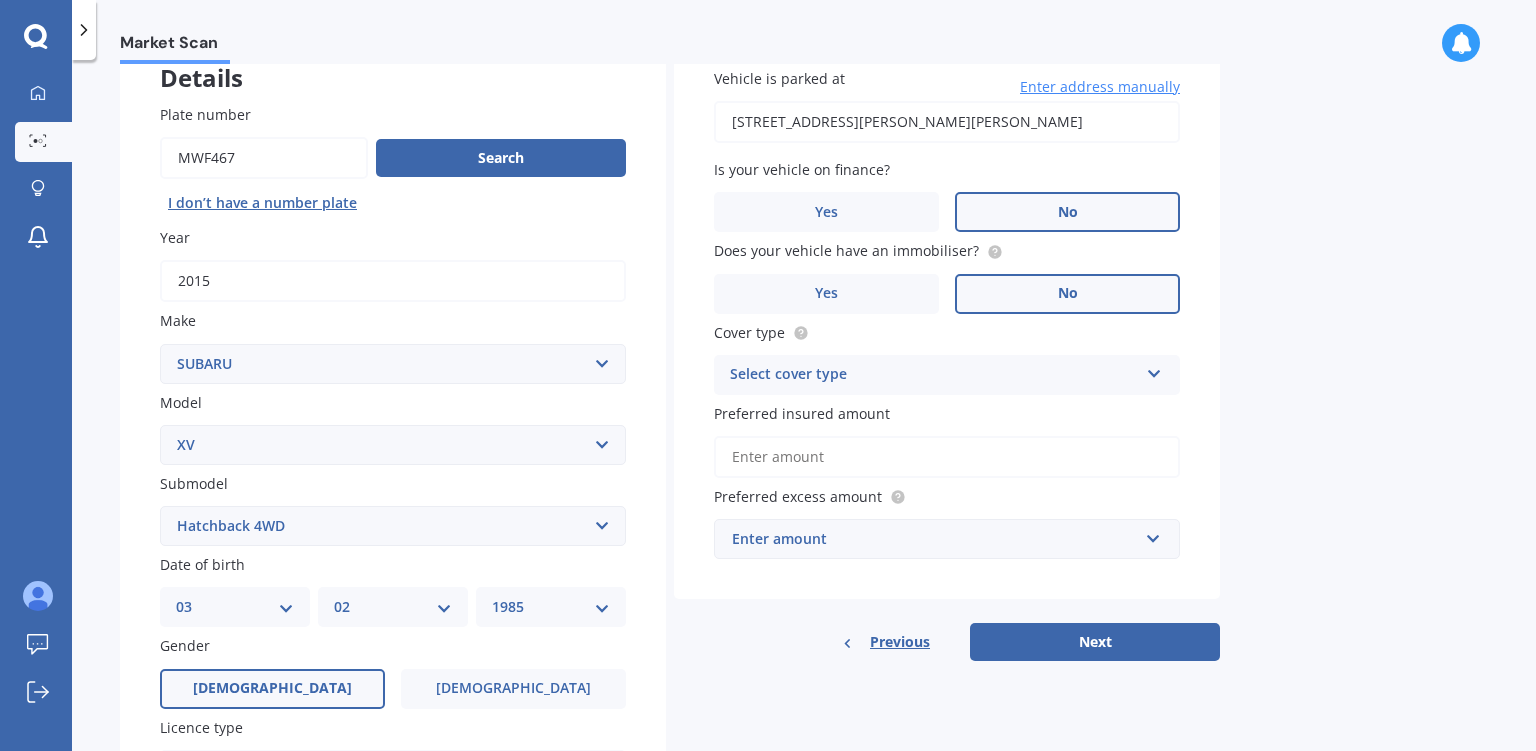 scroll, scrollTop: 123, scrollLeft: 0, axis: vertical 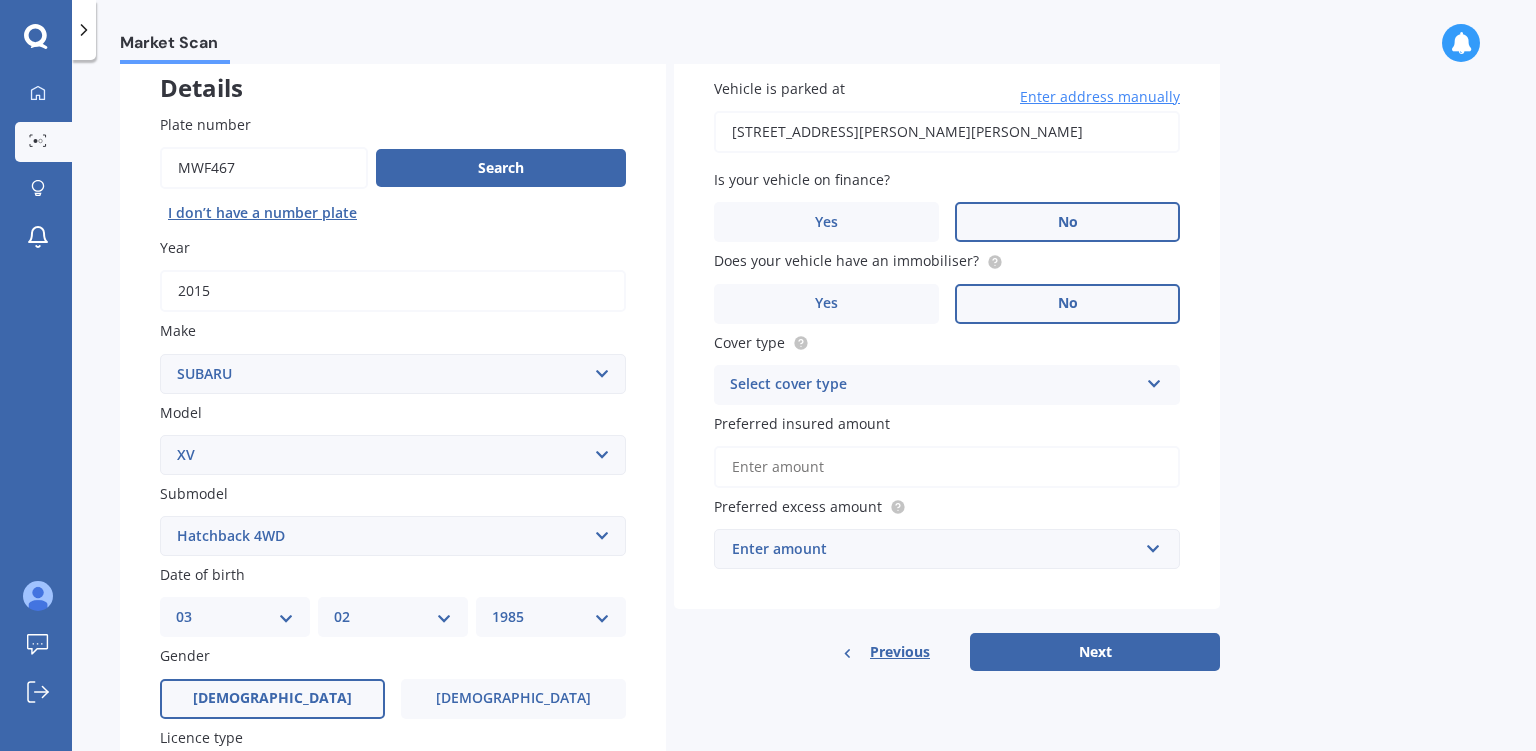 click on "Select cover type" at bounding box center (934, 385) 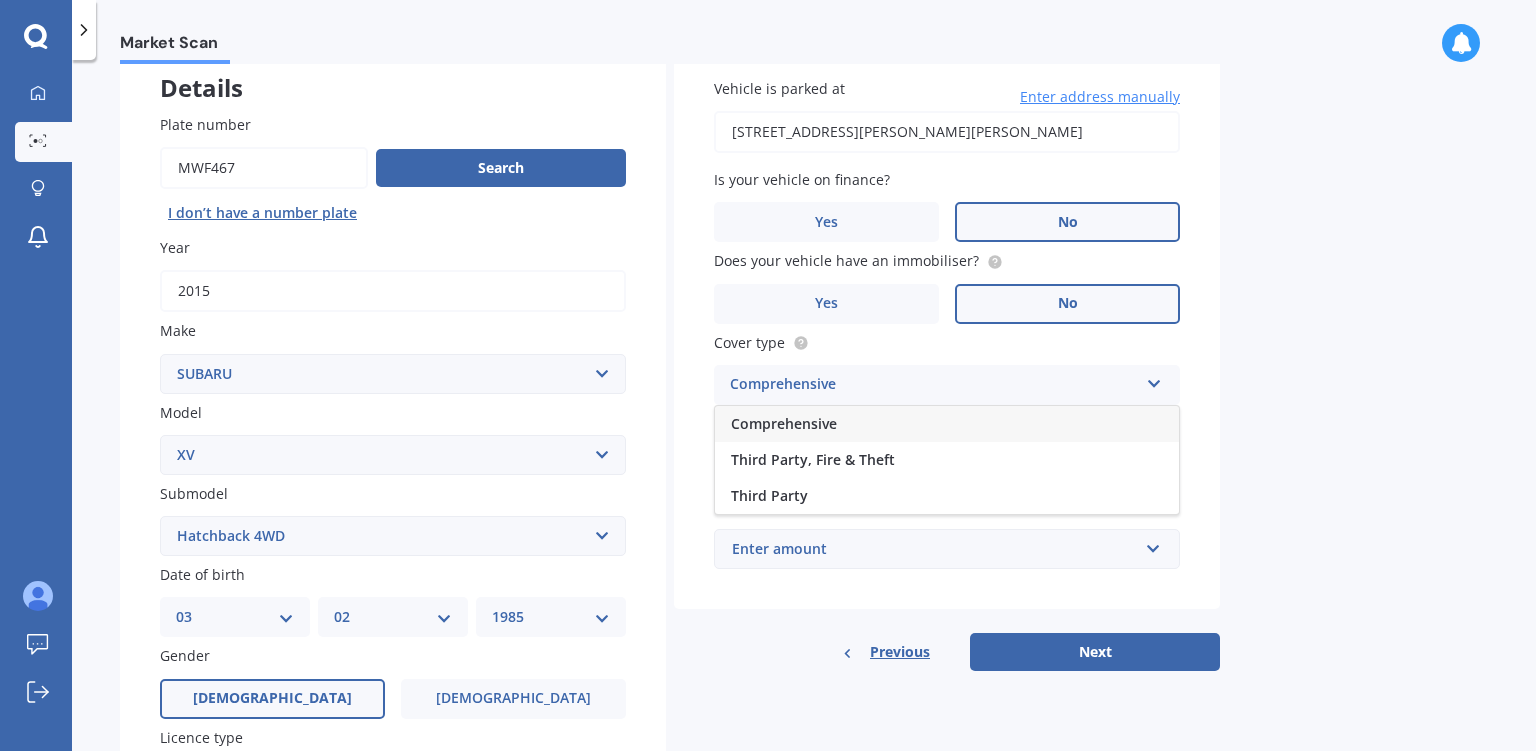 click on "Comprehensive" at bounding box center [947, 424] 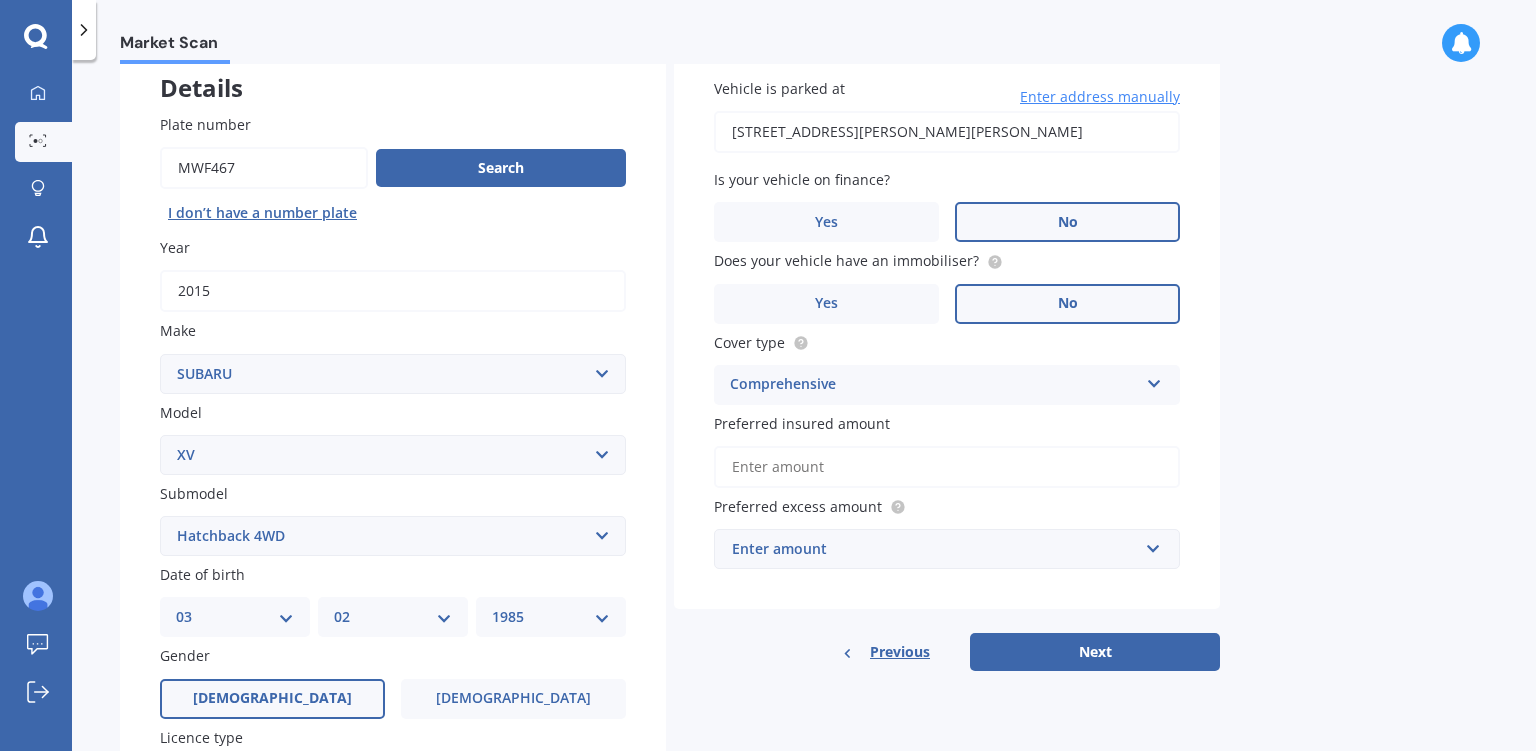 click on "Preferred insured amount" at bounding box center [947, 467] 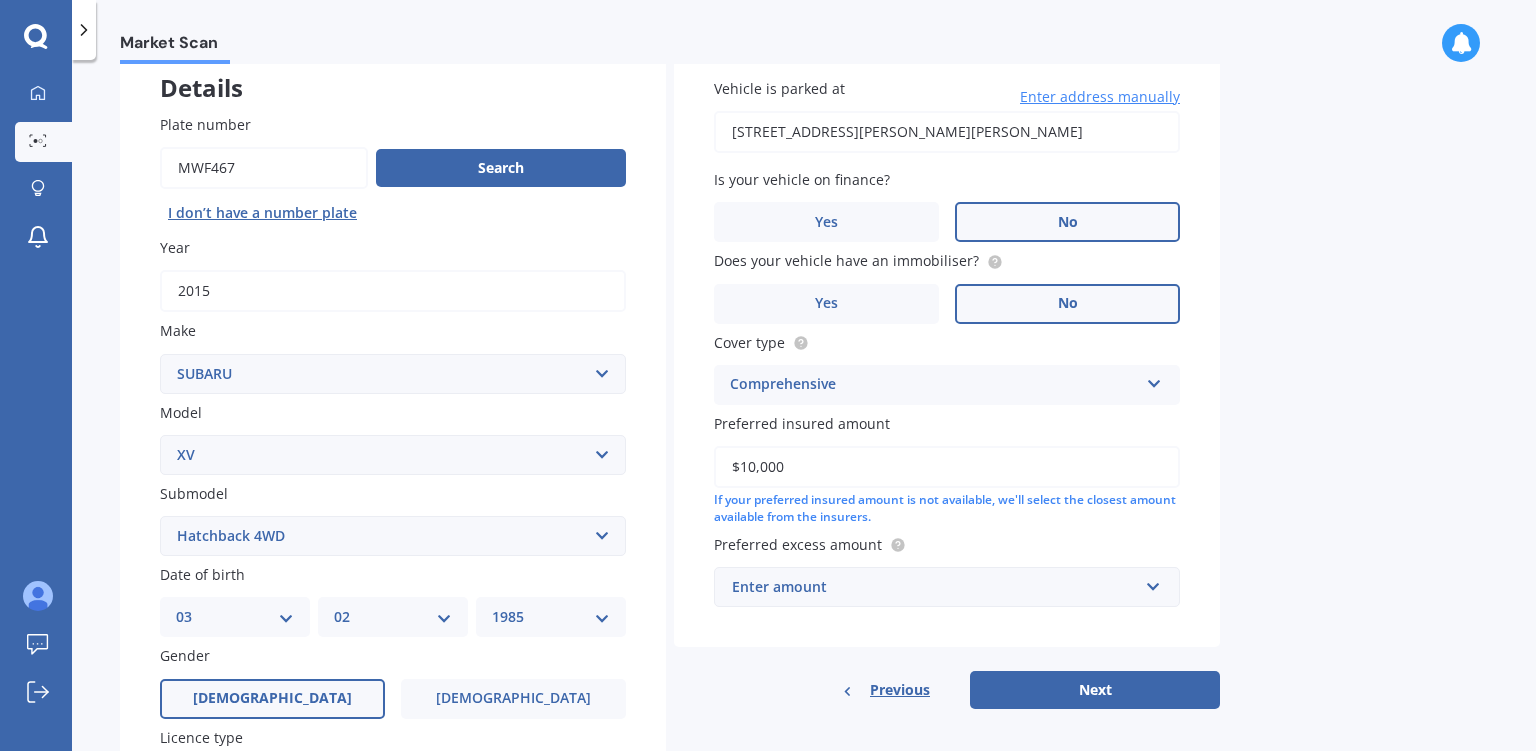 scroll, scrollTop: 277, scrollLeft: 0, axis: vertical 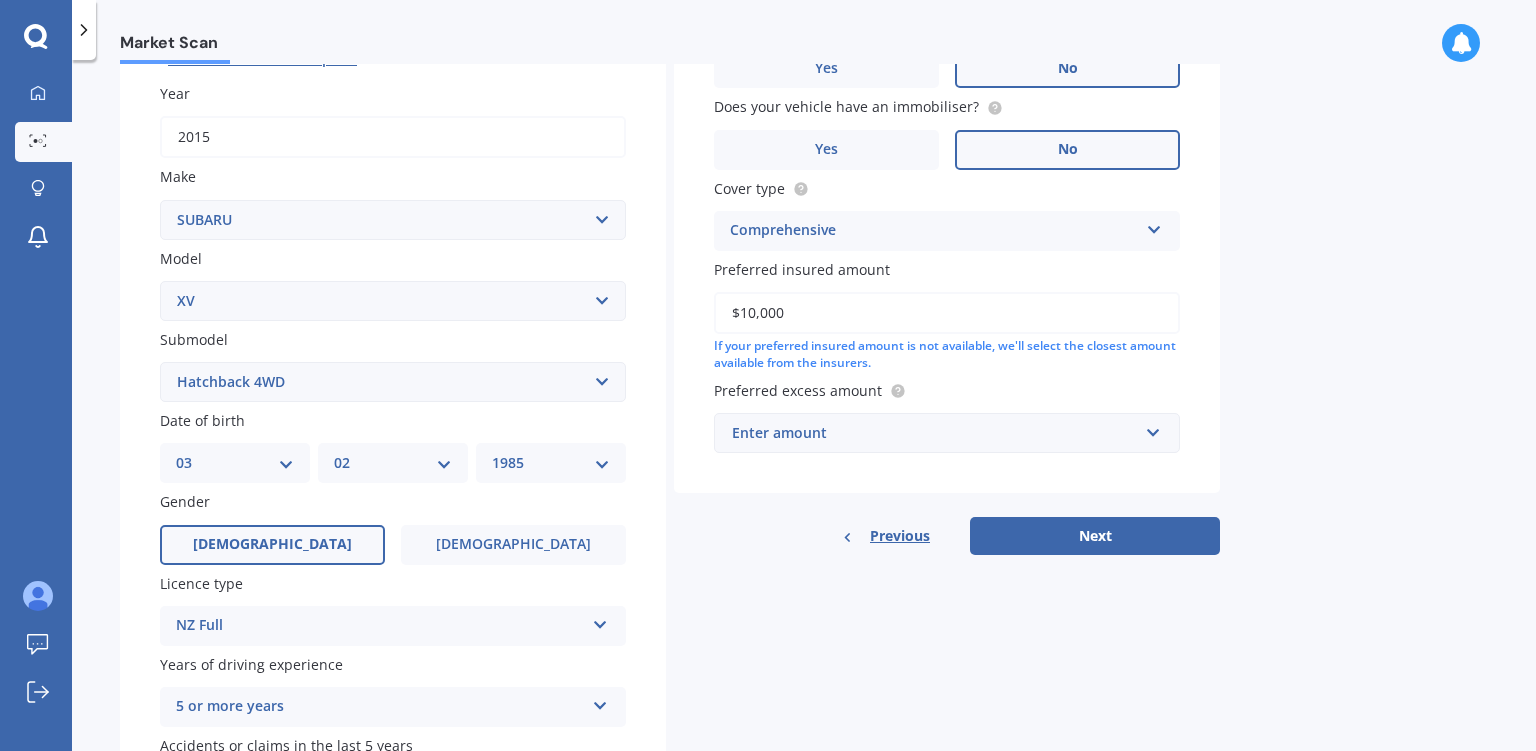 type on "$10,000" 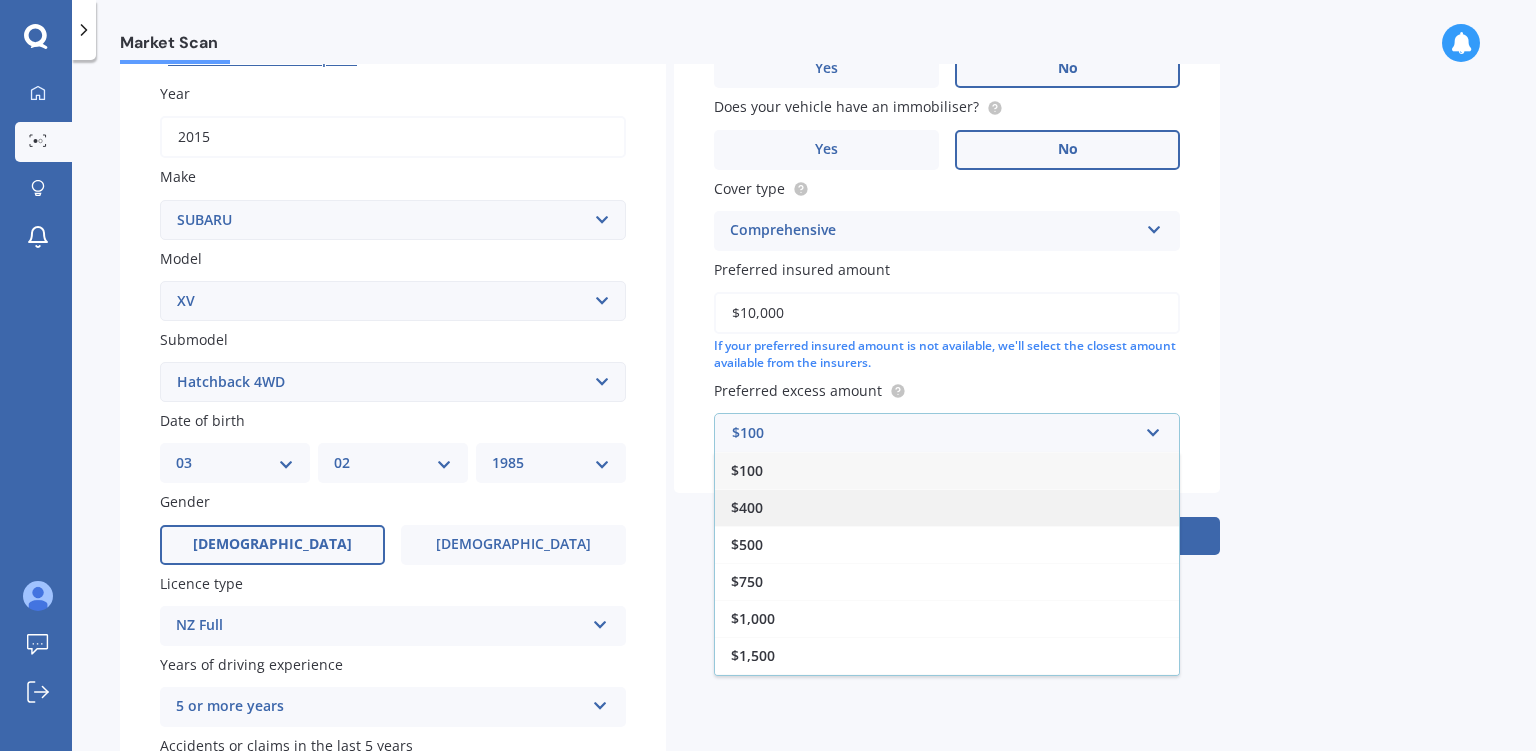 click on "$400" at bounding box center (947, 507) 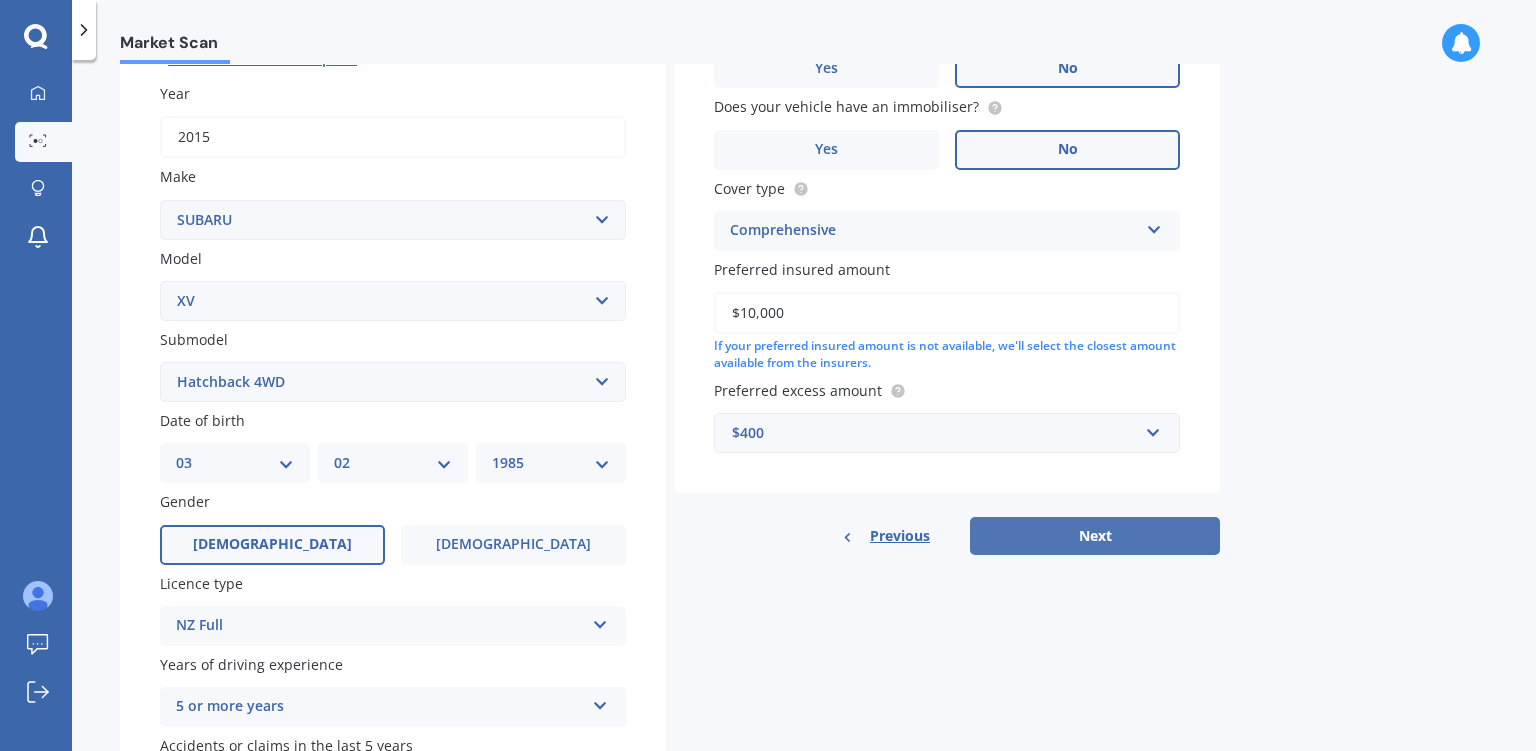 click on "Next" at bounding box center [1095, 536] 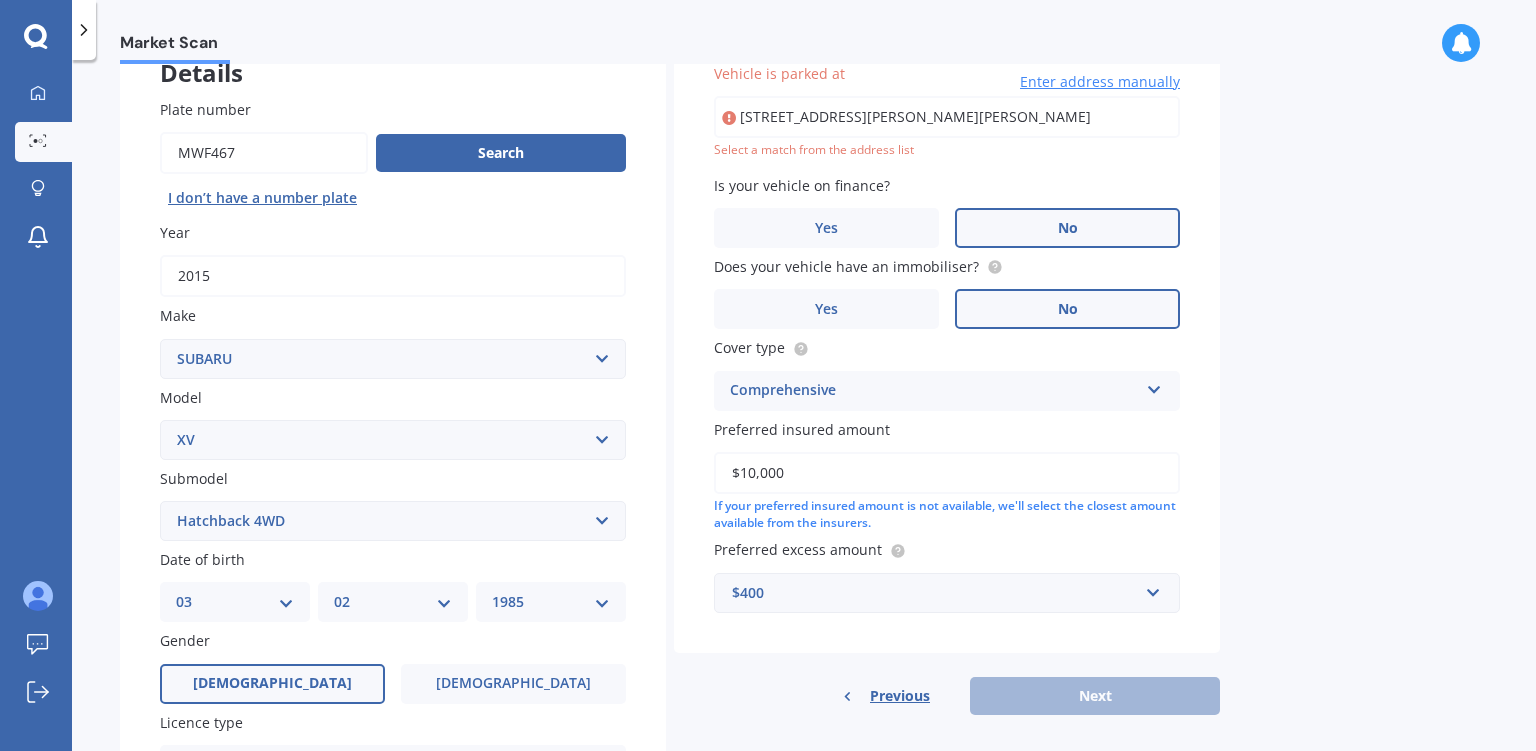 scroll, scrollTop: 137, scrollLeft: 0, axis: vertical 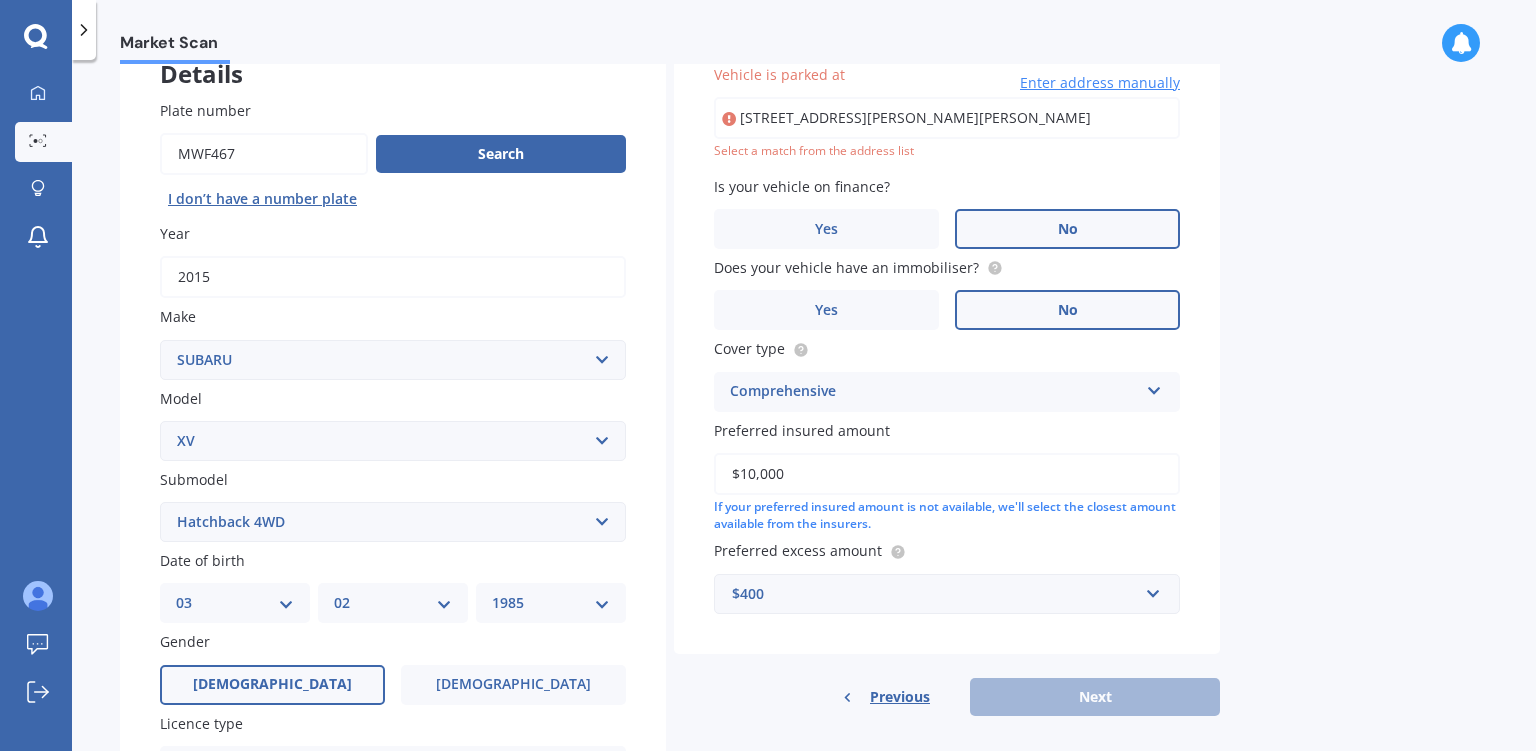 type on "[STREET_ADDRESS][PERSON_NAME][PERSON_NAME]" 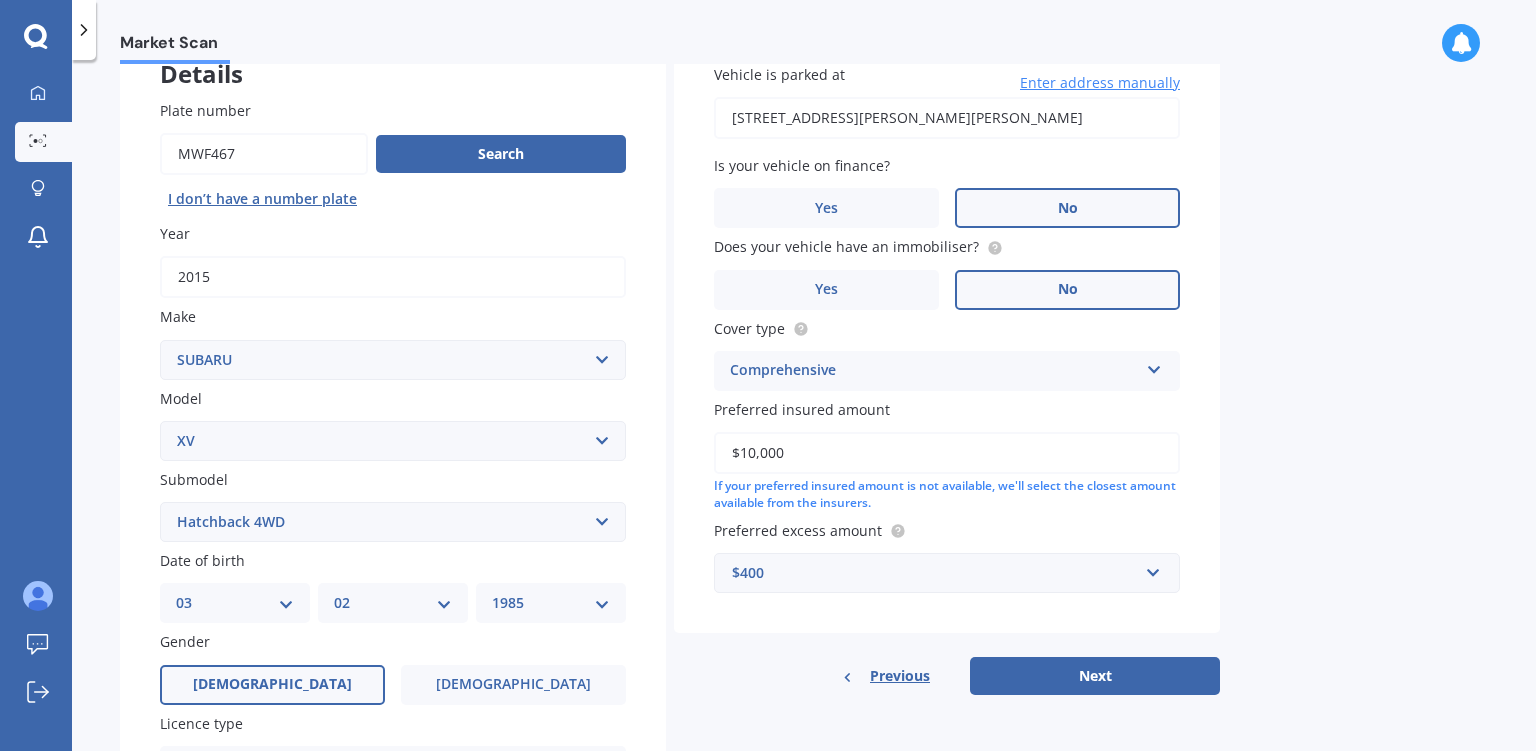 scroll, scrollTop: 430, scrollLeft: 0, axis: vertical 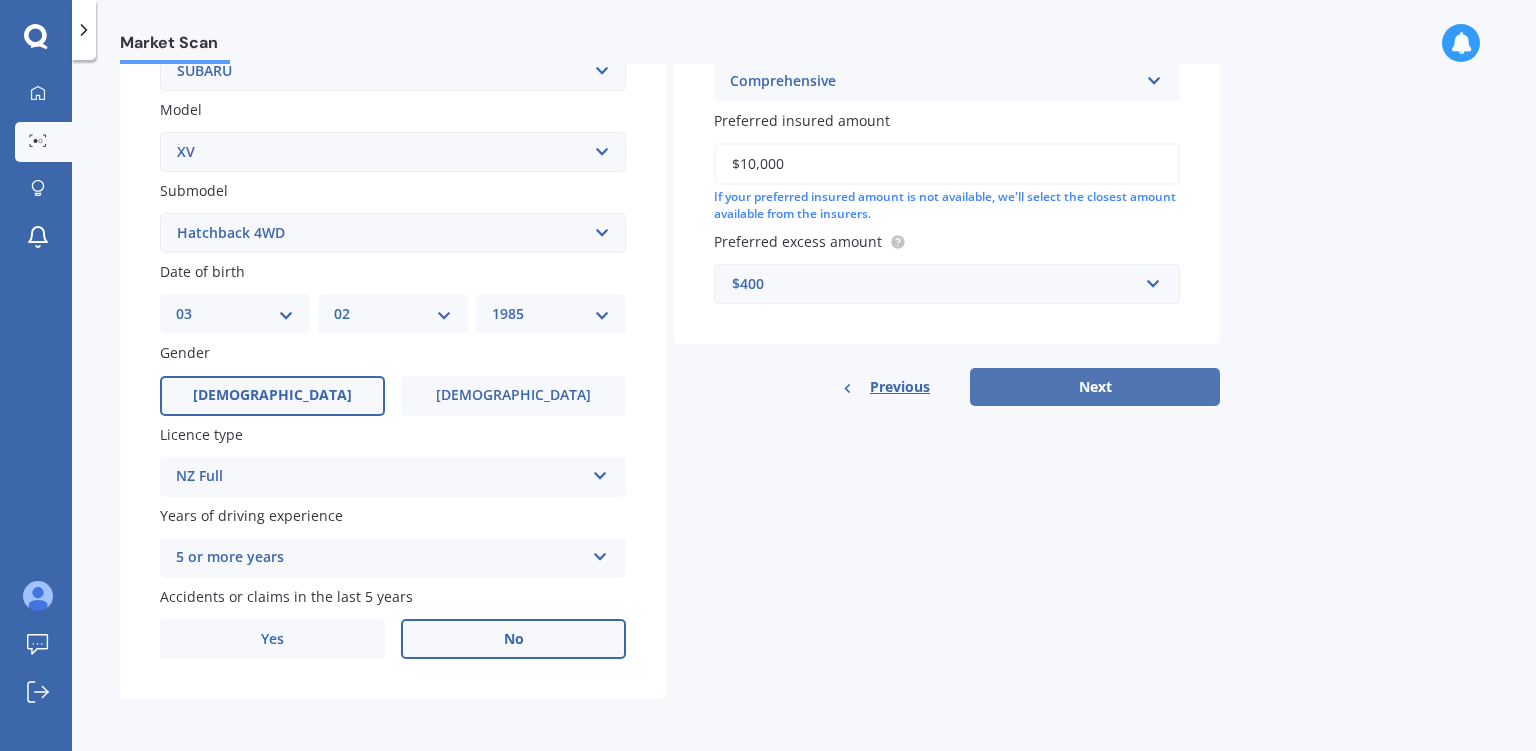 click on "Next" at bounding box center [1095, 387] 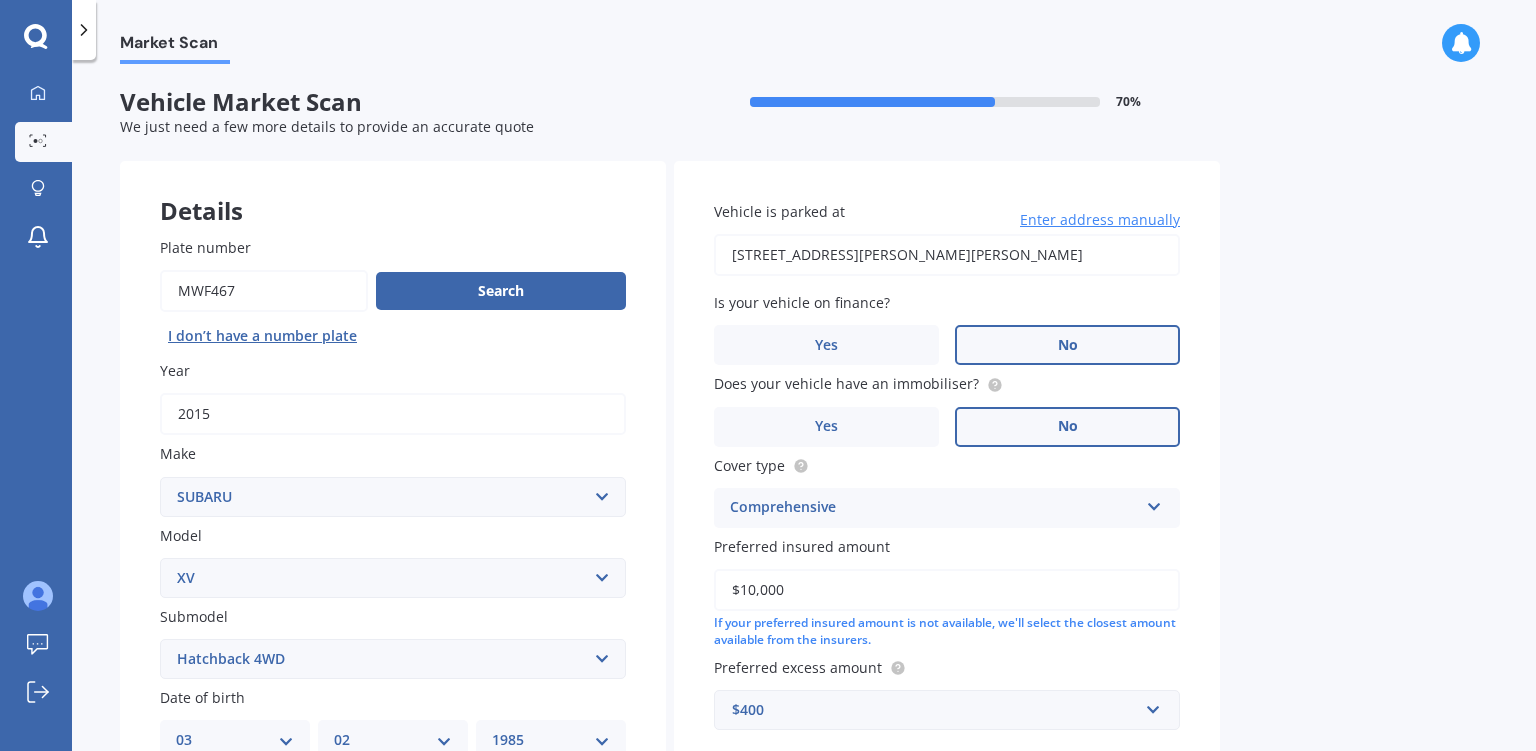 select on "03" 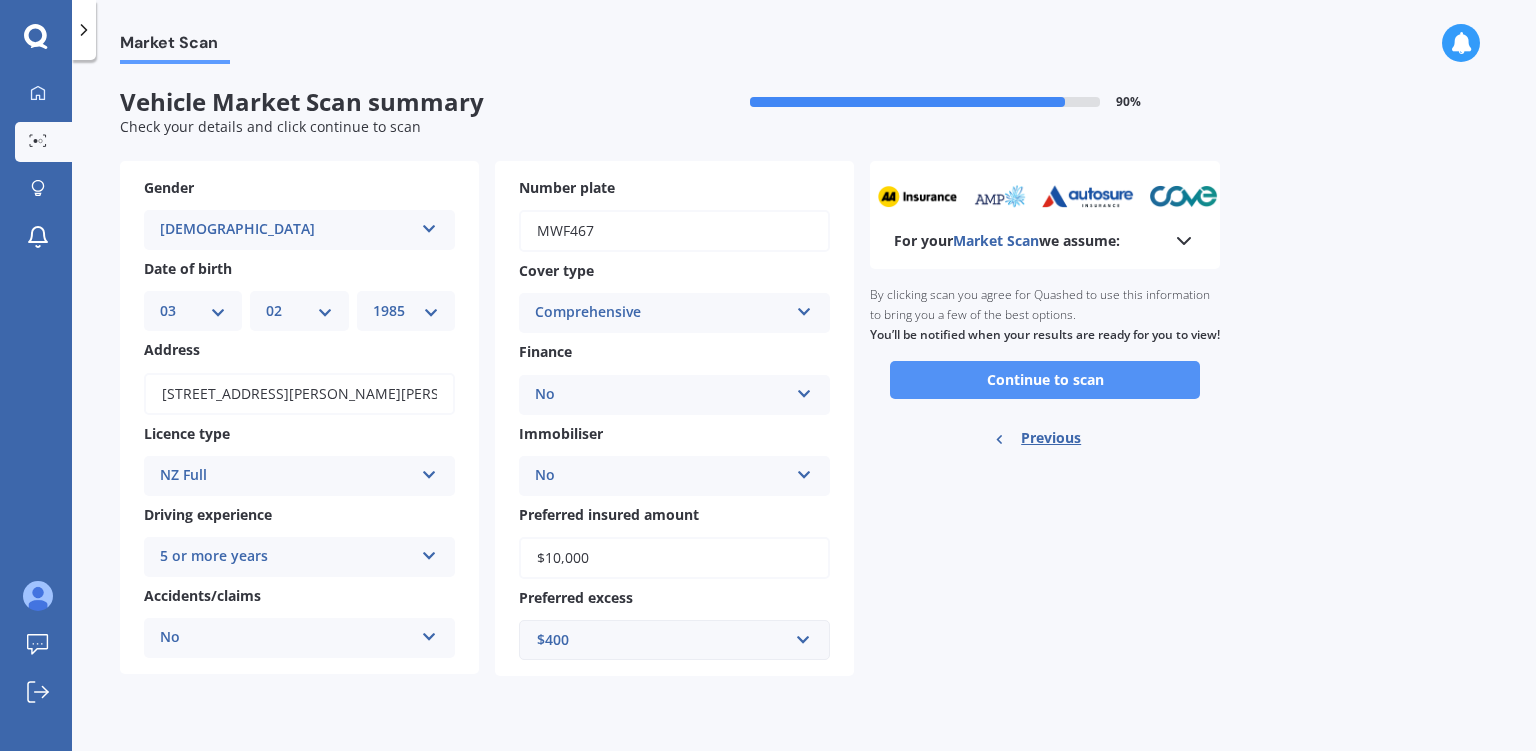 click on "Continue to scan" at bounding box center (1045, 380) 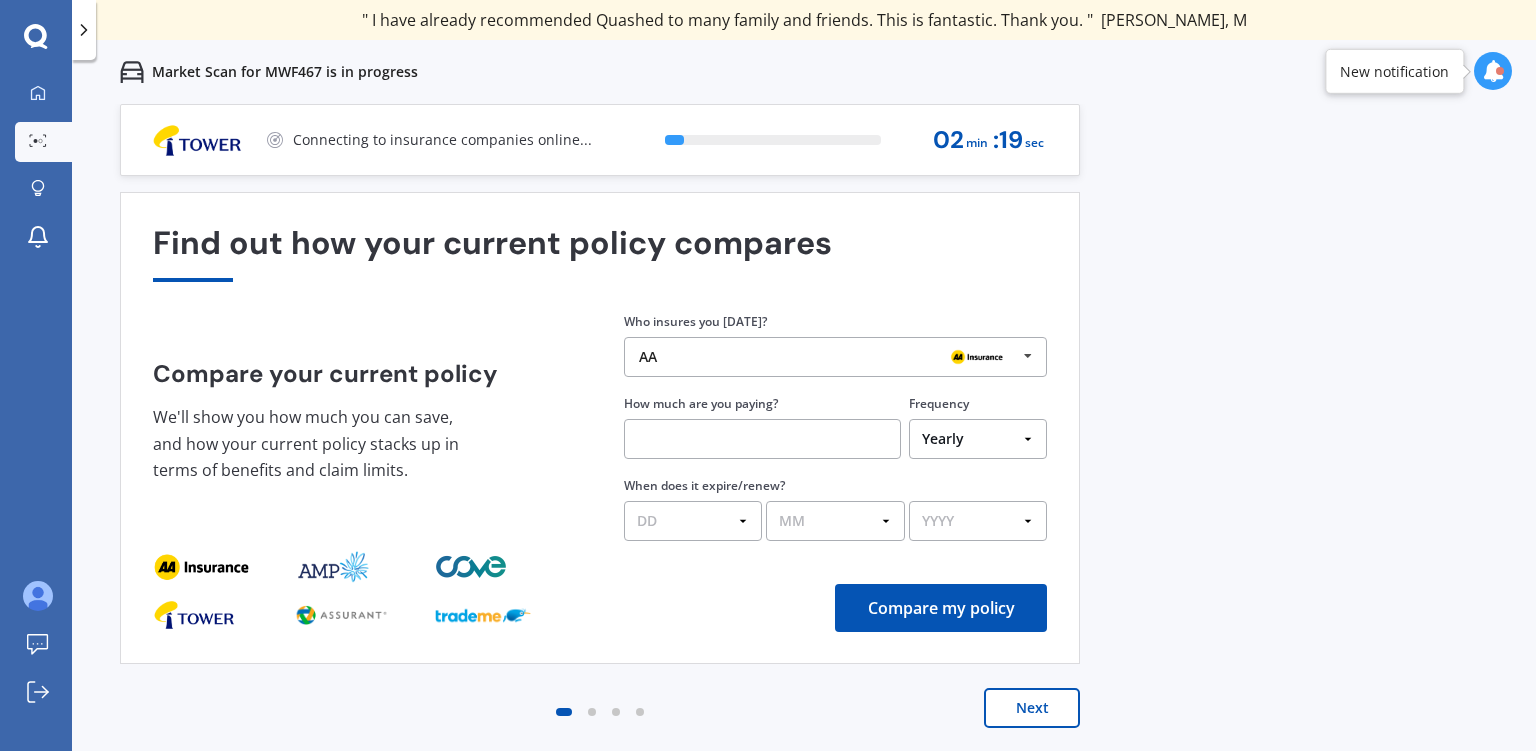 click on "Next" at bounding box center (1032, 708) 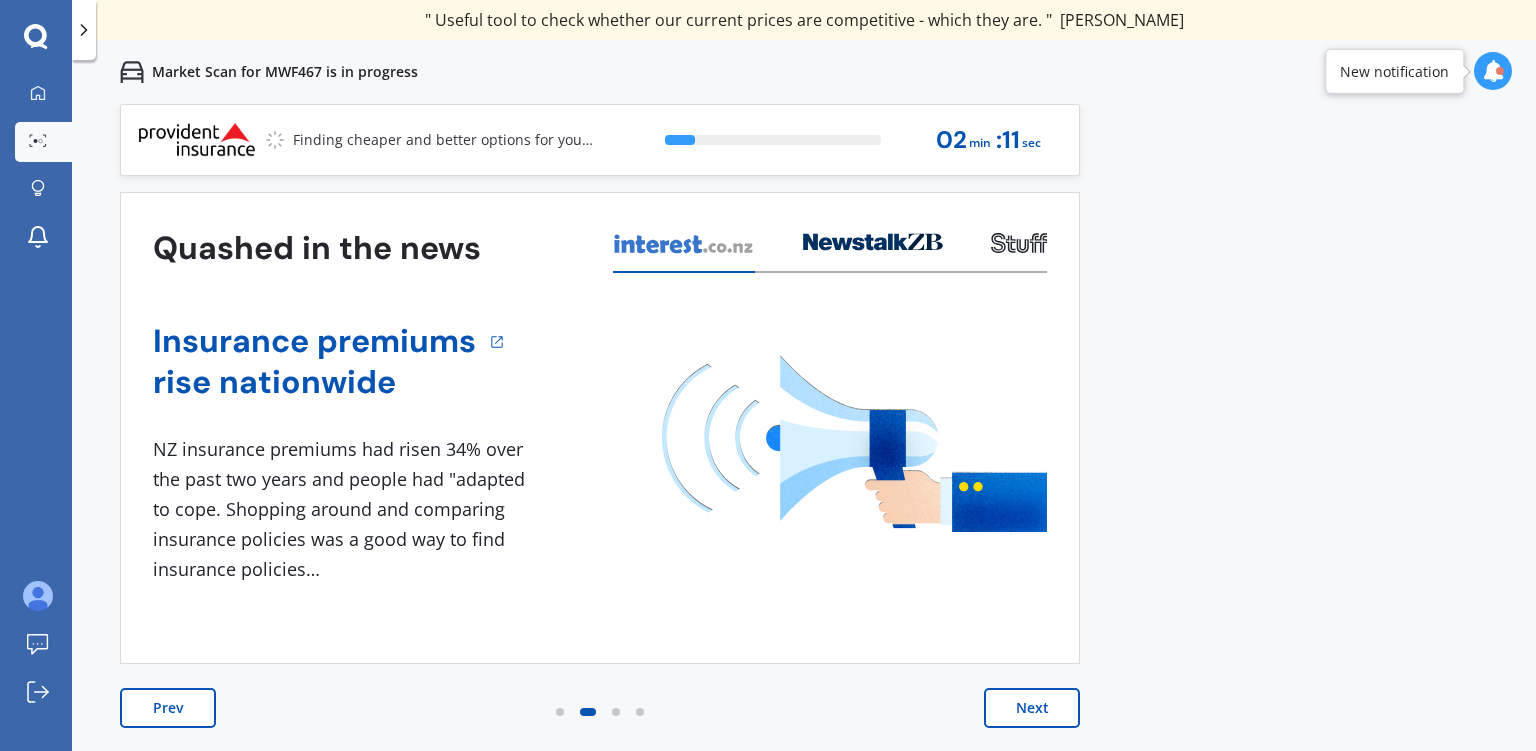 click on "Next" at bounding box center [1032, 708] 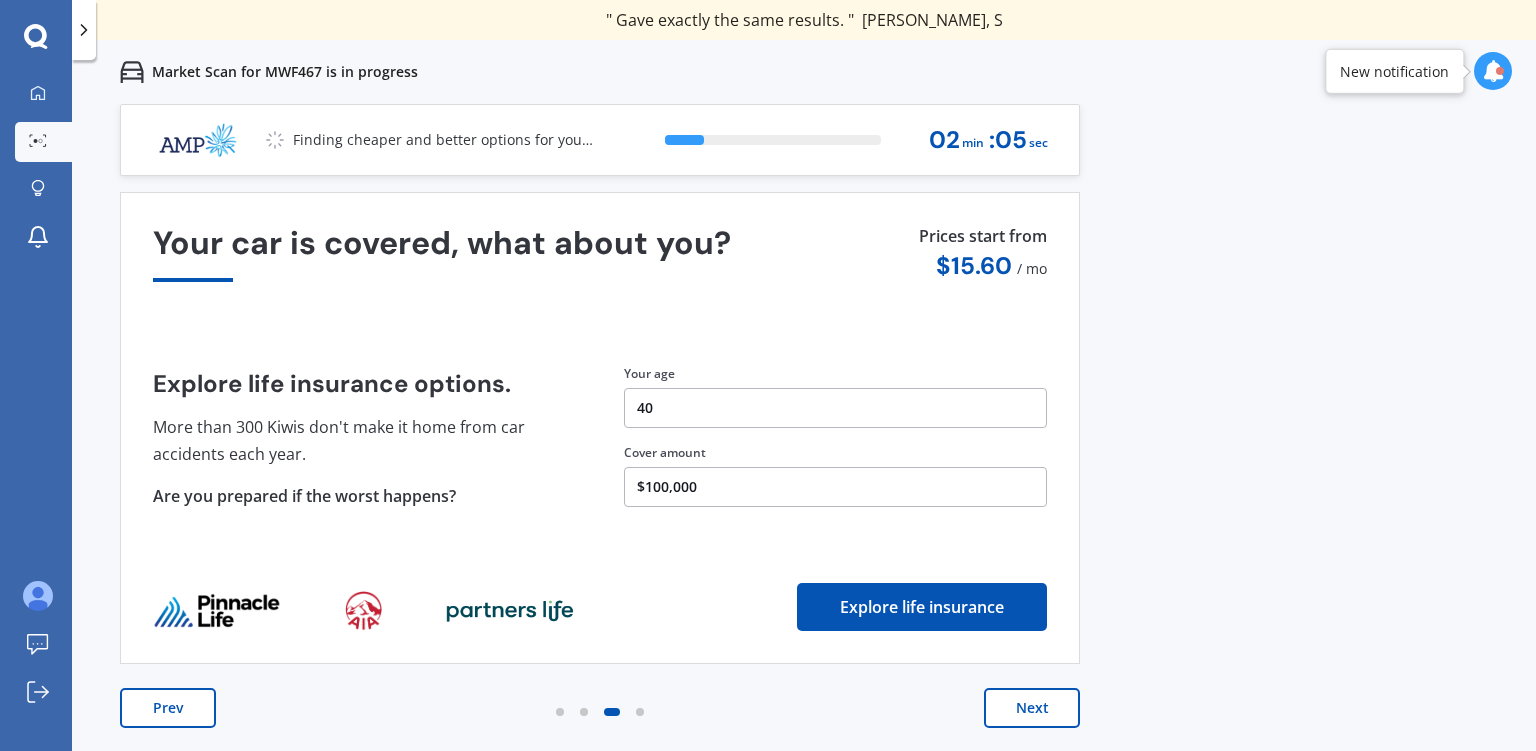 click on "Next" at bounding box center (1032, 708) 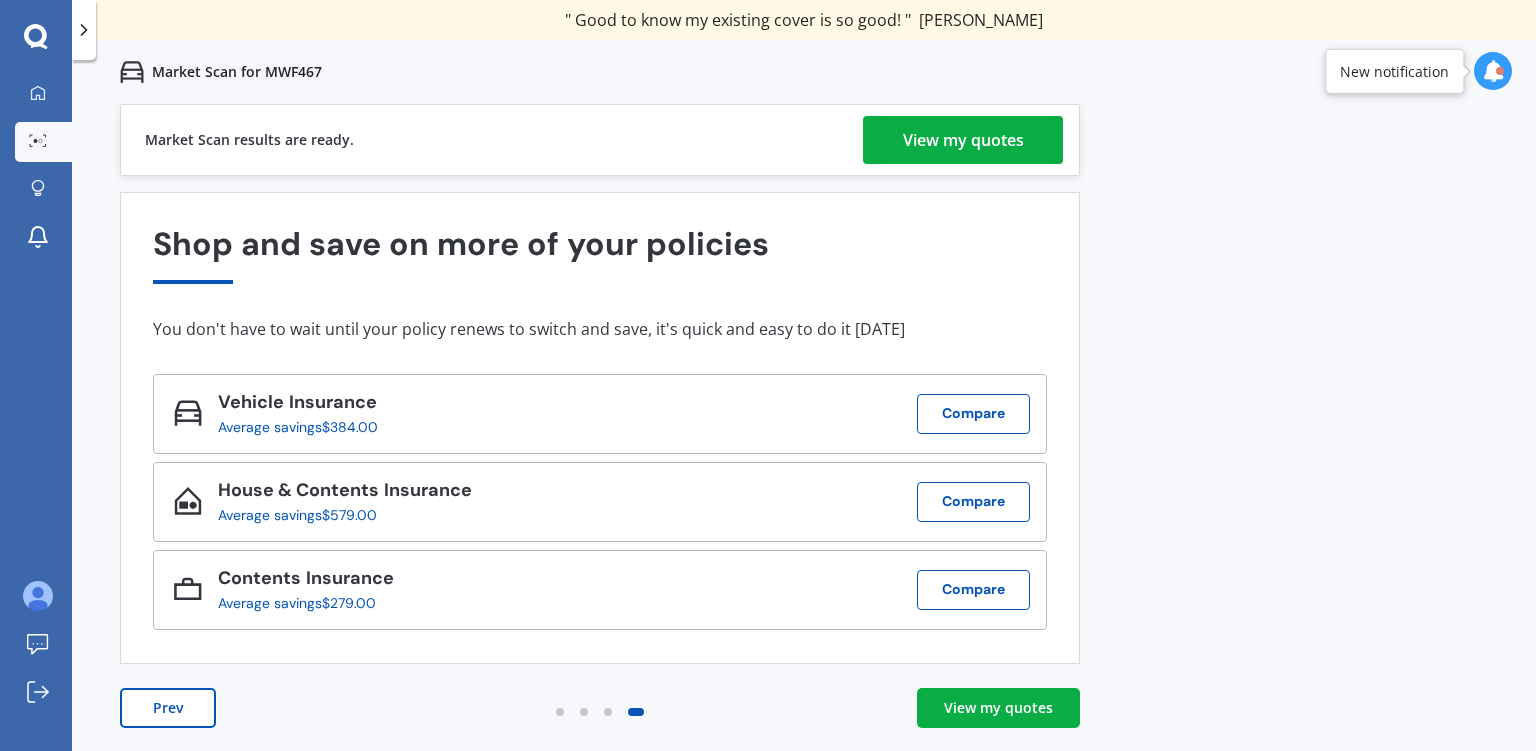click on "View my quotes" at bounding box center (963, 140) 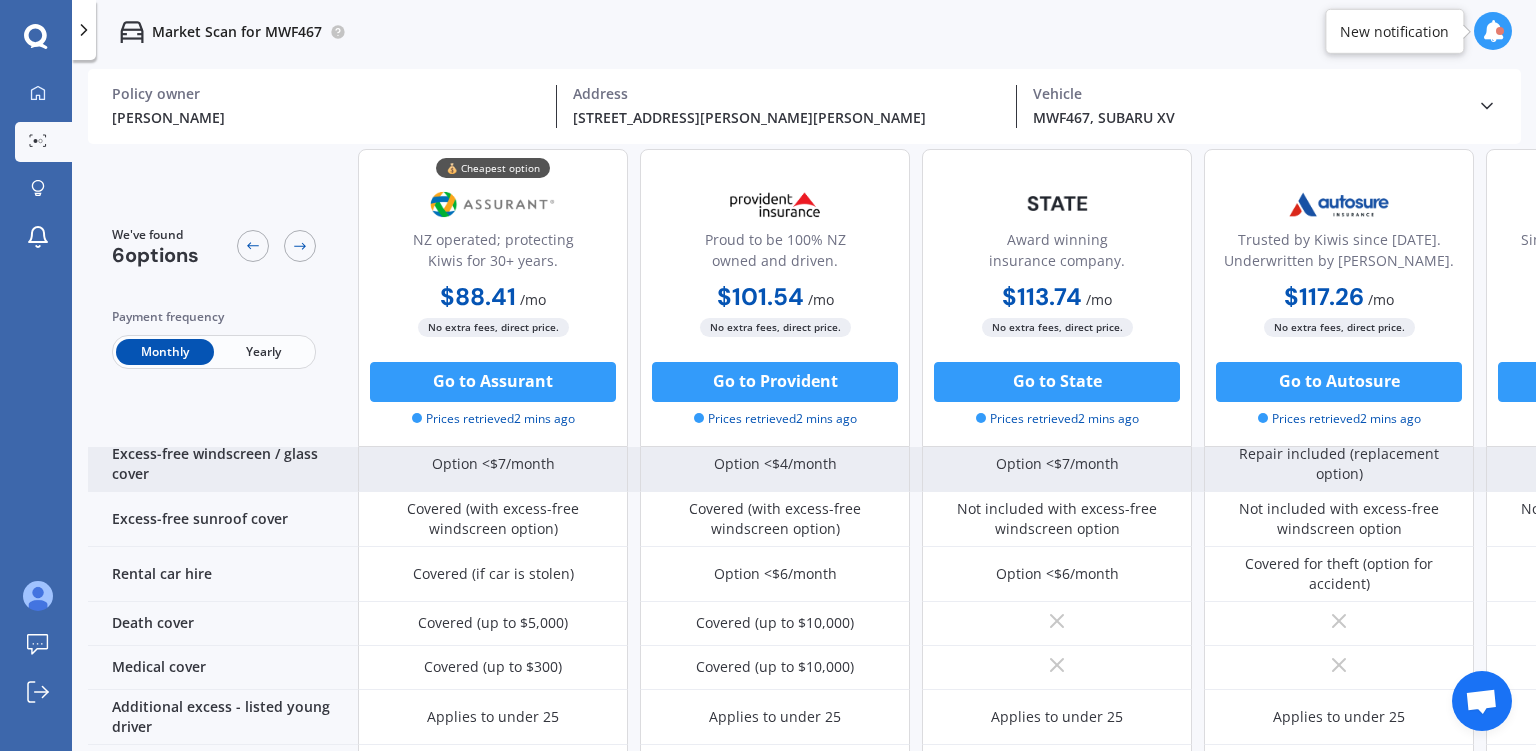 scroll, scrollTop: 614, scrollLeft: 0, axis: vertical 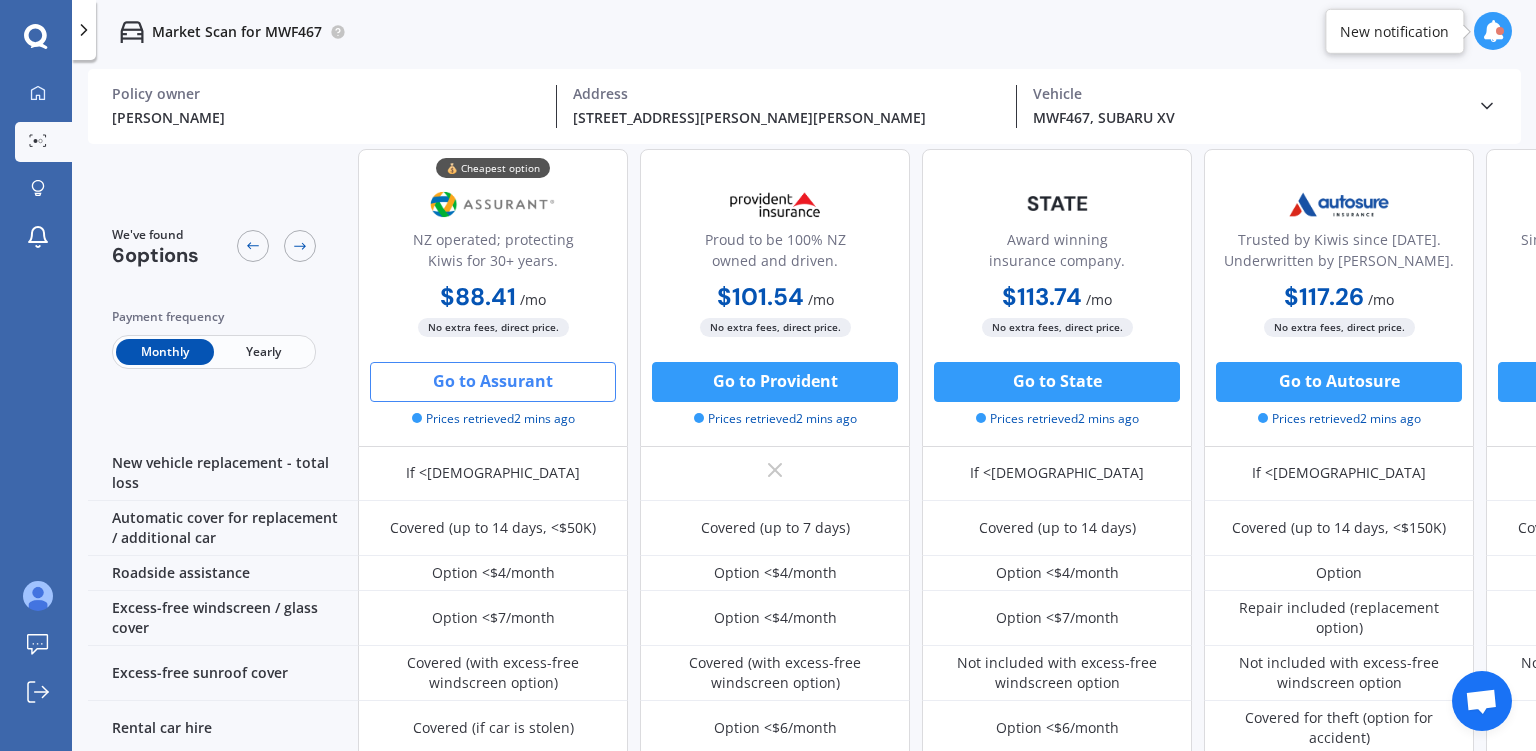 click on "Go to Assurant" at bounding box center [493, 382] 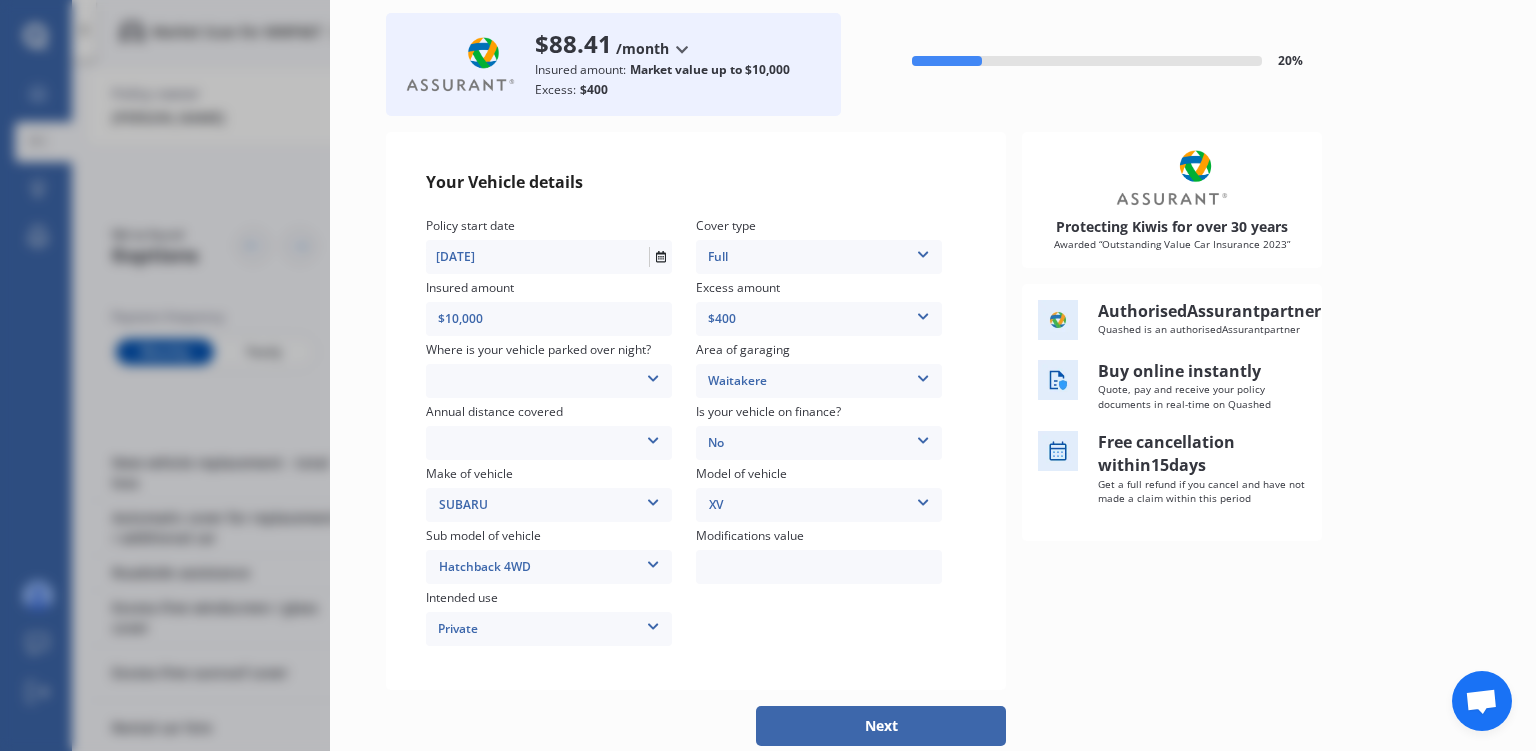 scroll, scrollTop: 154, scrollLeft: 0, axis: vertical 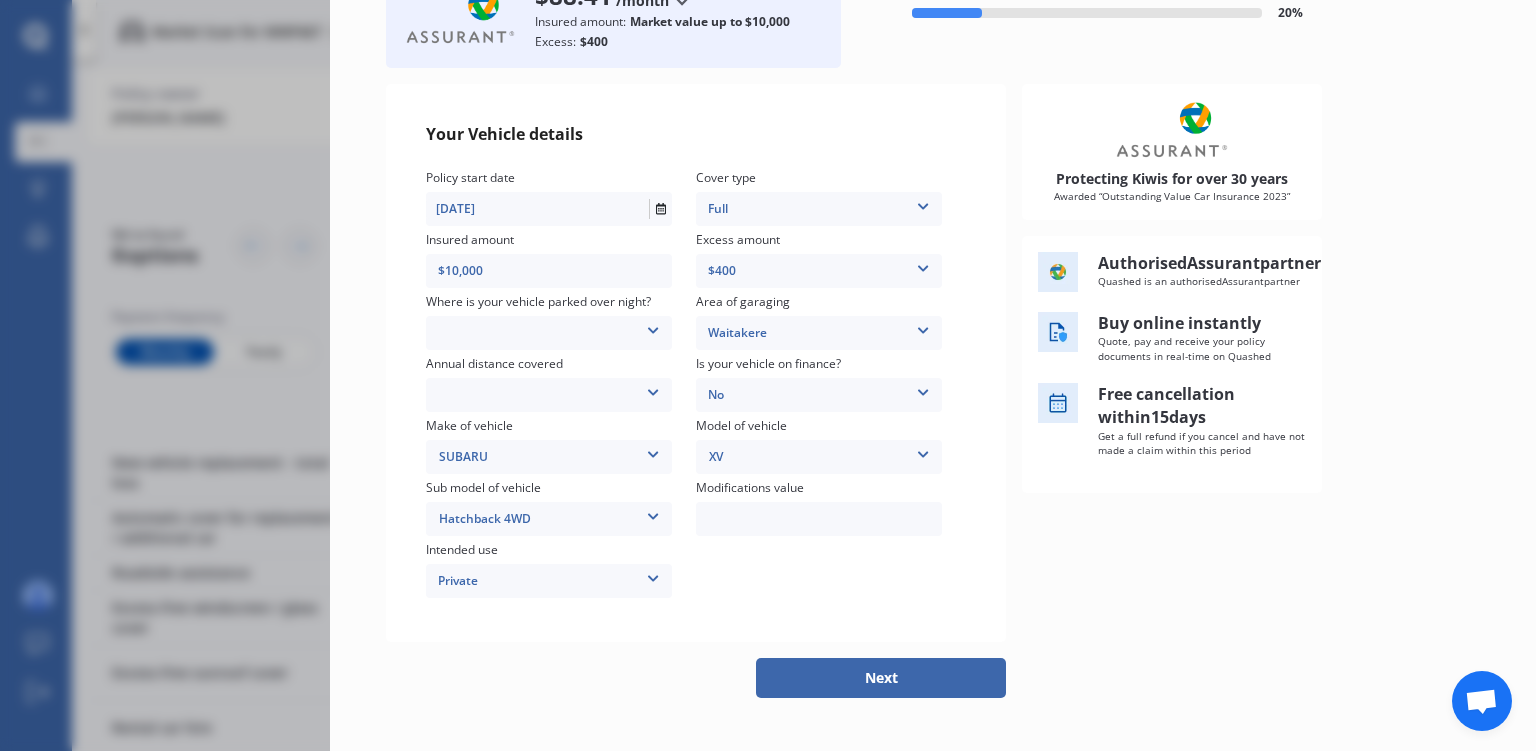 click on "In a garage On own property On street or road" at bounding box center [549, 333] 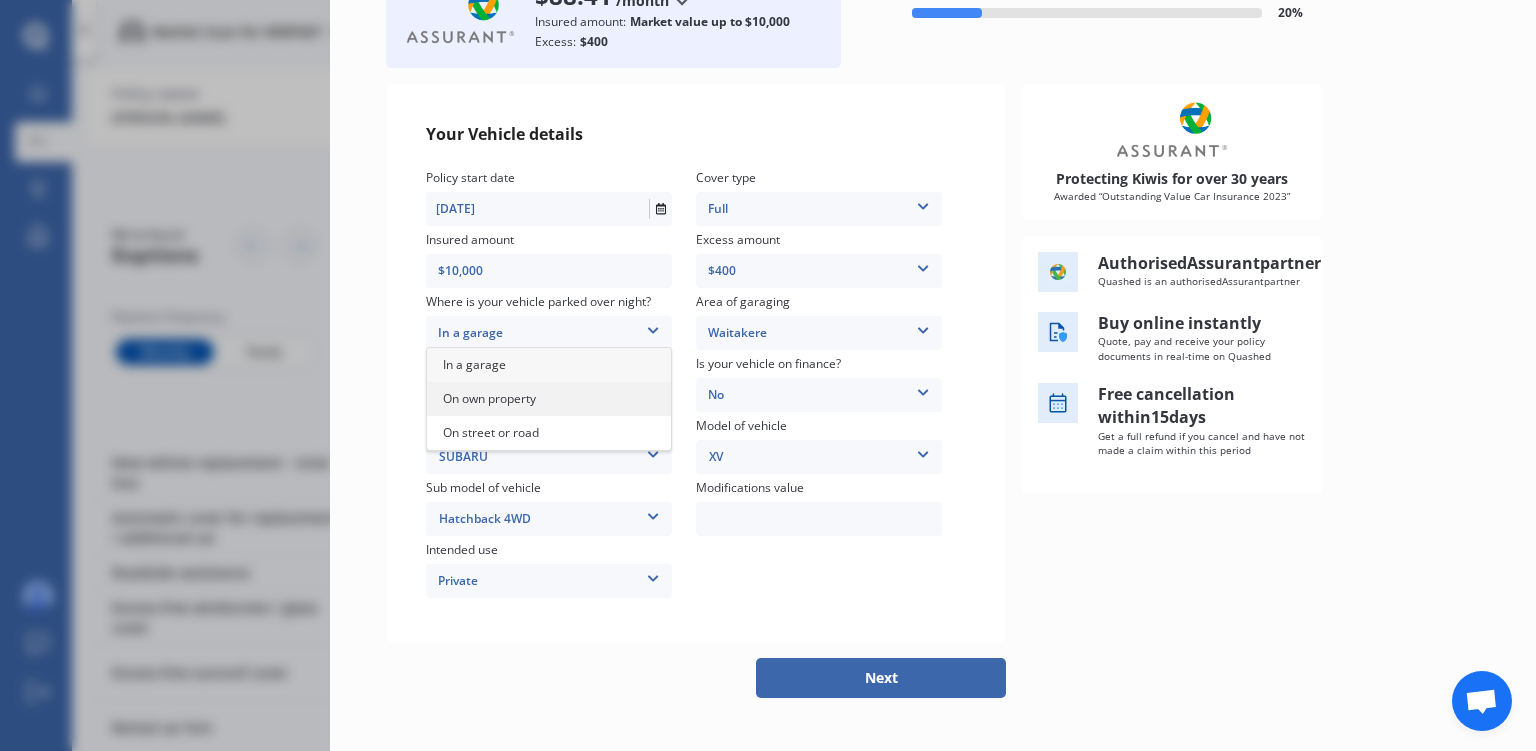 click on "On own property" at bounding box center [549, 399] 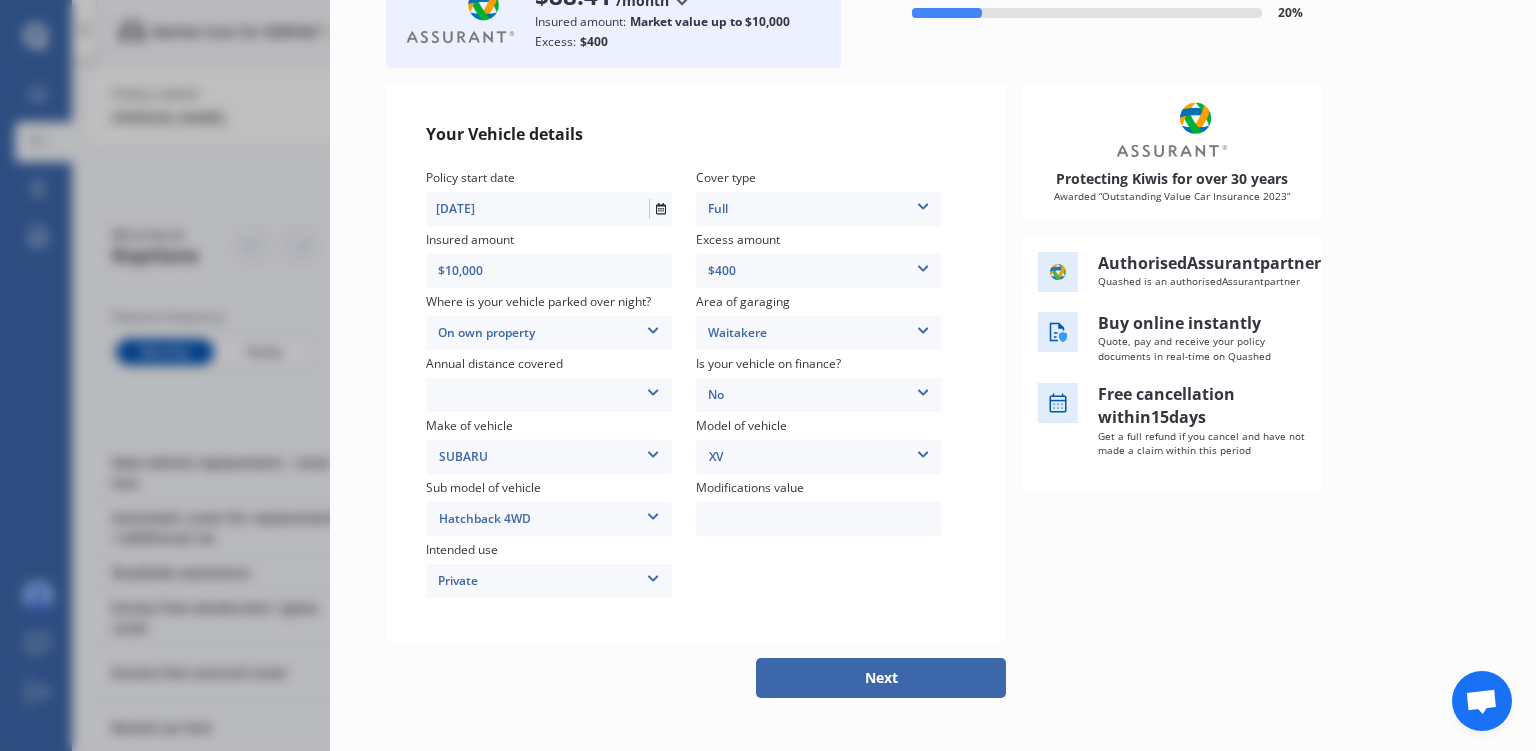 click at bounding box center [653, 389] 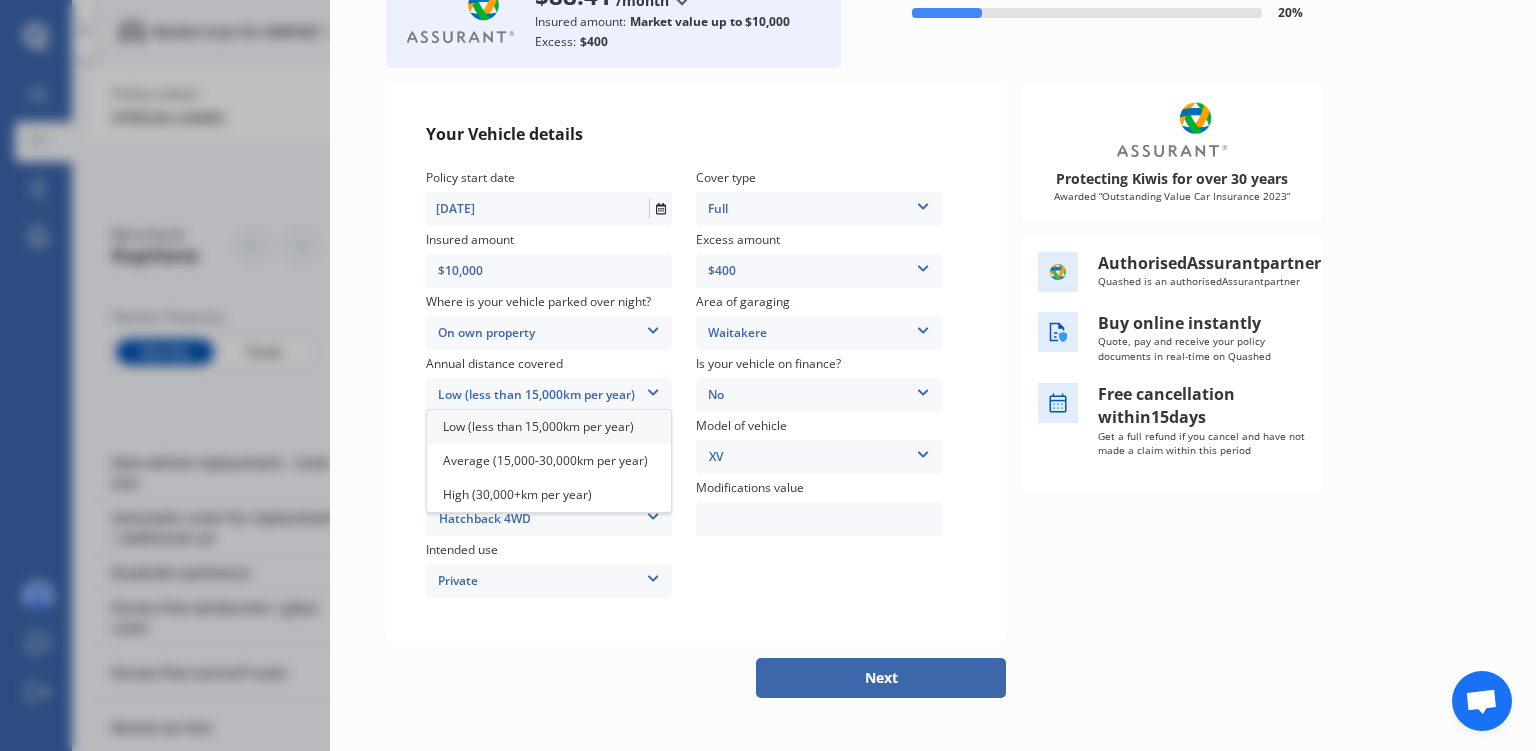 click on "Low (less than 15,000km per year)" at bounding box center (538, 426) 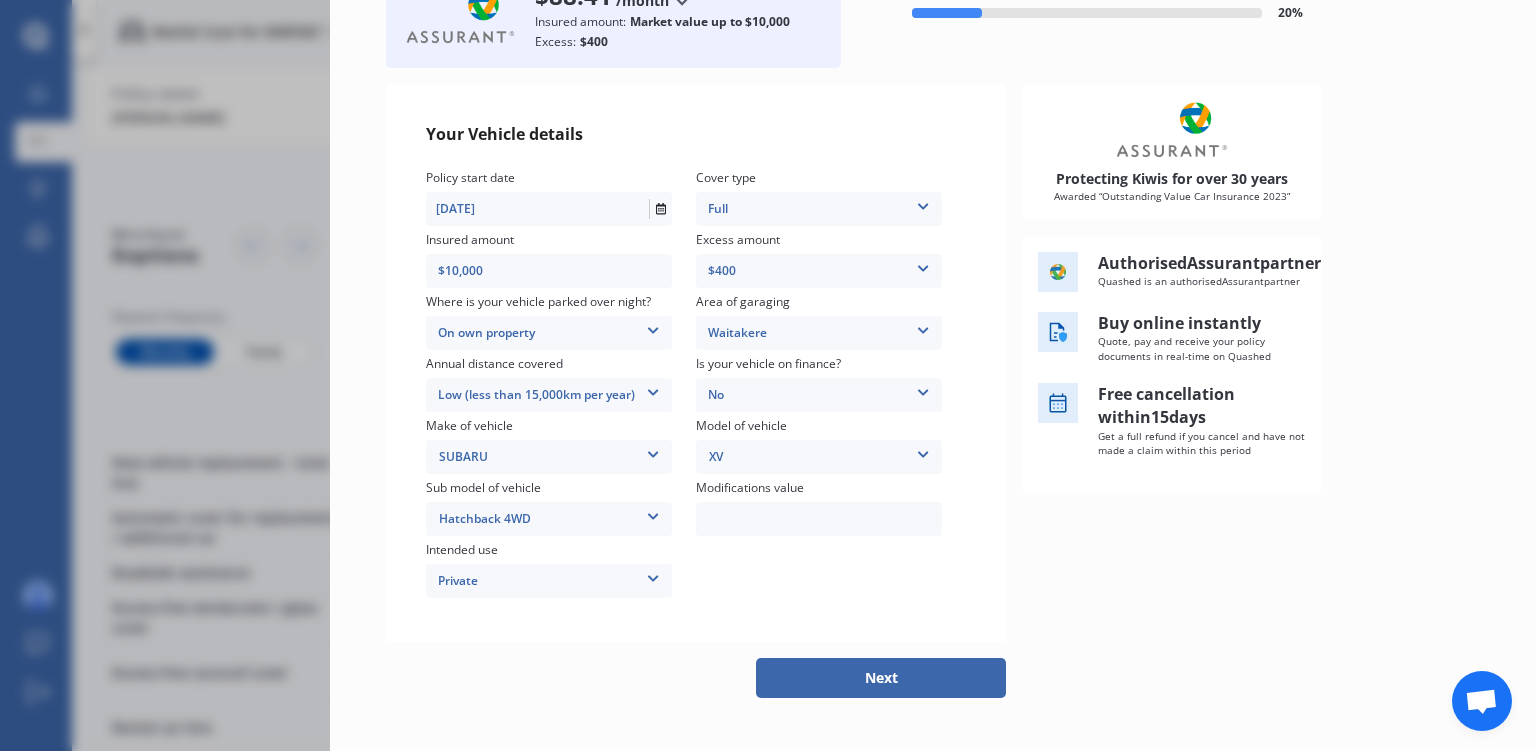 click on "Next" at bounding box center (881, 678) 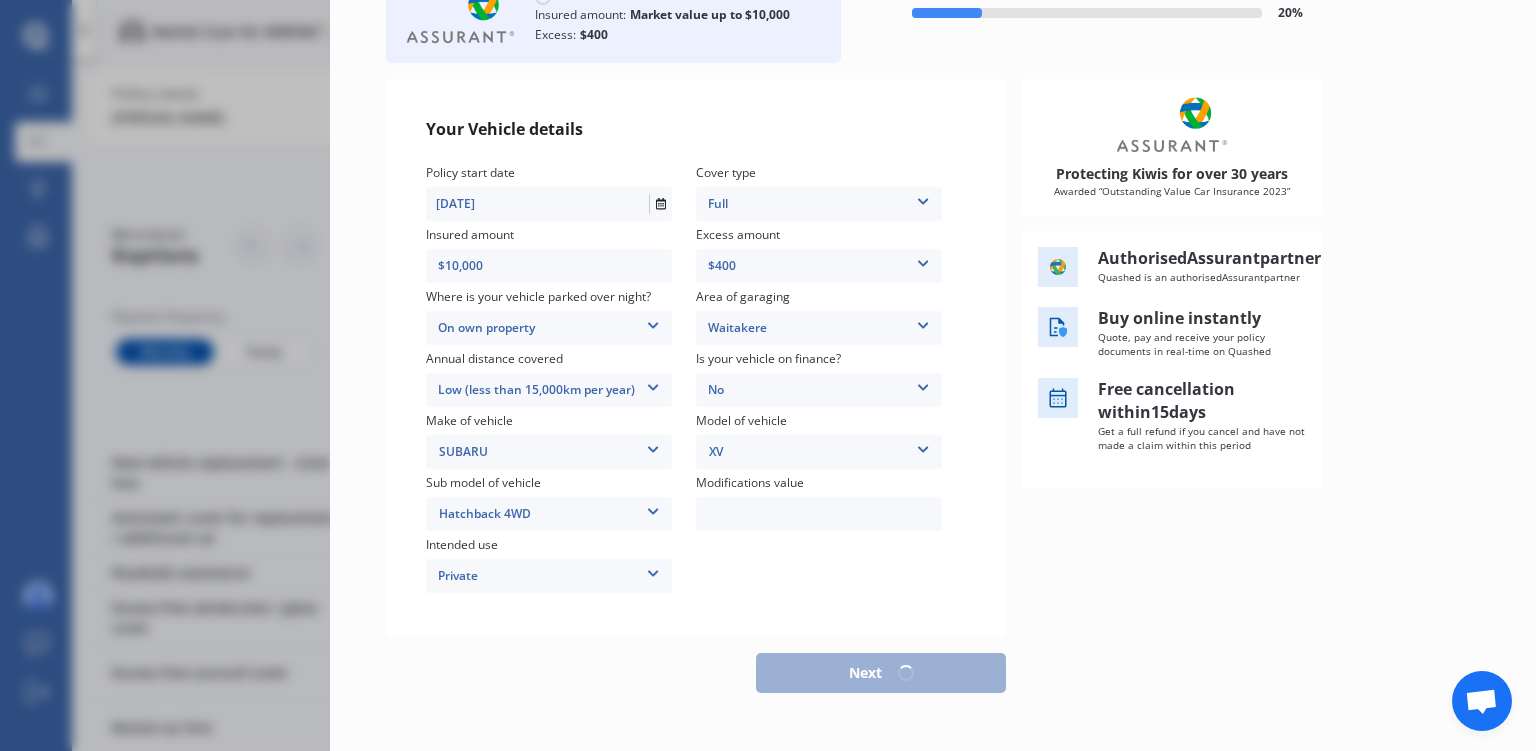 scroll, scrollTop: 154, scrollLeft: 0, axis: vertical 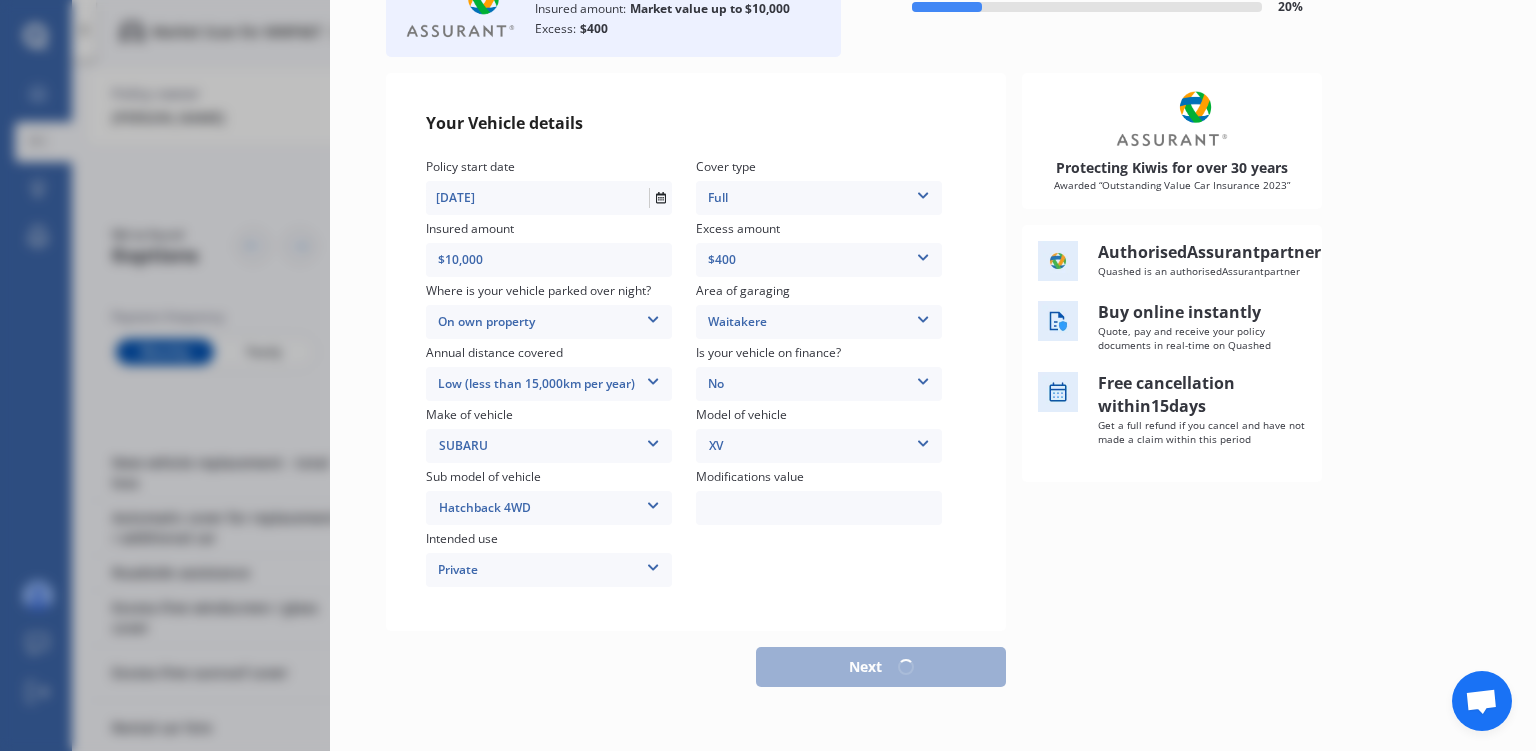 select on "03" 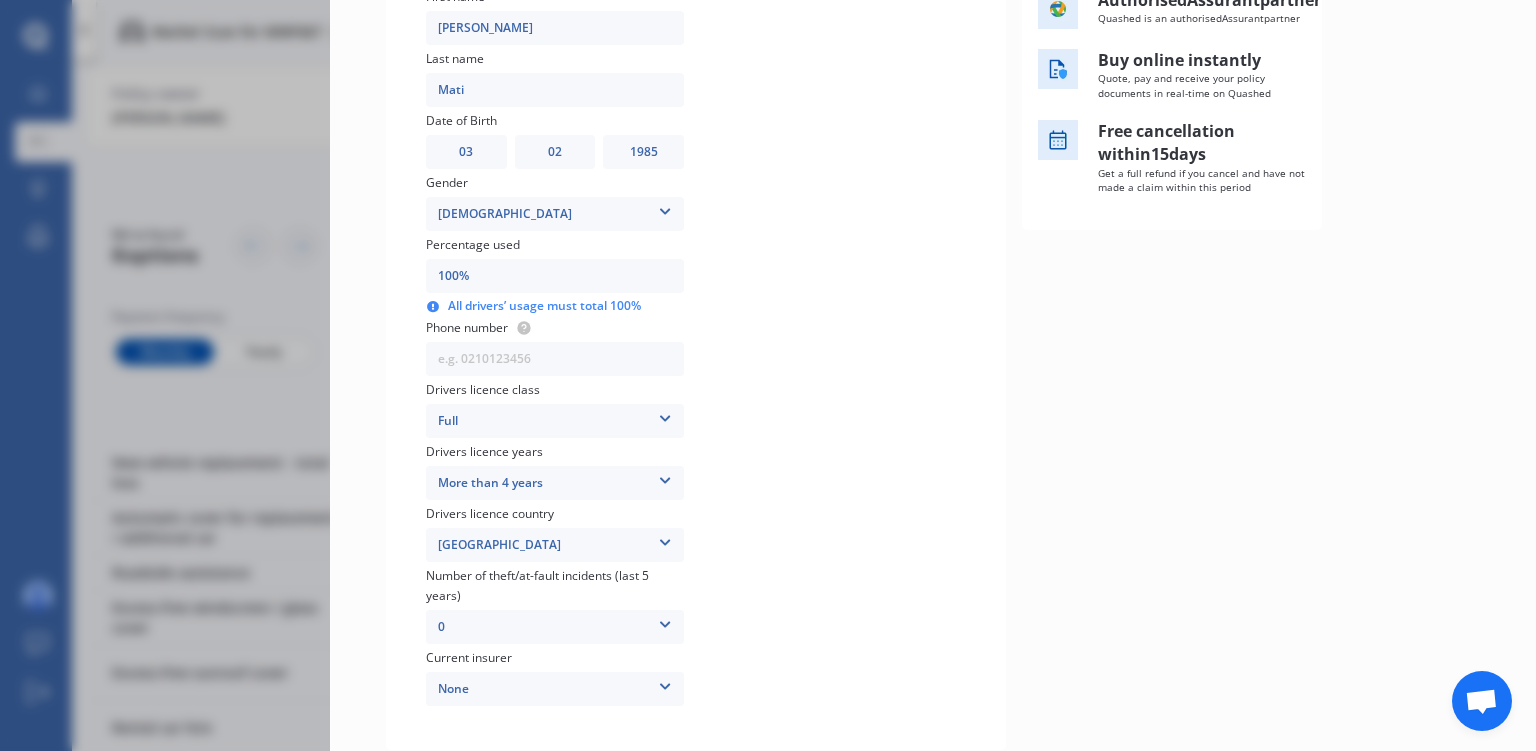 scroll, scrollTop: 461, scrollLeft: 0, axis: vertical 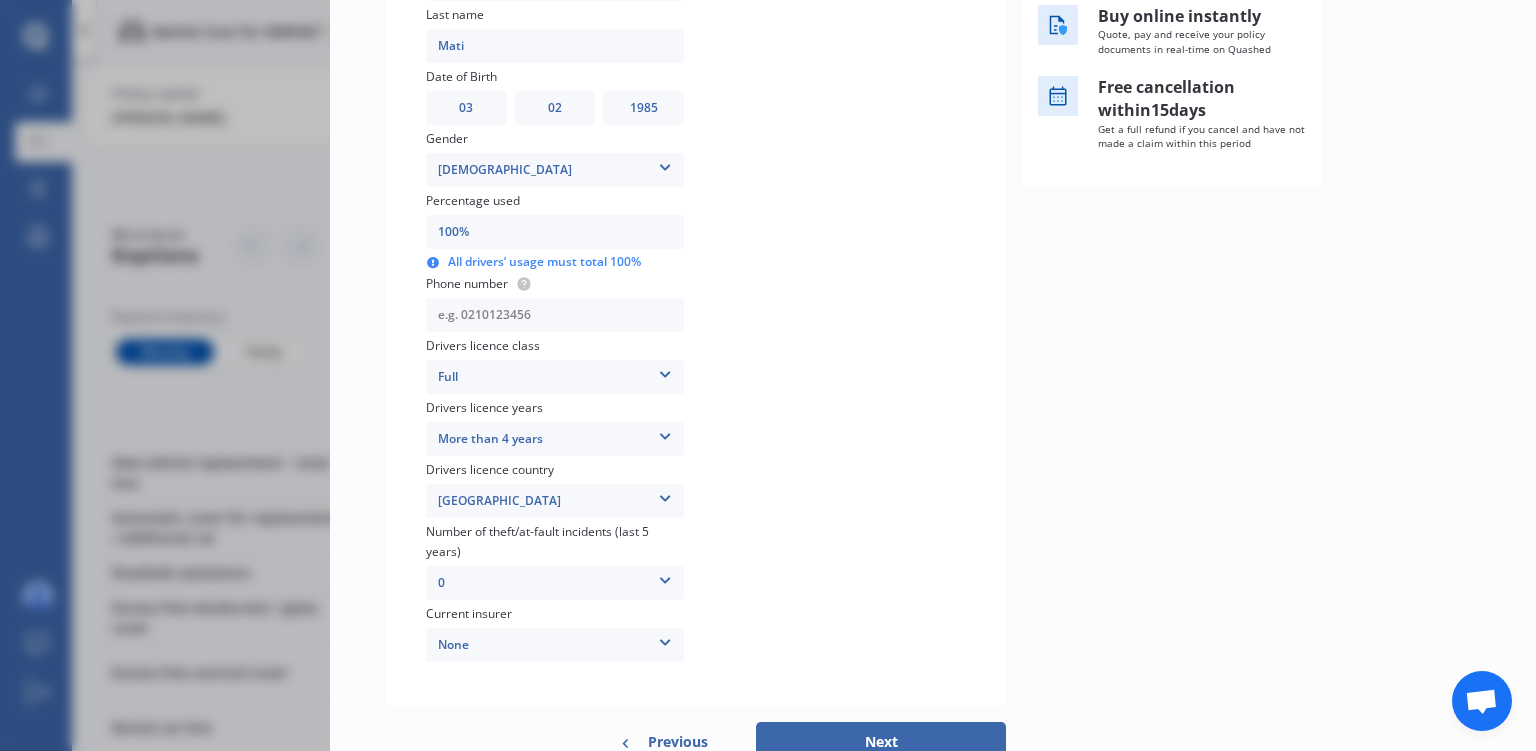 click at bounding box center [555, 315] 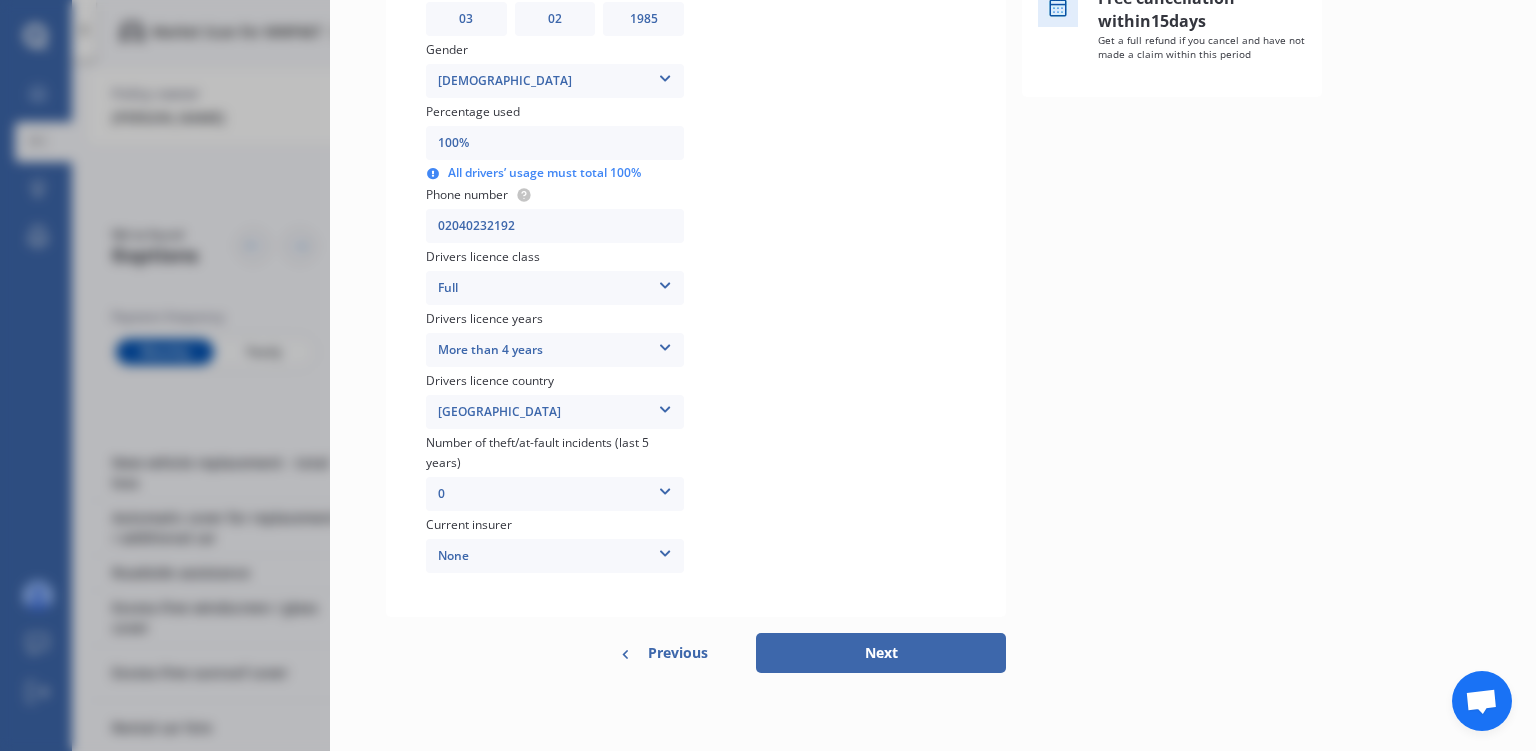 scroll, scrollTop: 552, scrollLeft: 0, axis: vertical 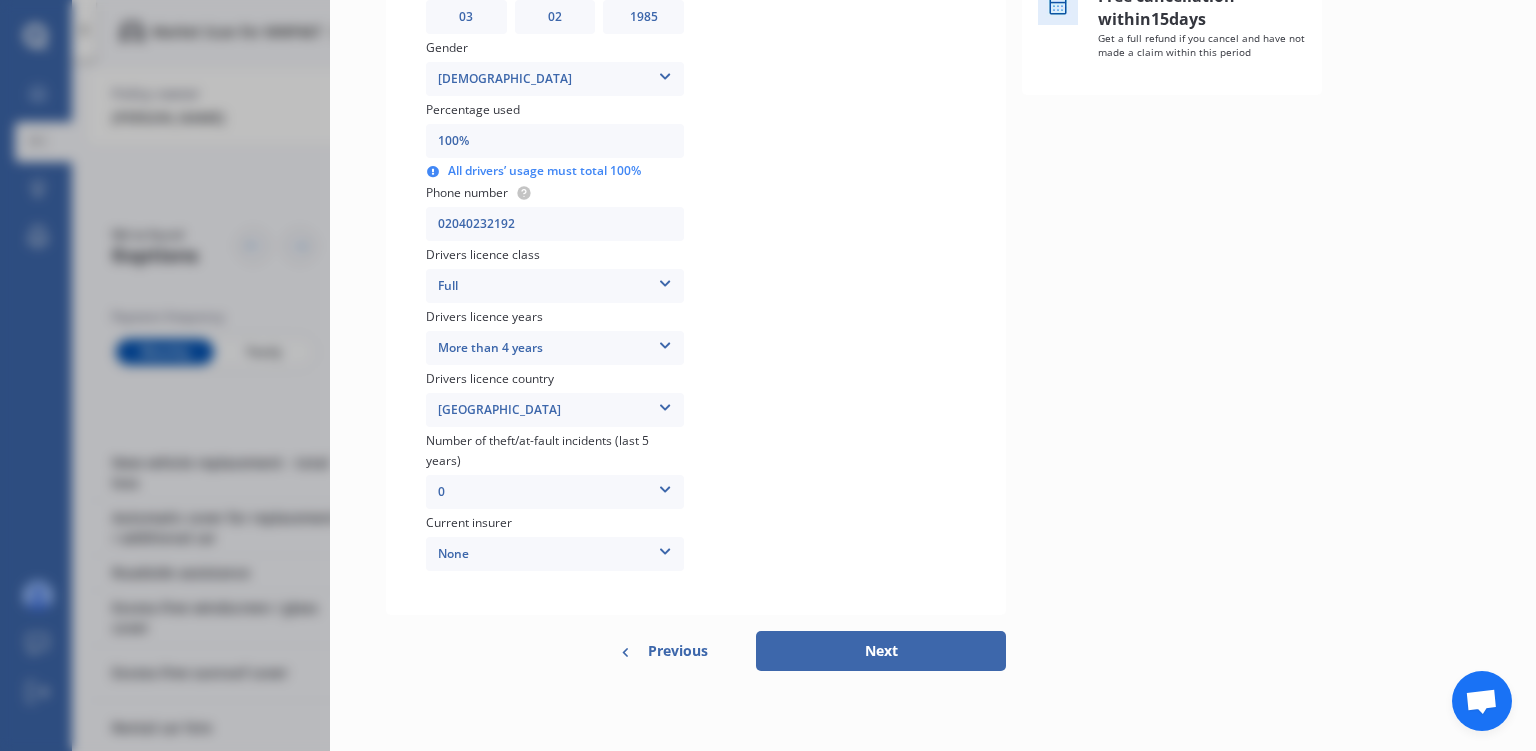 type on "02040232192" 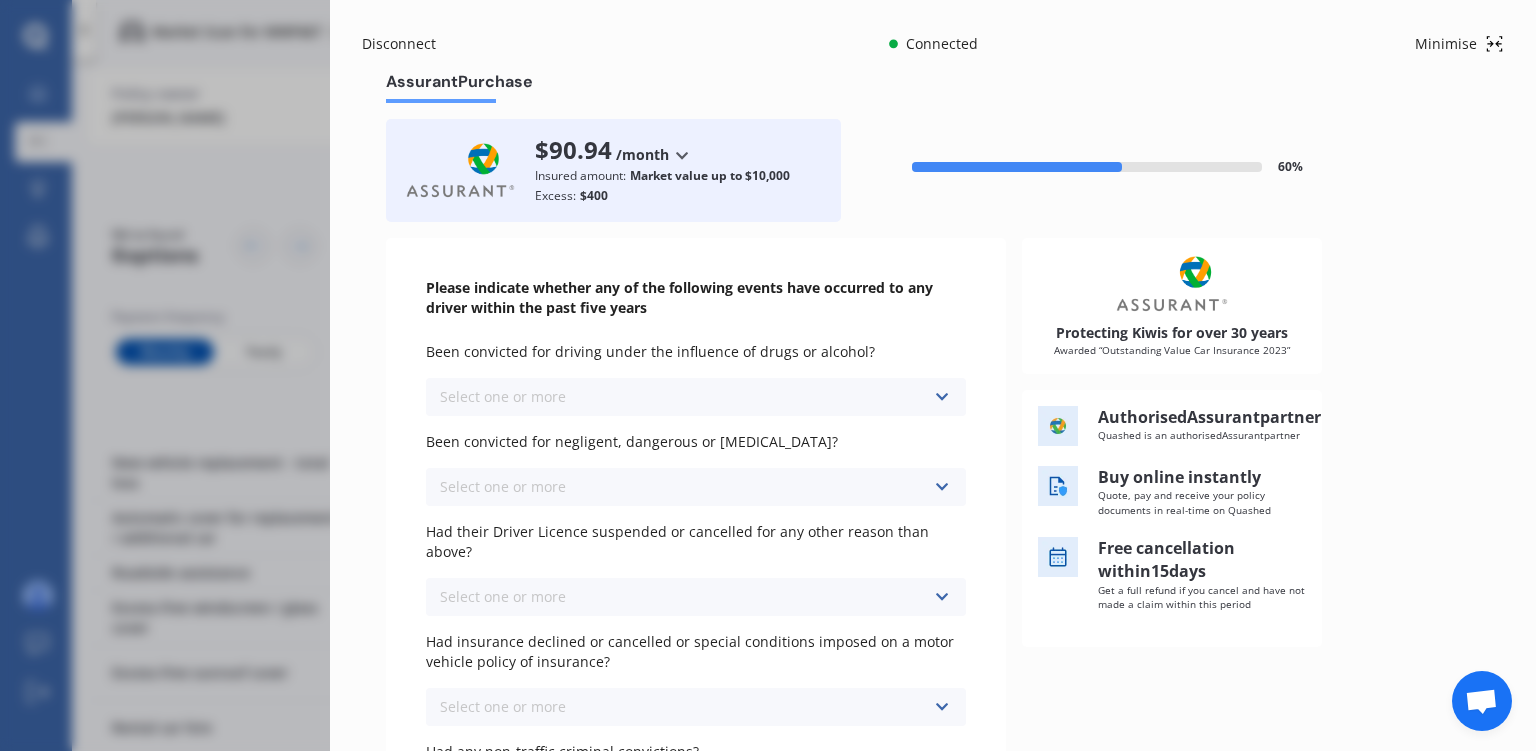 scroll, scrollTop: 154, scrollLeft: 0, axis: vertical 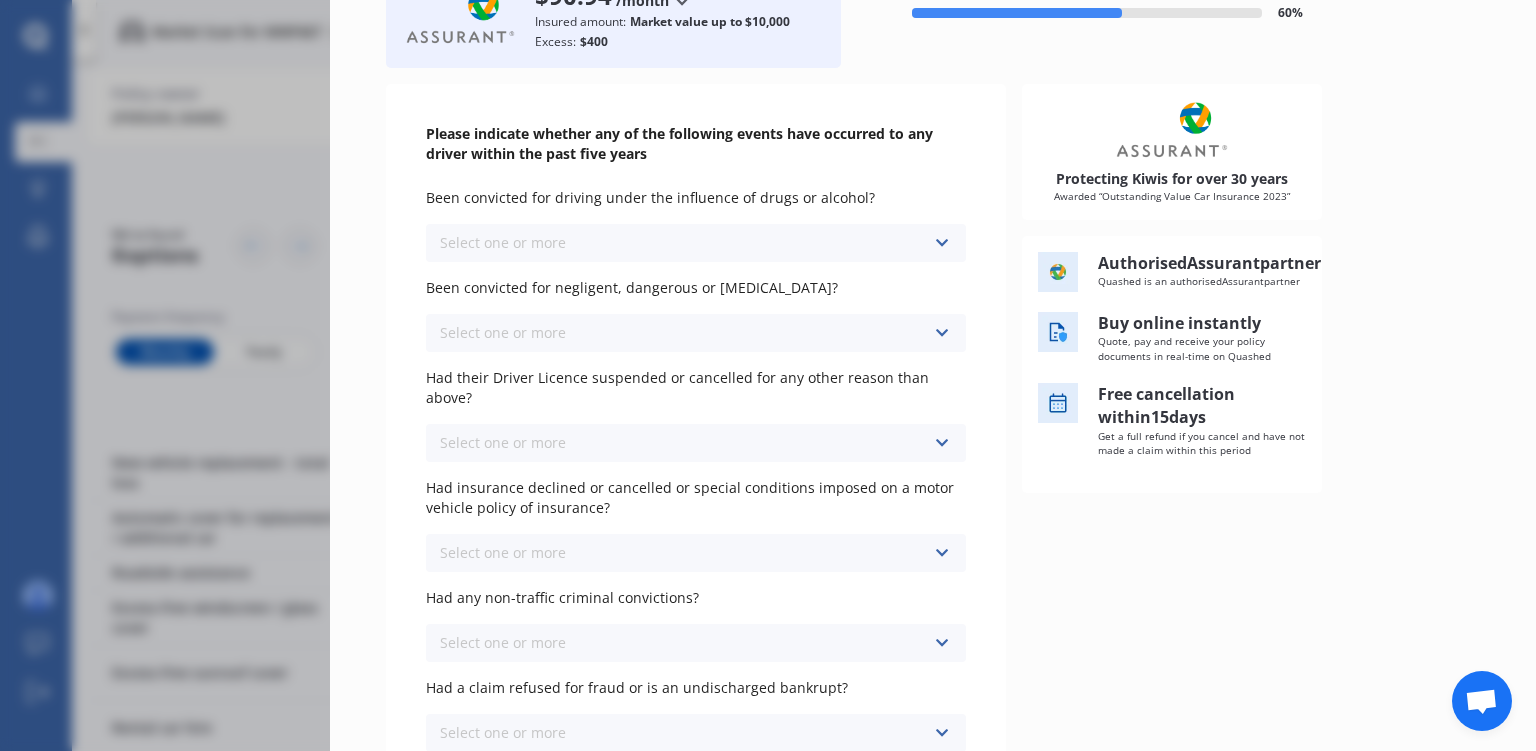 click on "Select one or more Never, or over [DATE] Last year 1 to [DATE] 2 to [DATE] 3 to [DATE]" at bounding box center [696, 243] 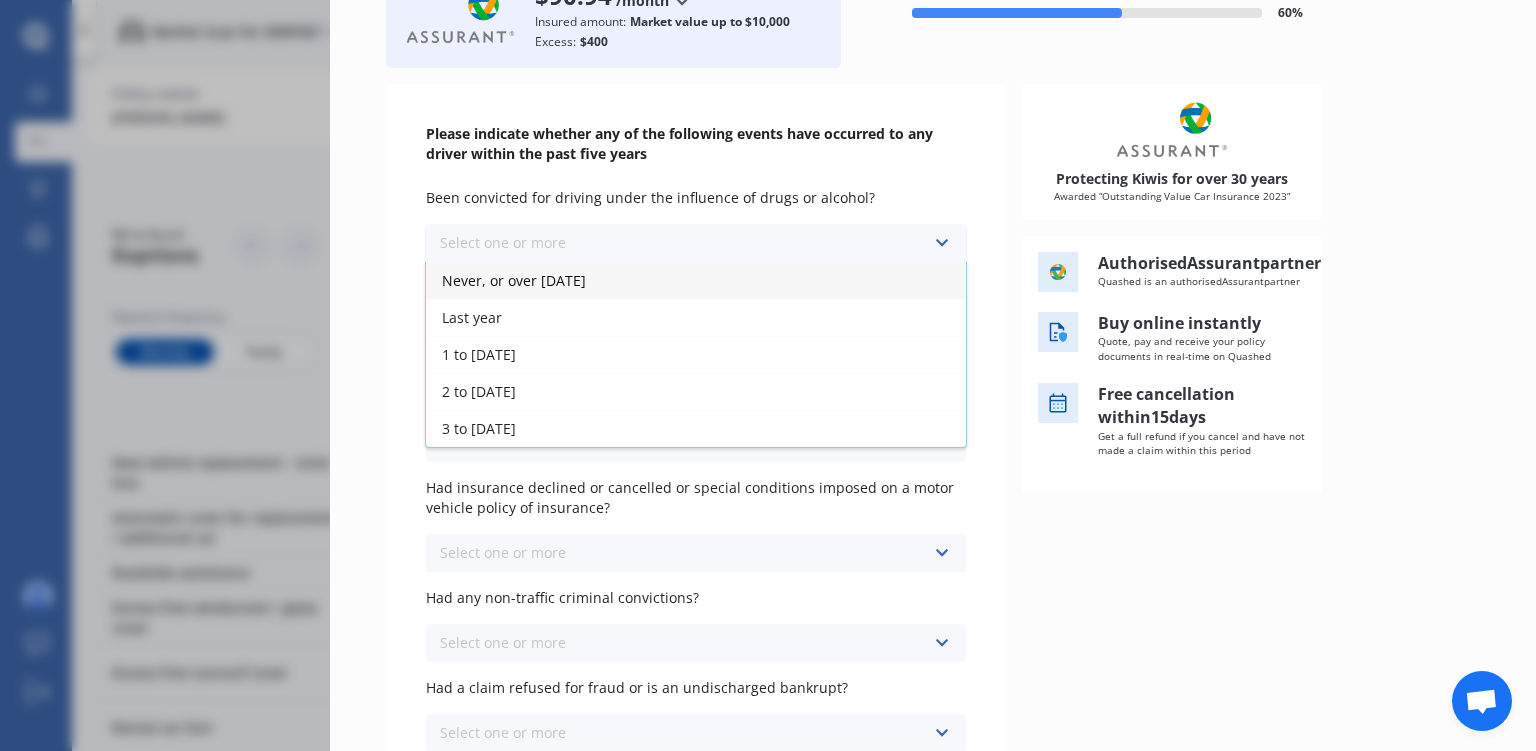 click on "Never, or over [DATE]" at bounding box center (696, 280) 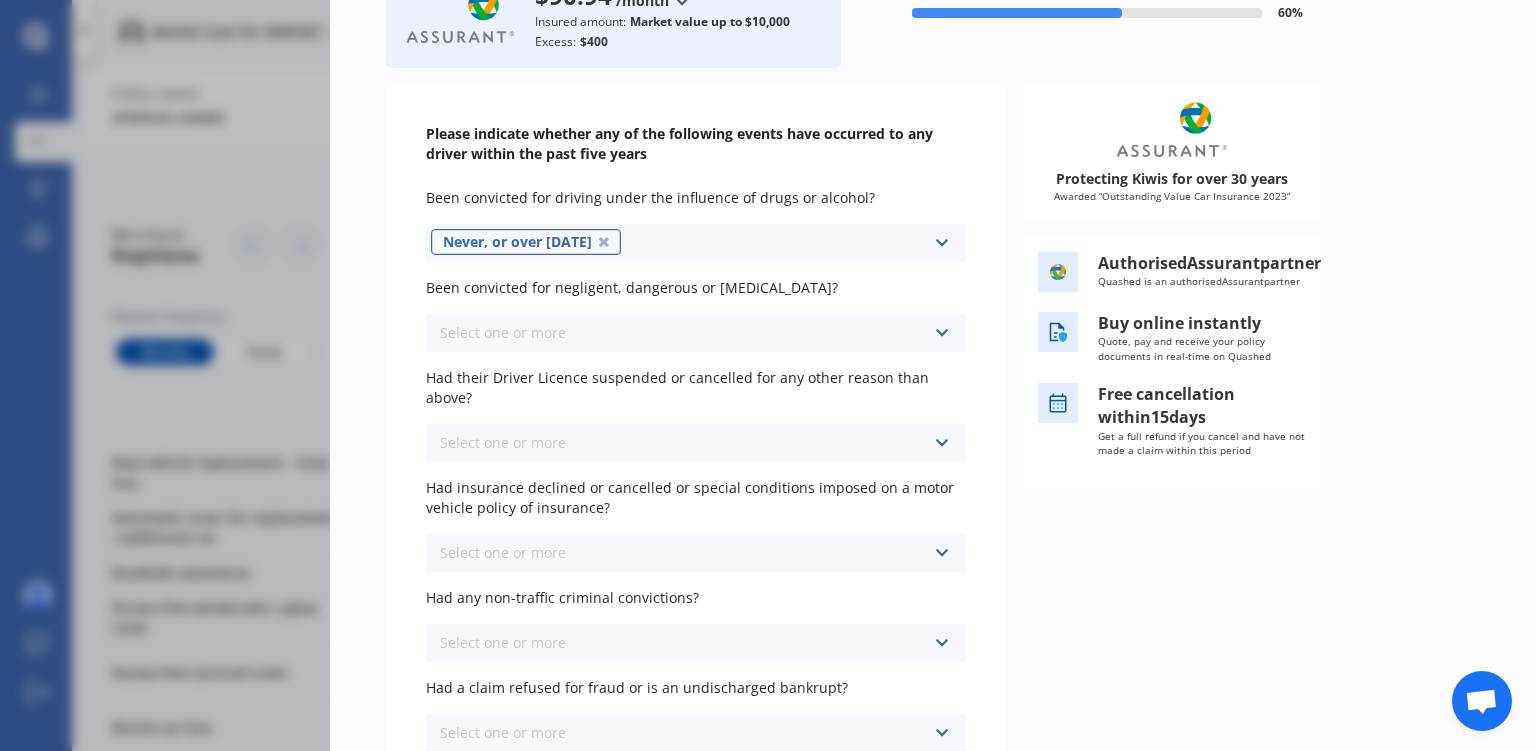 click on "Select one or more Never, or over [DATE] Last year 1 to [DATE] 2 to [DATE] 3 to [DATE]" at bounding box center [696, 333] 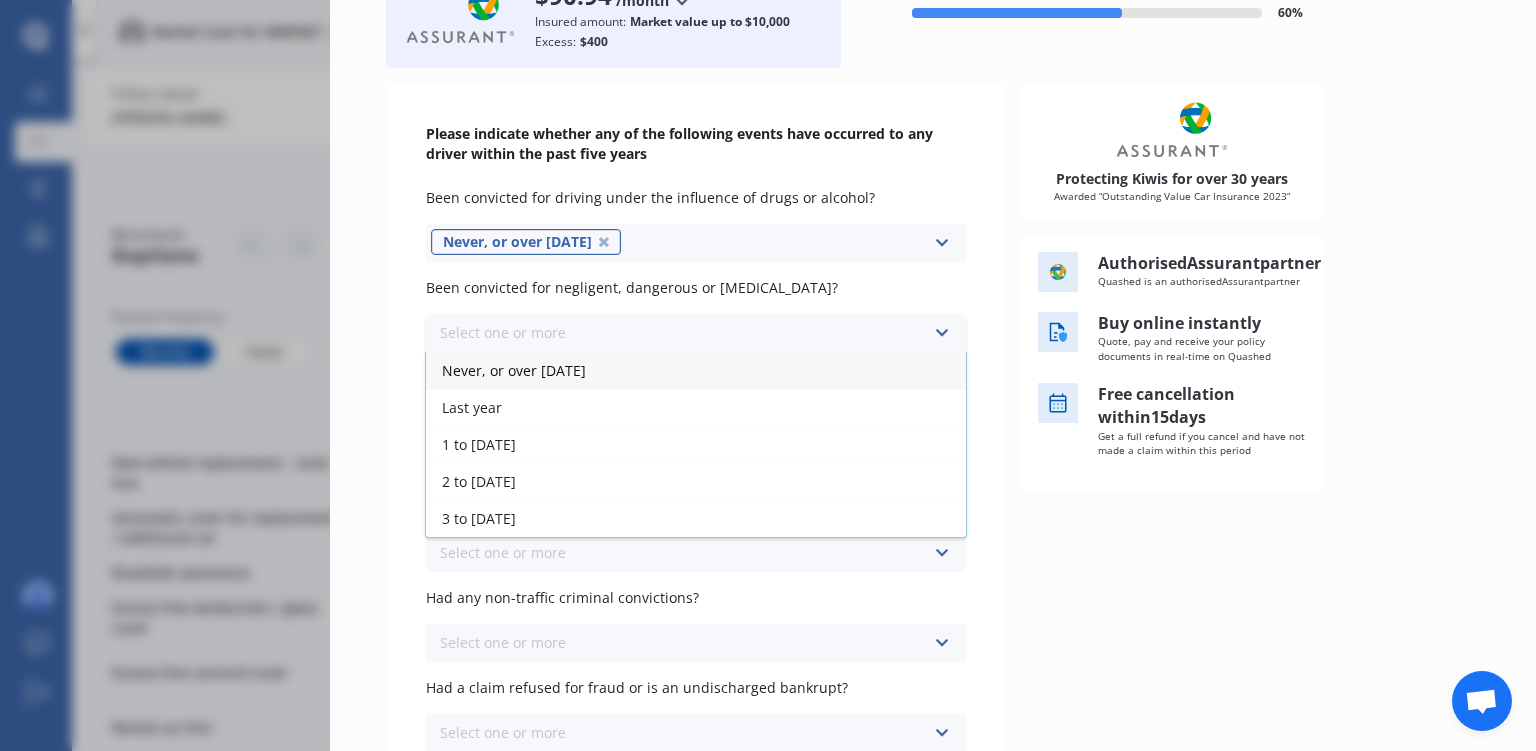 click on "Never, or over [DATE]" at bounding box center [696, 370] 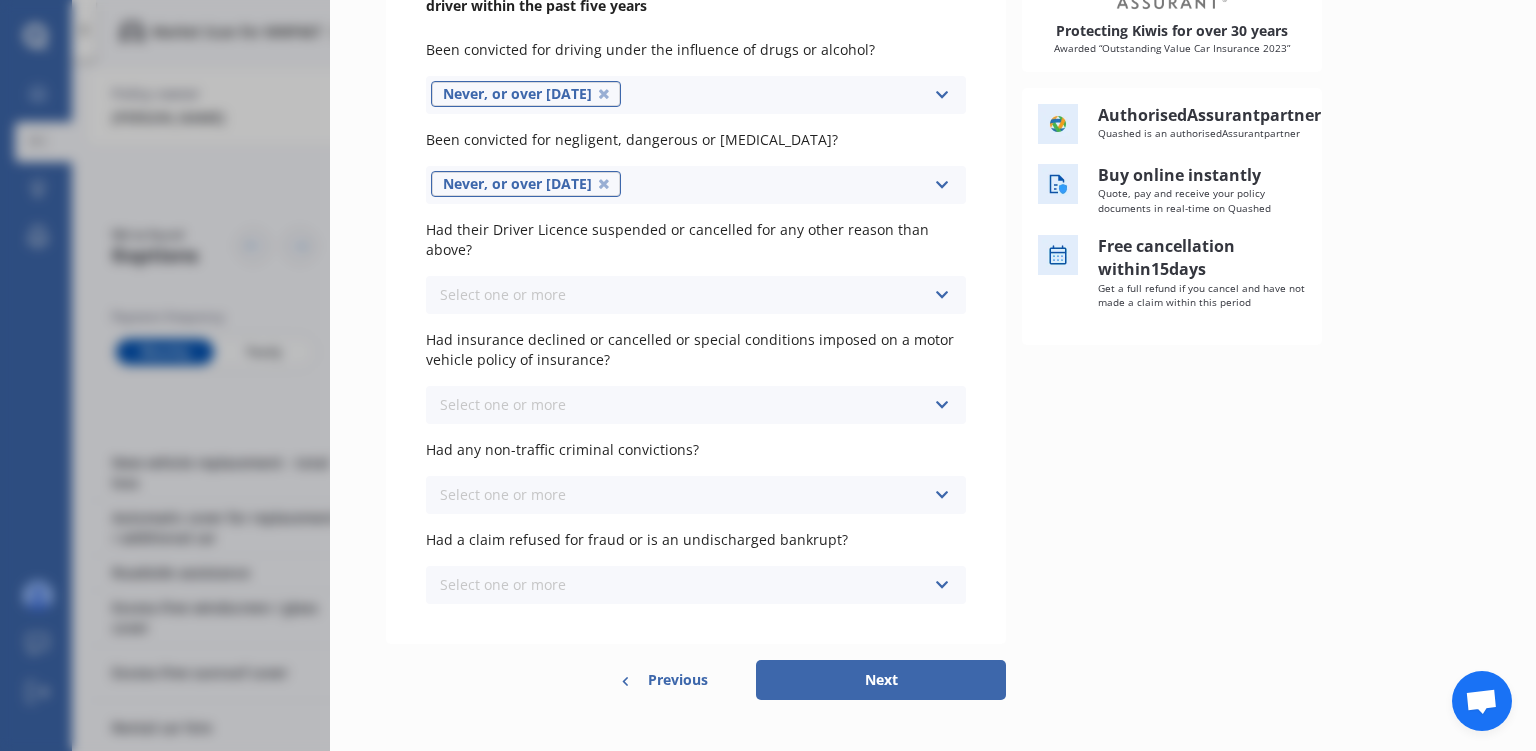 scroll, scrollTop: 311, scrollLeft: 0, axis: vertical 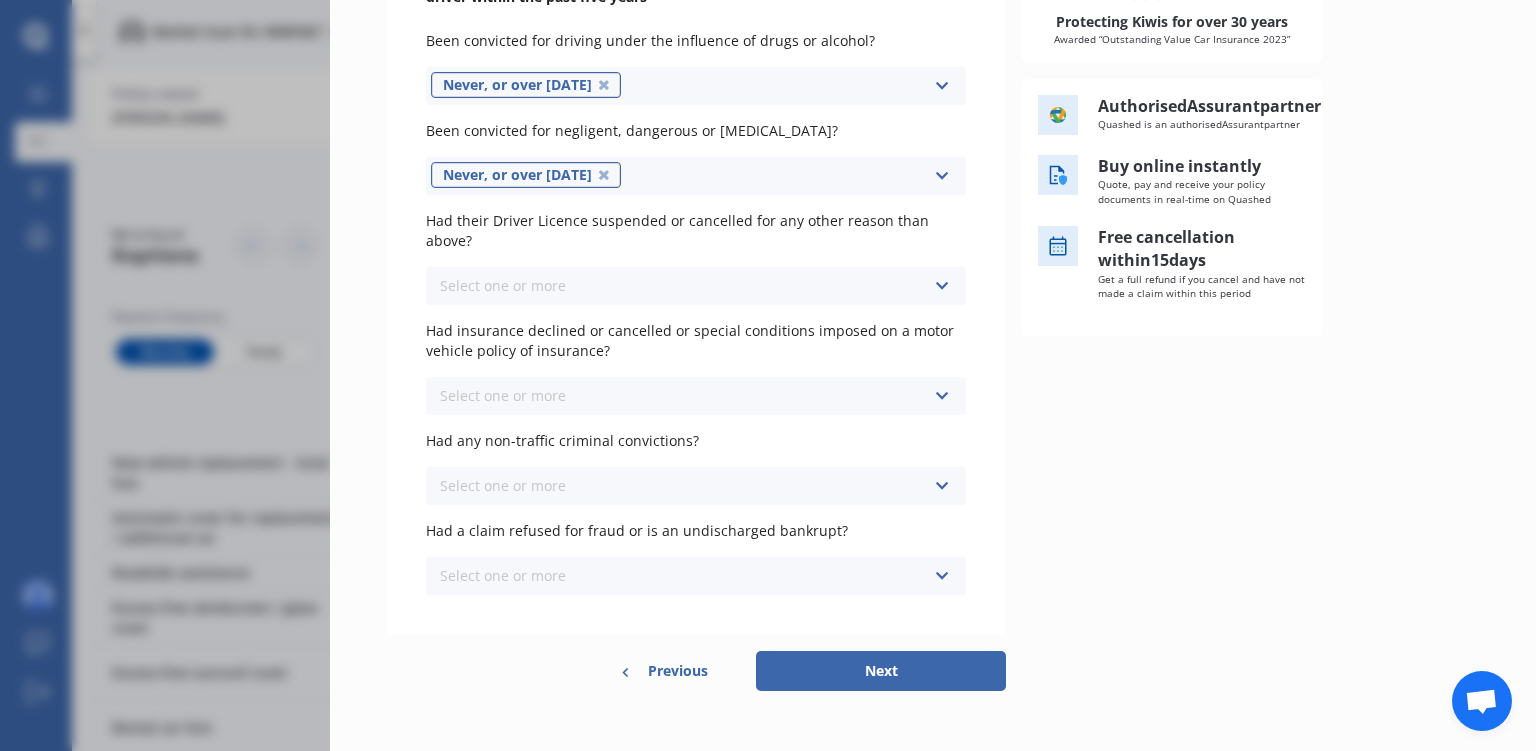 click on "Select one or more Never, or over [DATE] Last year 1 to [DATE] 2 to [DATE] 3 to [DATE]" at bounding box center [696, 286] 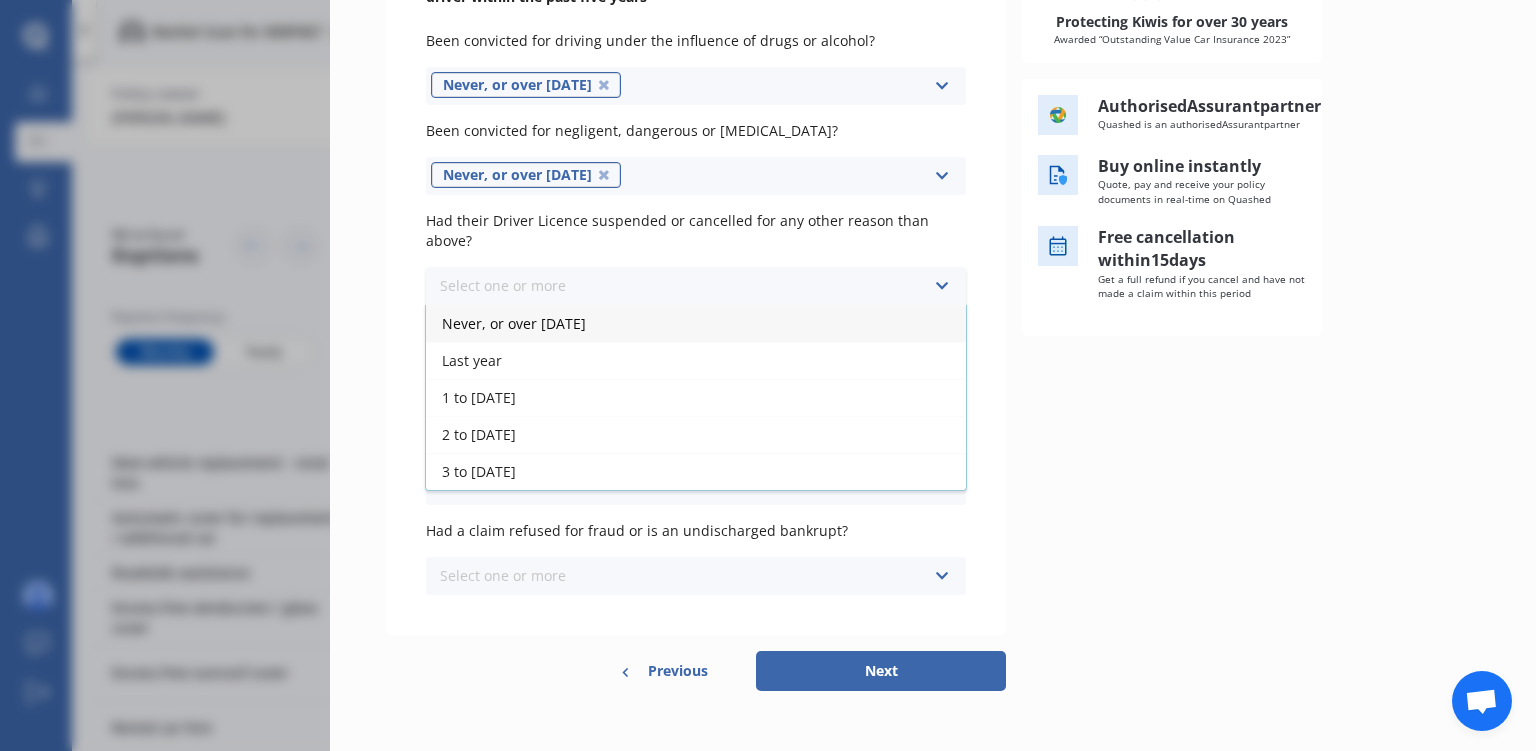 click on "Never, or over [DATE]" at bounding box center (696, 323) 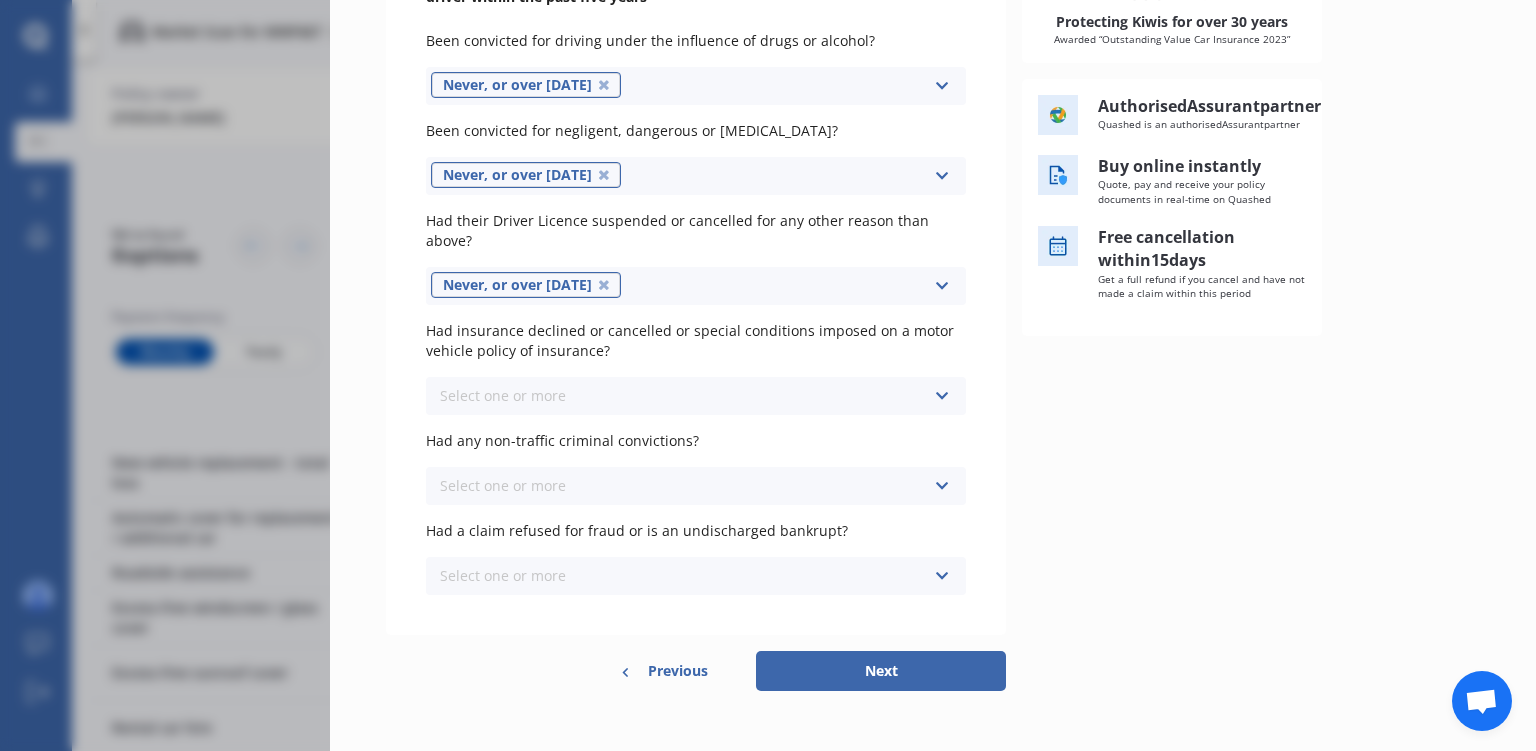 click on "Select one or more Never, or over [DATE] Last year 1 to [DATE] 2 to [DATE] 3 to [DATE]" at bounding box center [696, 396] 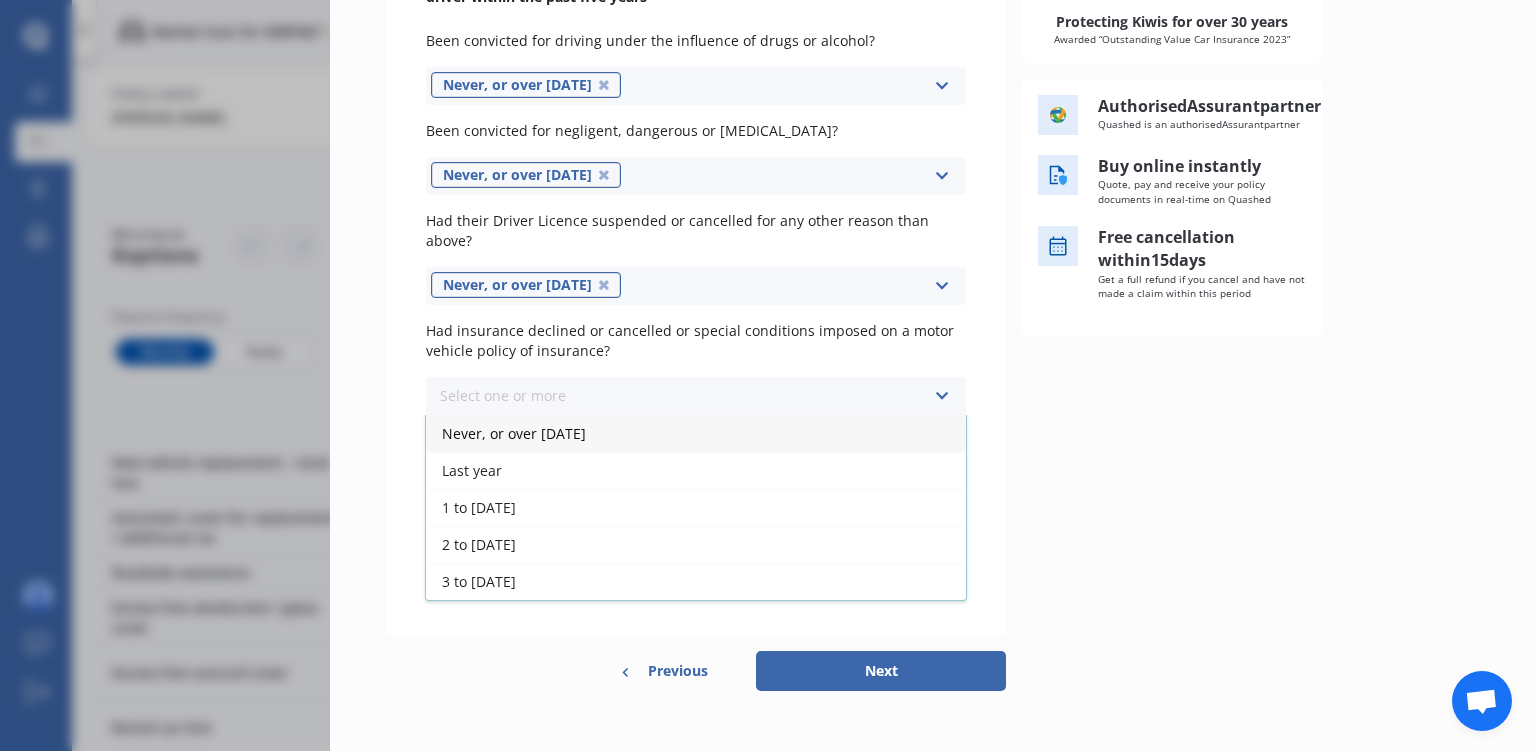 click on "Never, or over [DATE]" at bounding box center (696, 433) 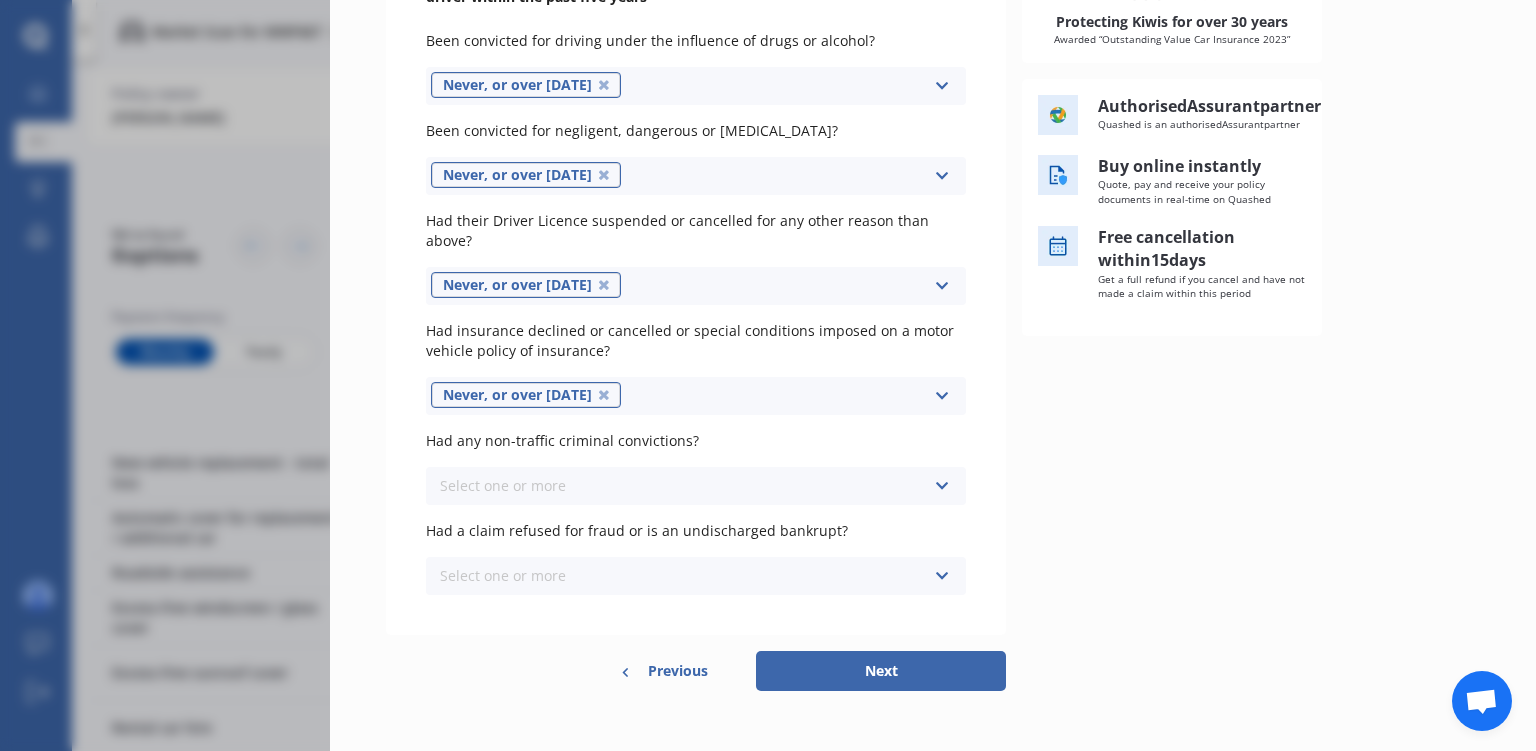 click on "Select one or more Never, or over [DATE] Last year 1 to [DATE] 2 to [DATE] 3 to [DATE]" at bounding box center [696, 486] 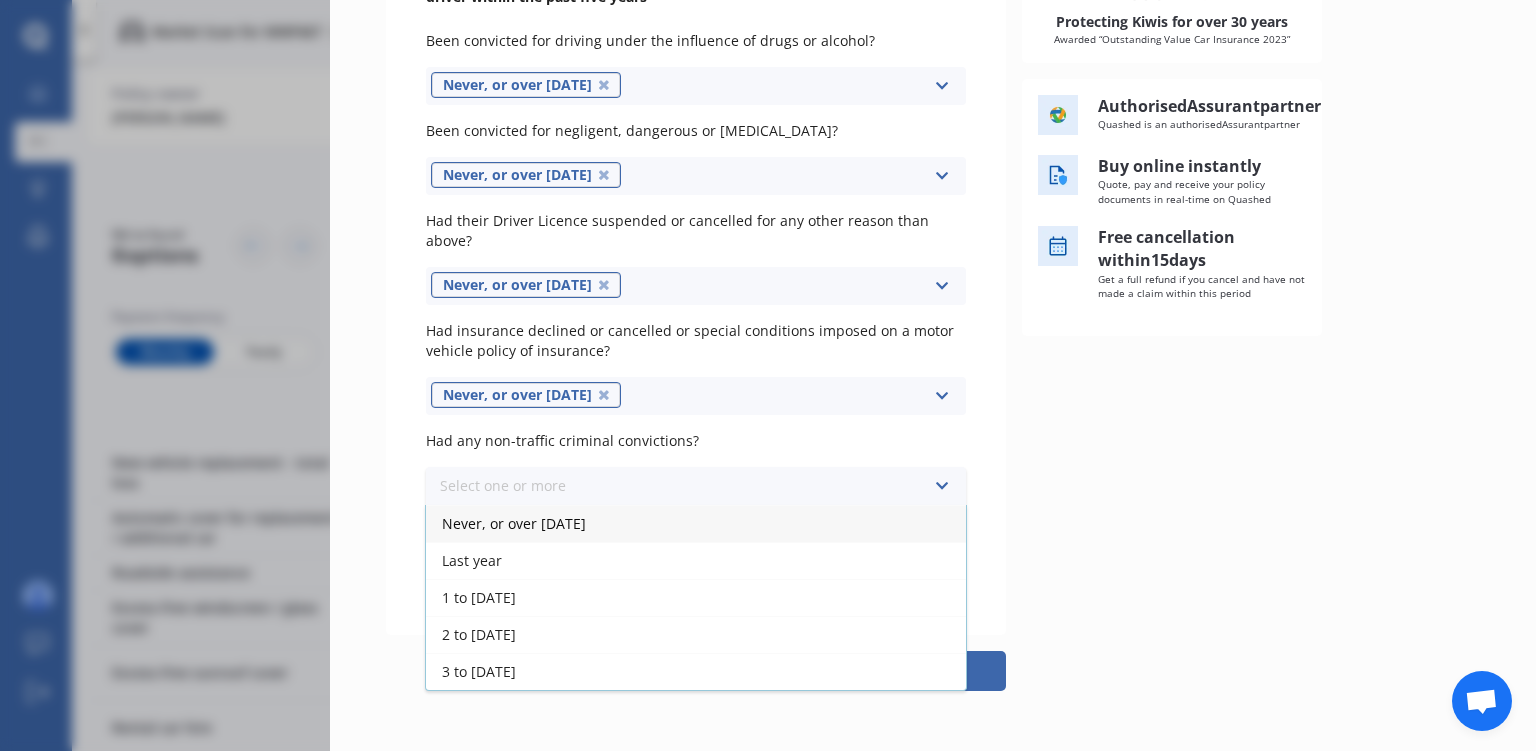 click on "Never, or over [DATE]" at bounding box center (696, 523) 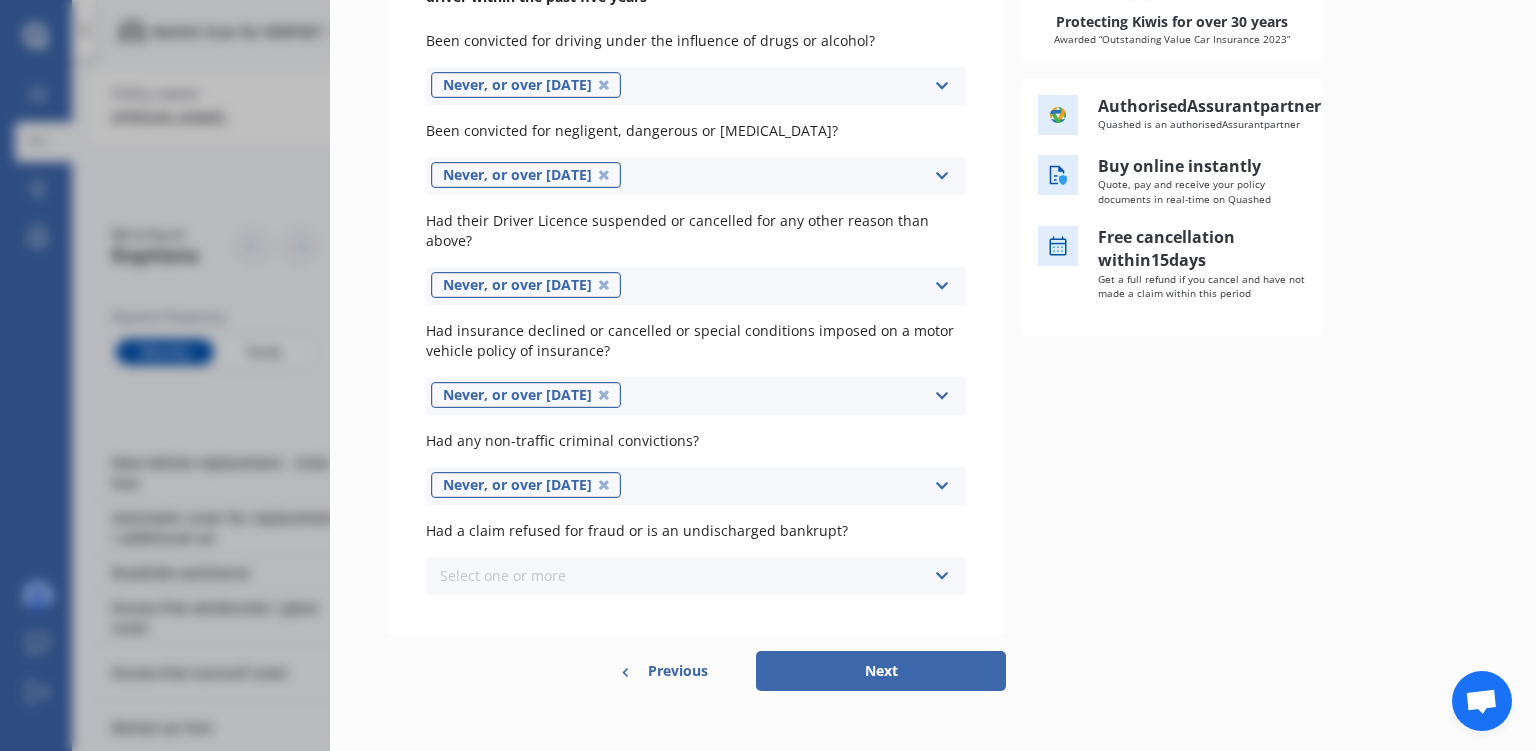 click on "Select one or more Never, or over [DATE] Last year 1 to [DATE] 2 to [DATE] 3 to [DATE]" at bounding box center [696, 576] 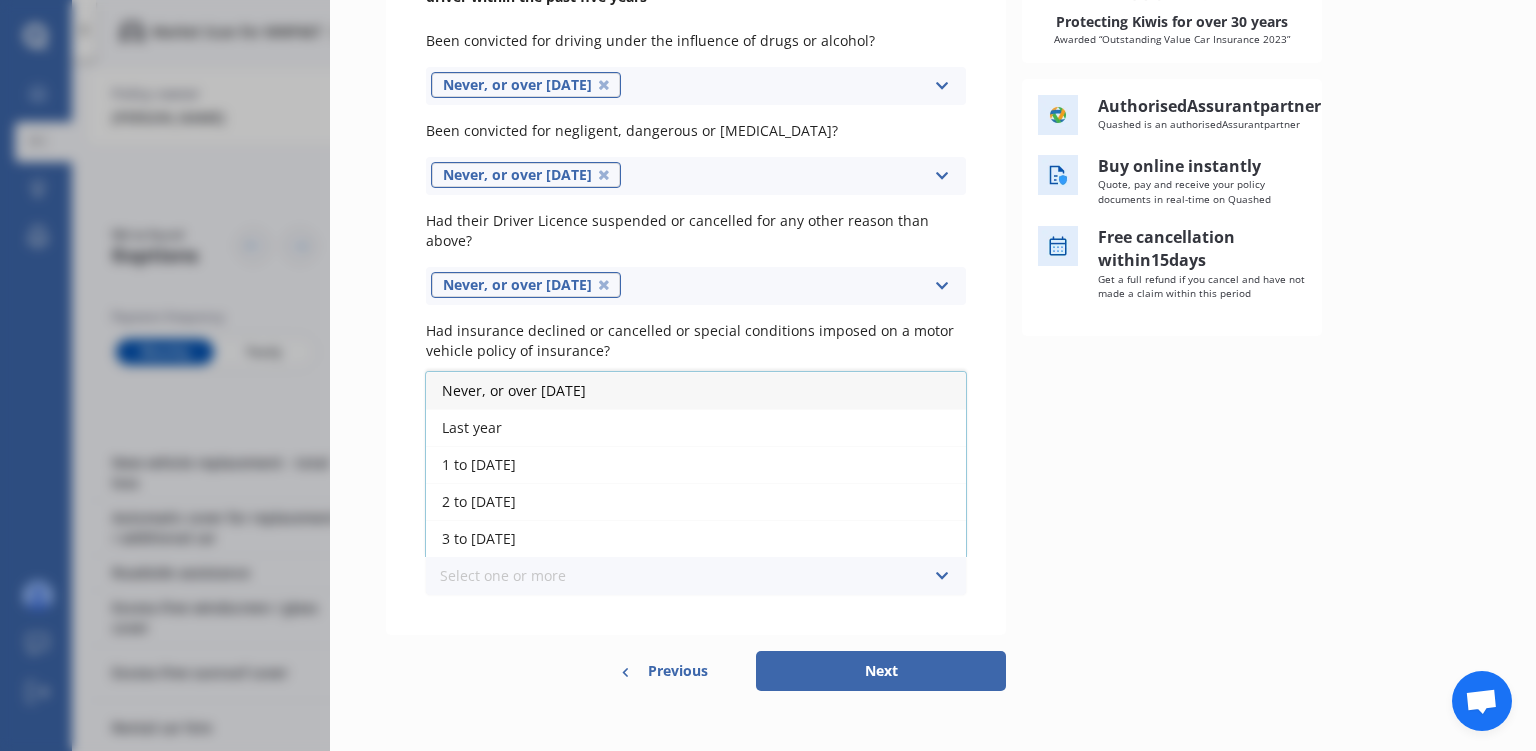 click on "Never, or over [DATE]" at bounding box center (696, 390) 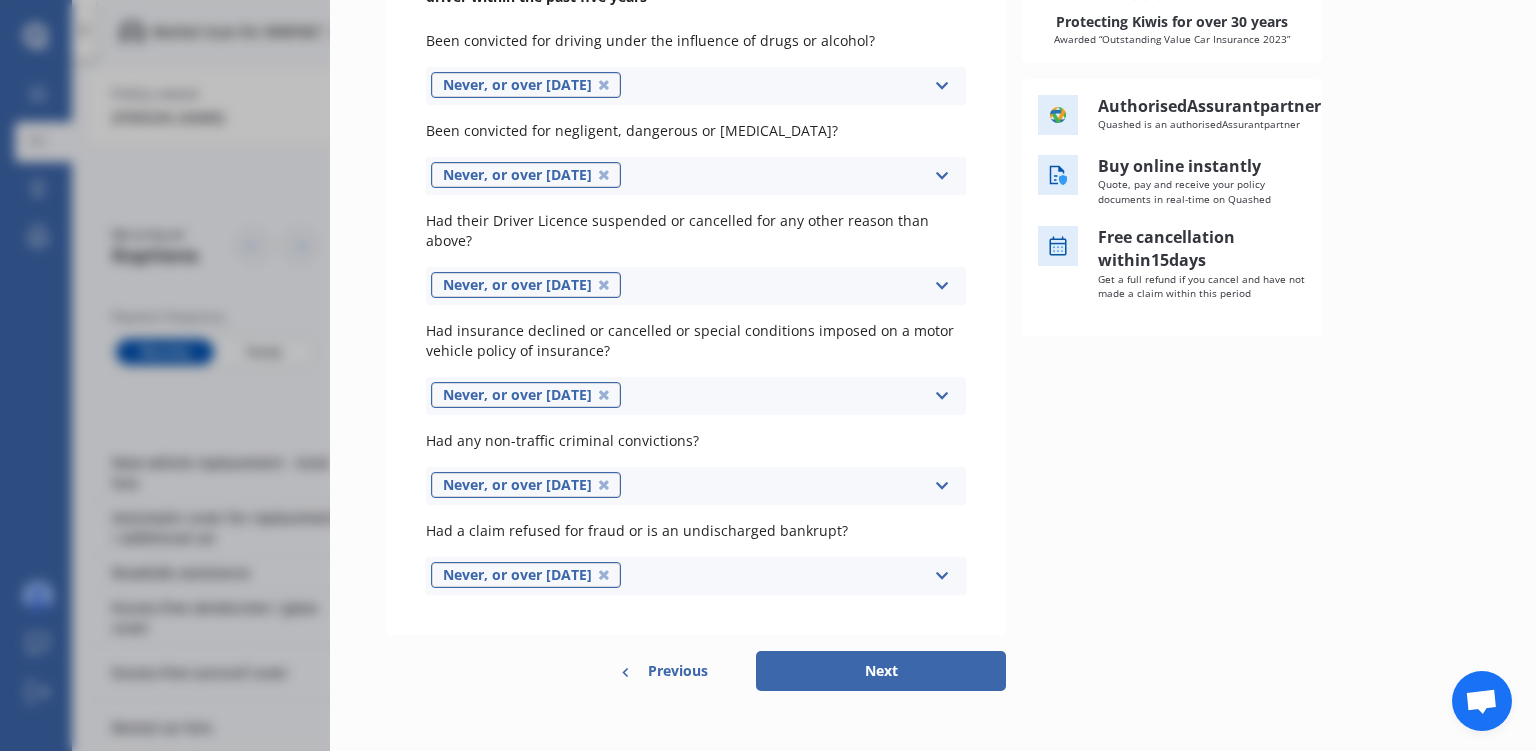 click on "Next" at bounding box center (881, 671) 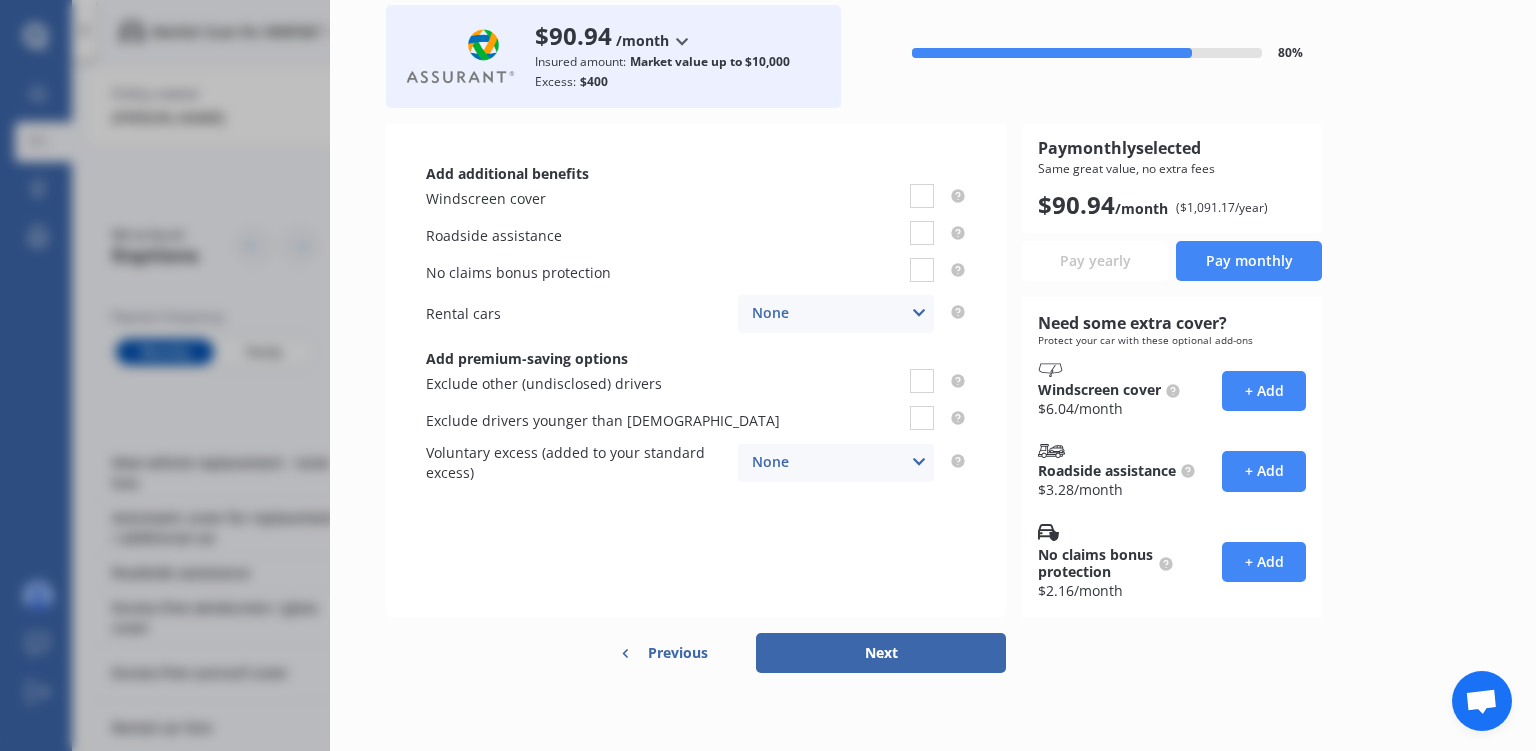 scroll, scrollTop: 0, scrollLeft: 0, axis: both 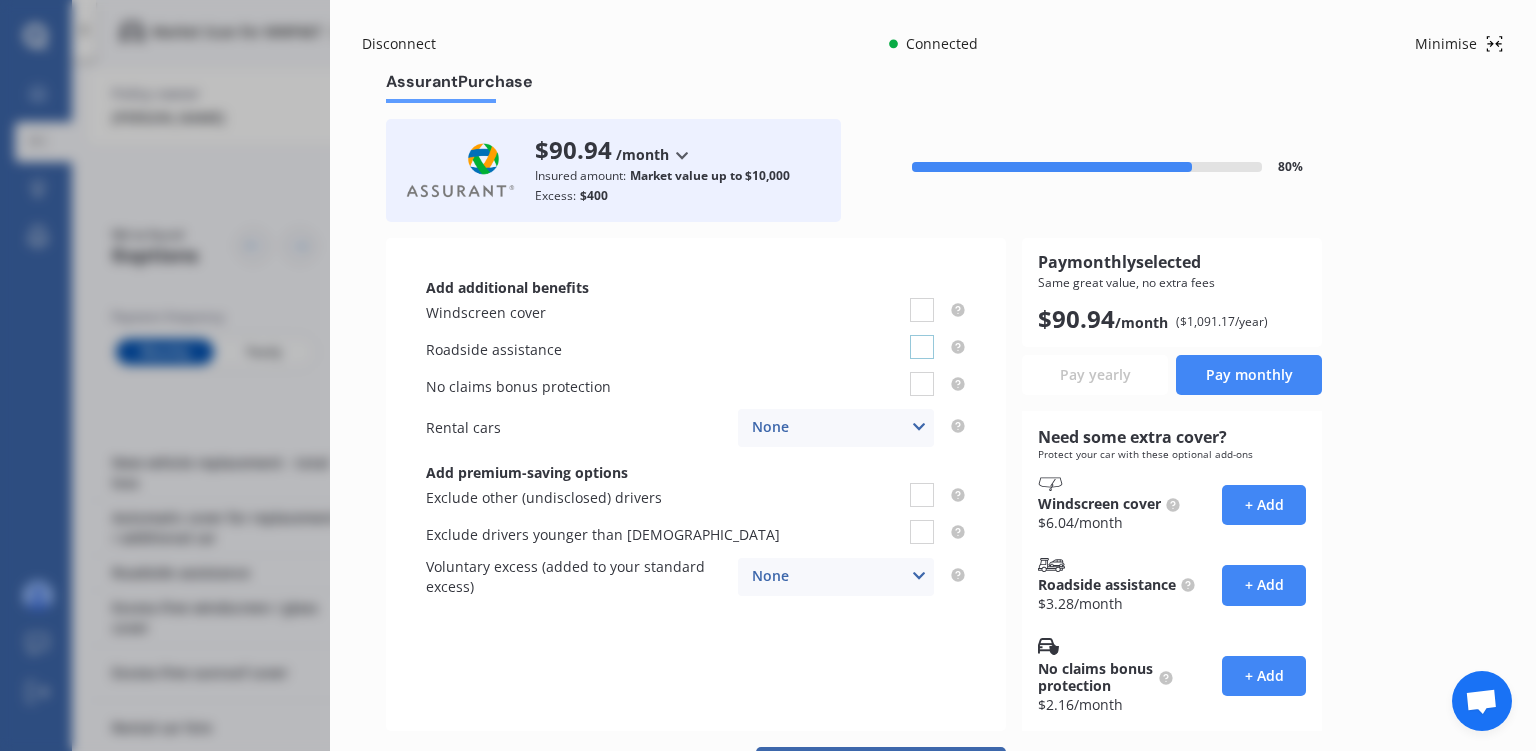 click at bounding box center (922, 335) 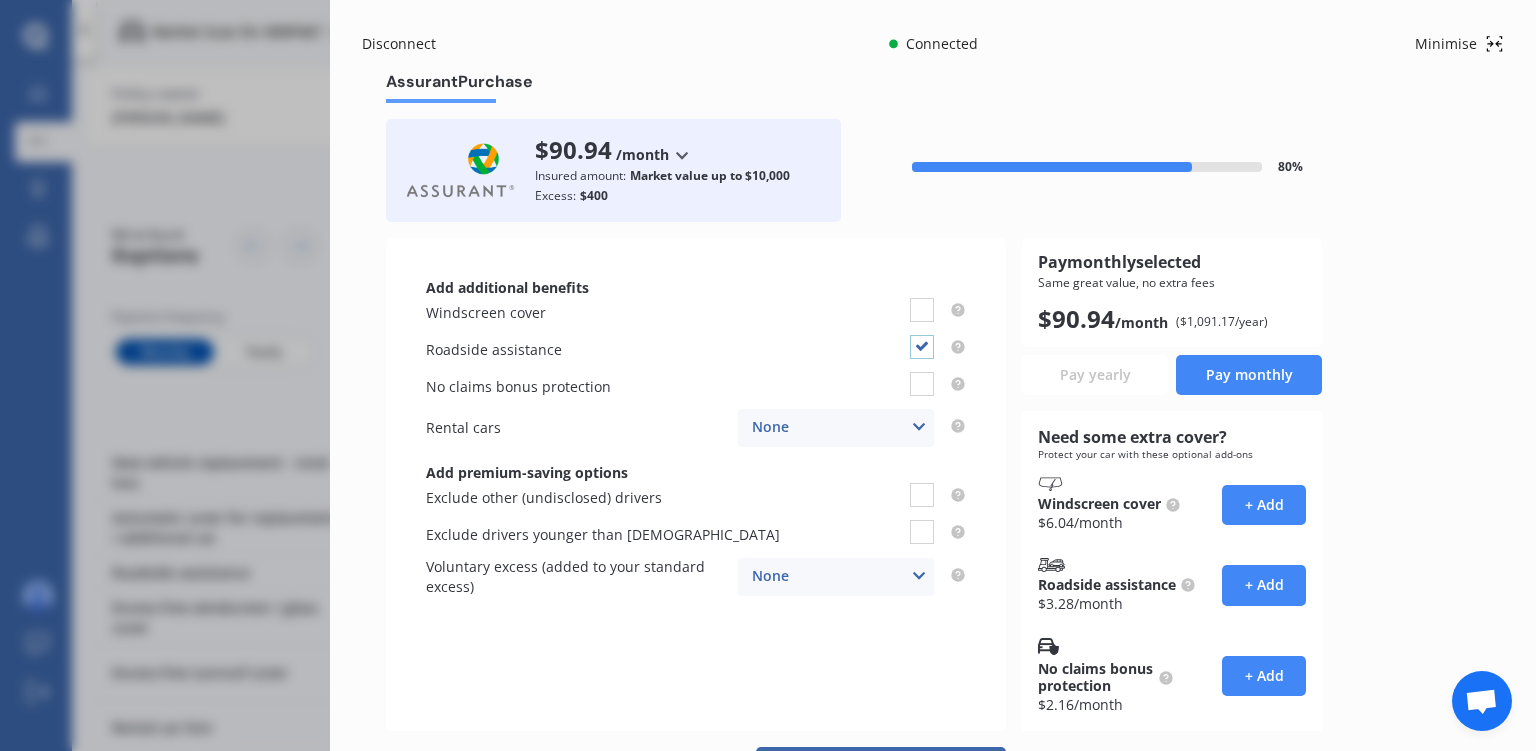 checkbox on "true" 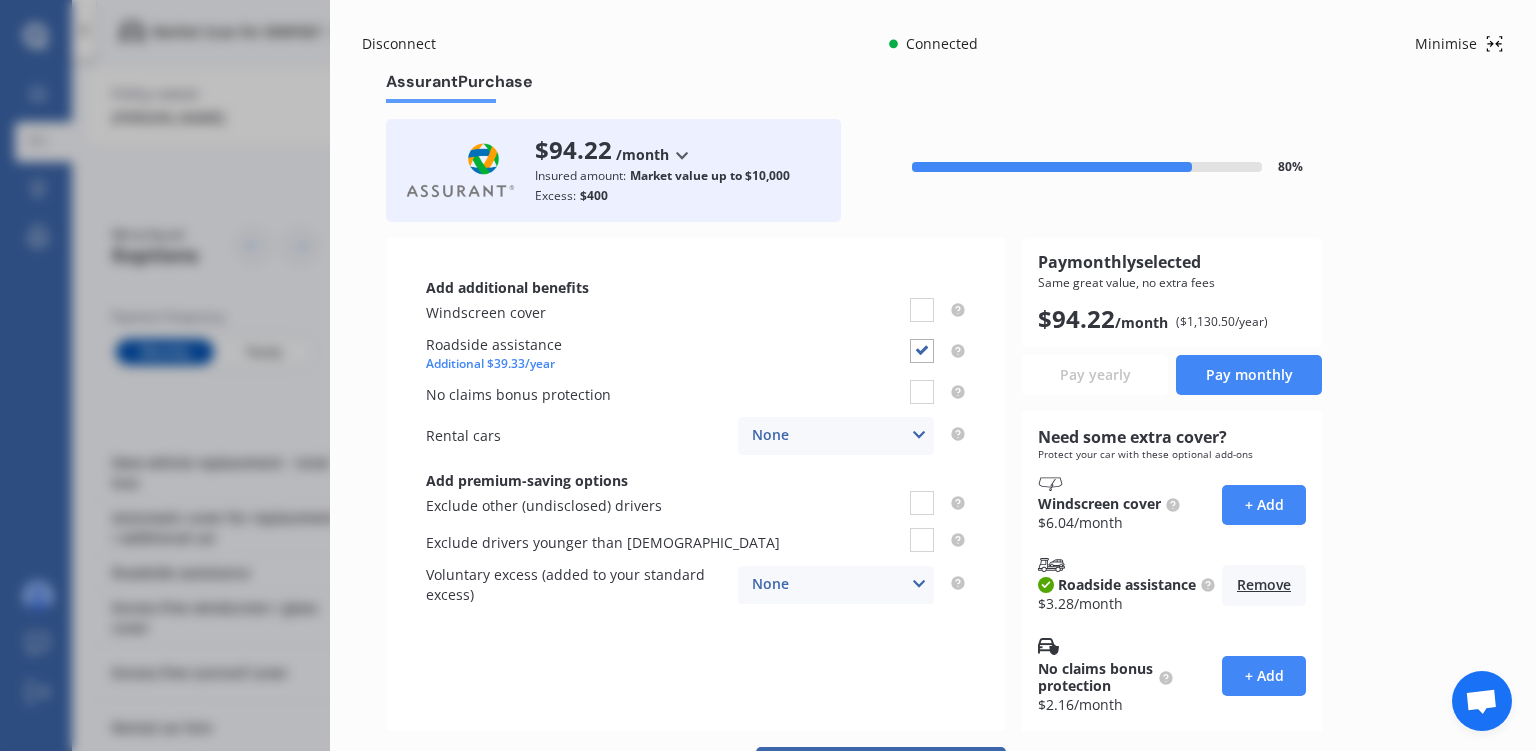 click on "None None $2,500 $5,000" at bounding box center (836, 436) 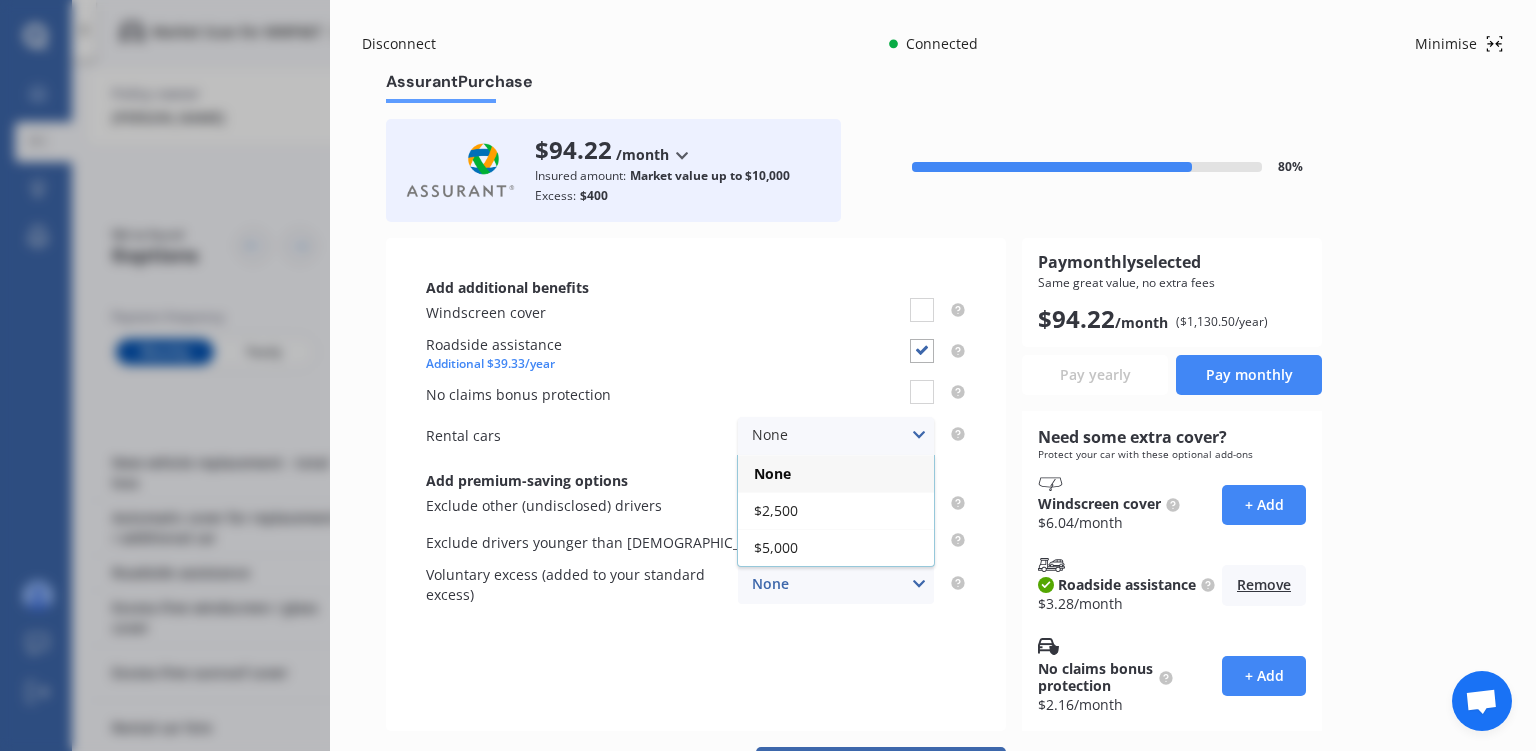 click on "None None $2,500 $5,000" at bounding box center [836, 436] 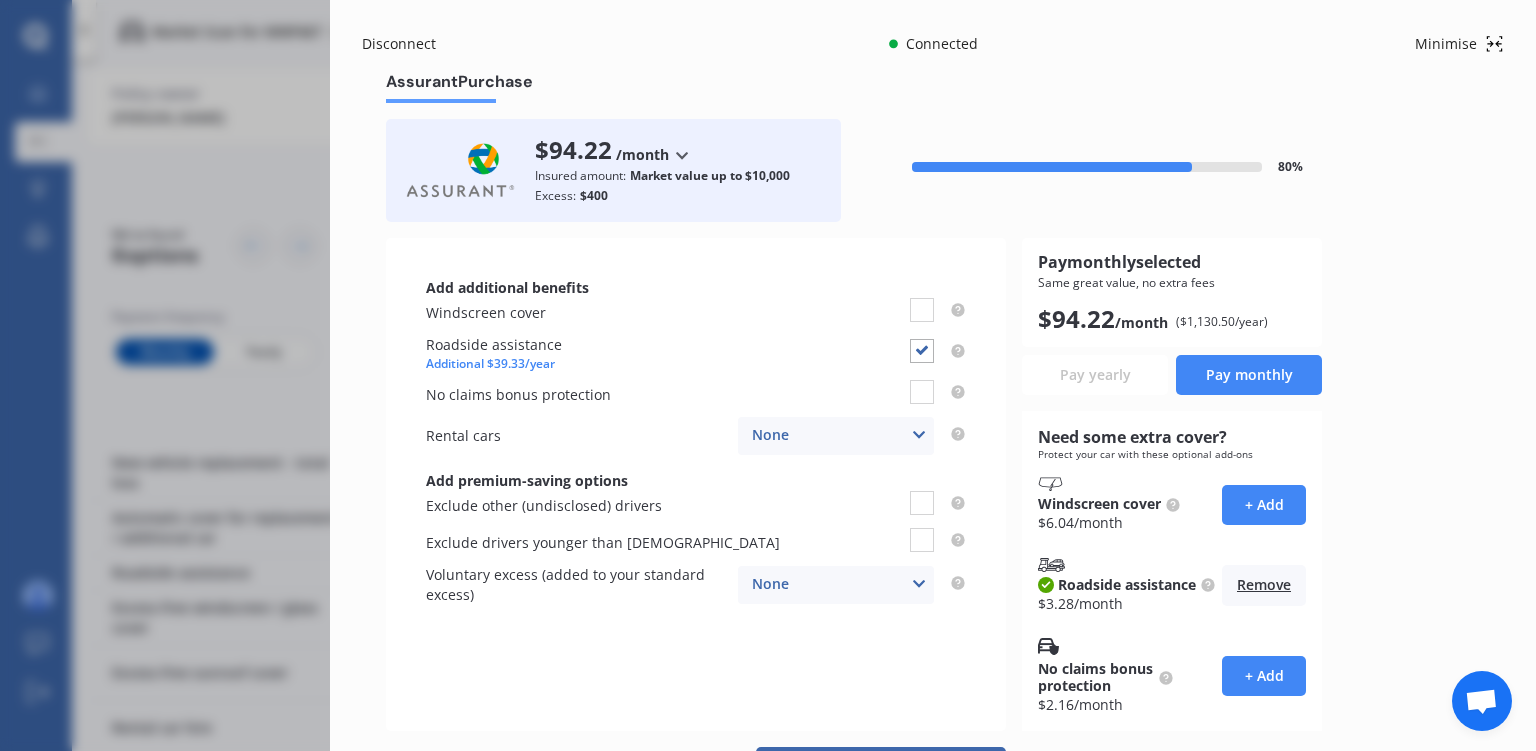 scroll, scrollTop: 114, scrollLeft: 0, axis: vertical 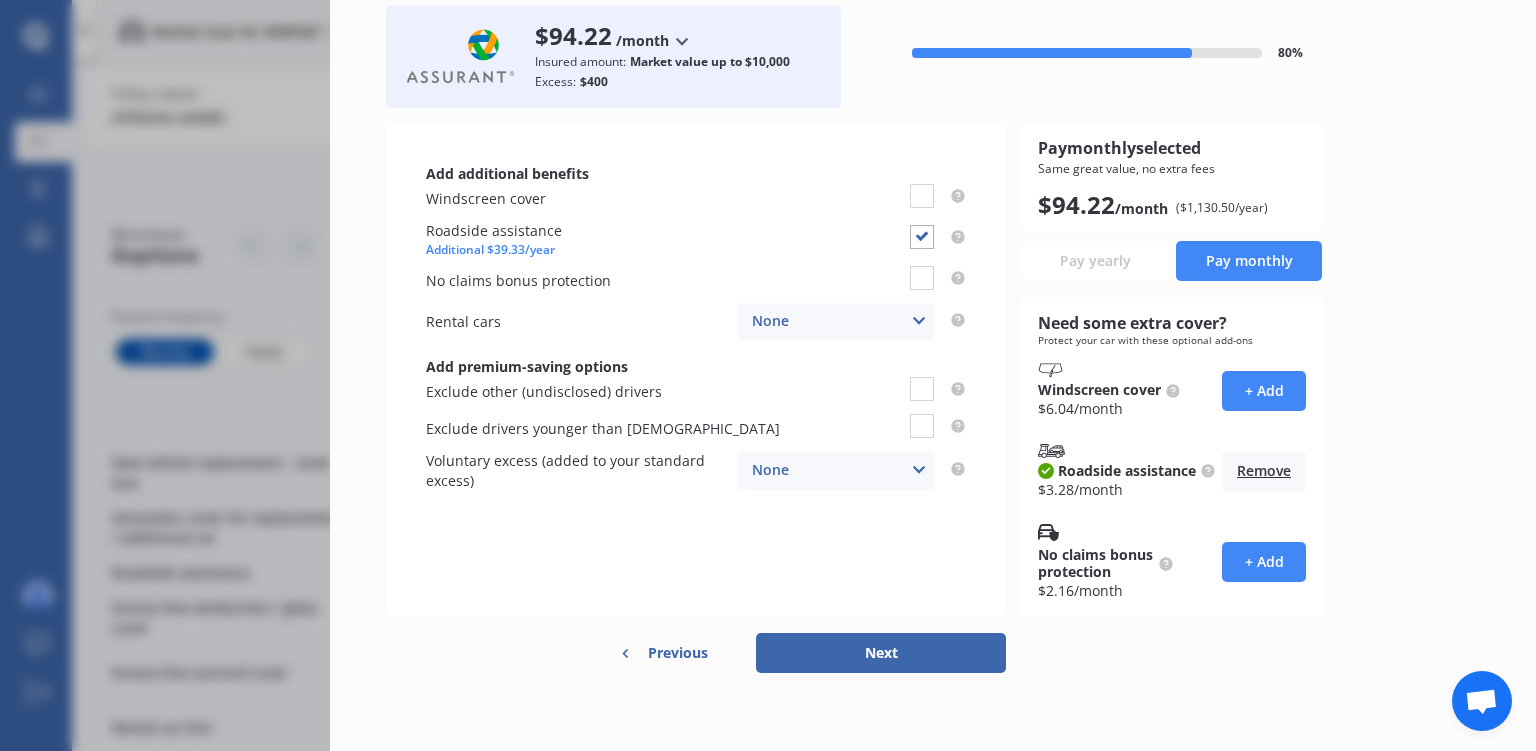 click on "Next" at bounding box center (881, 653) 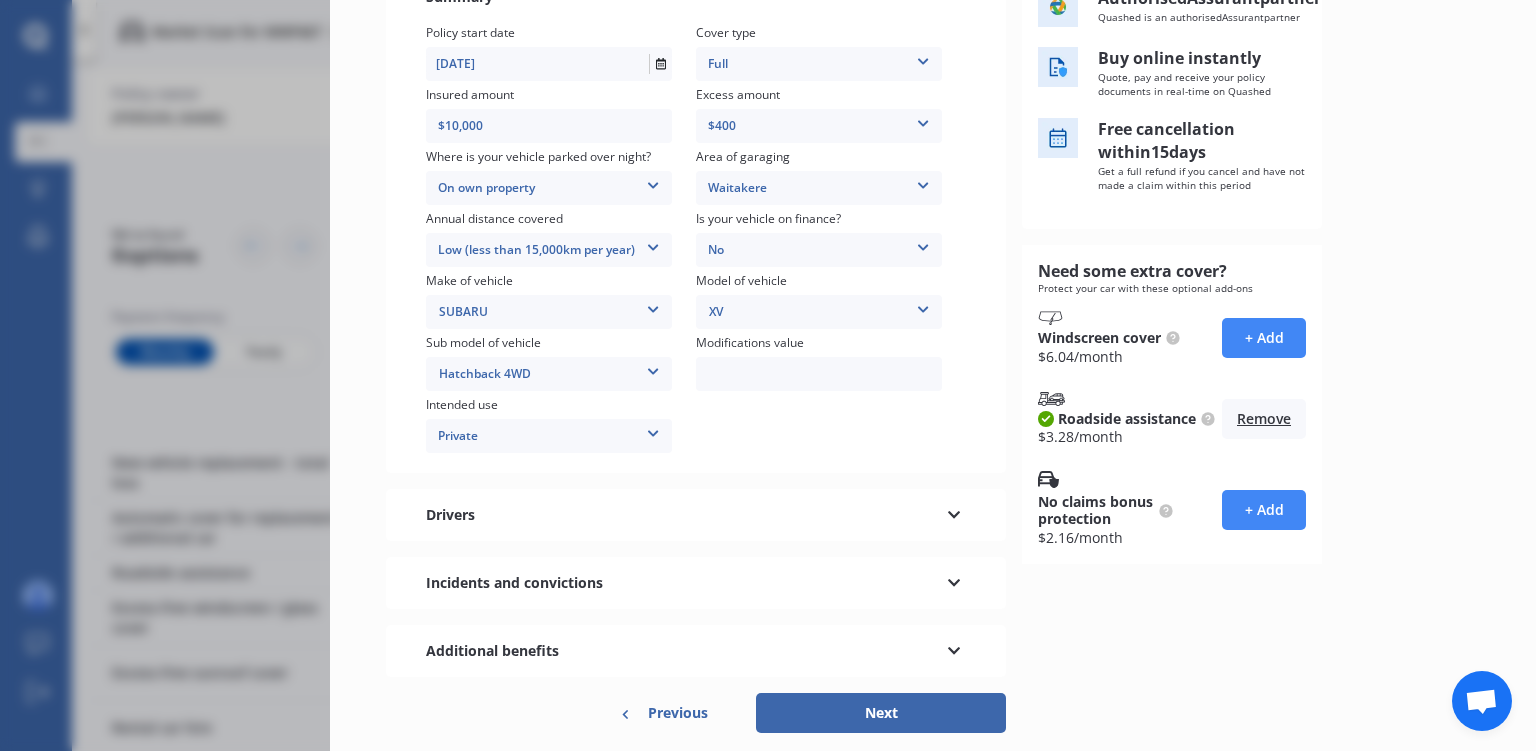 scroll, scrollTop: 329, scrollLeft: 0, axis: vertical 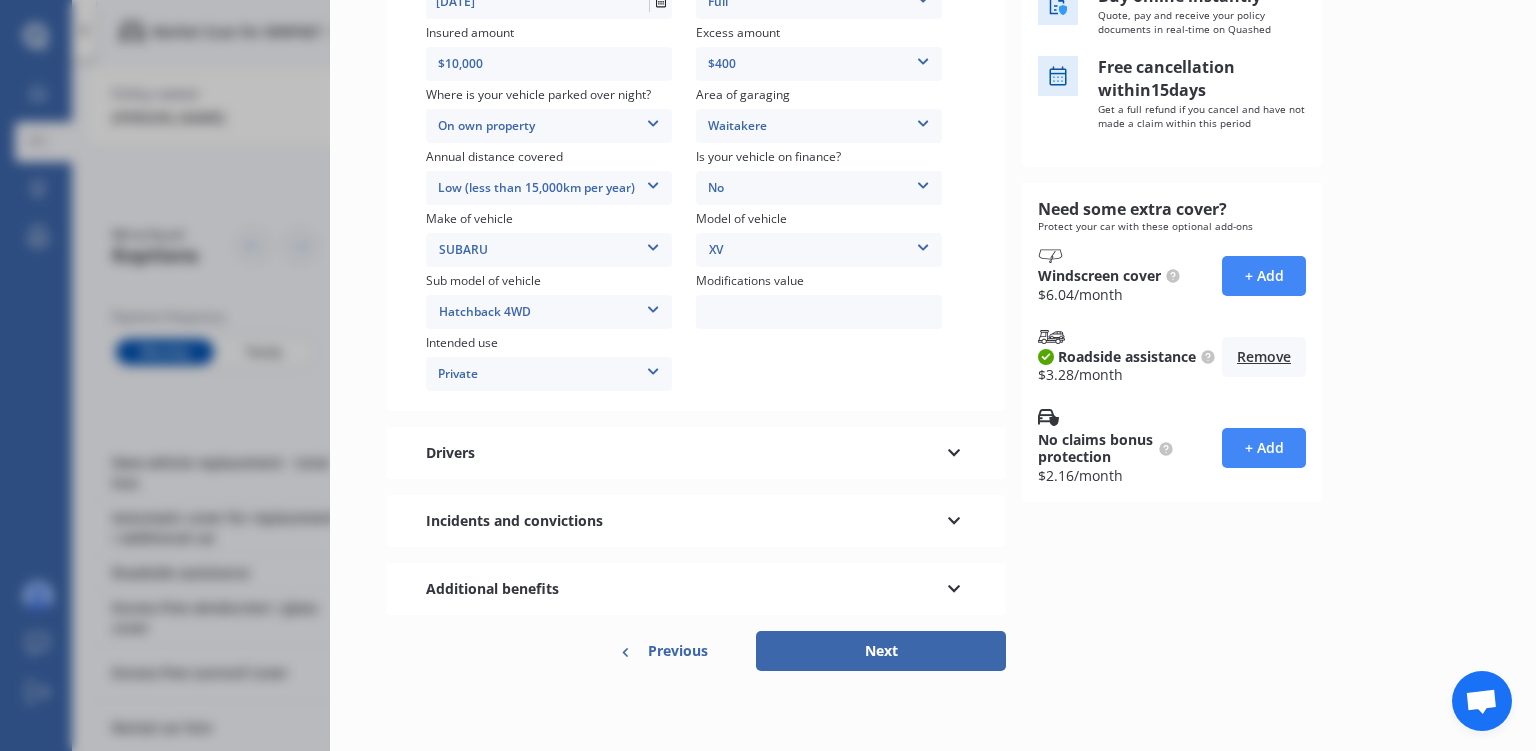 click at bounding box center (954, 450) 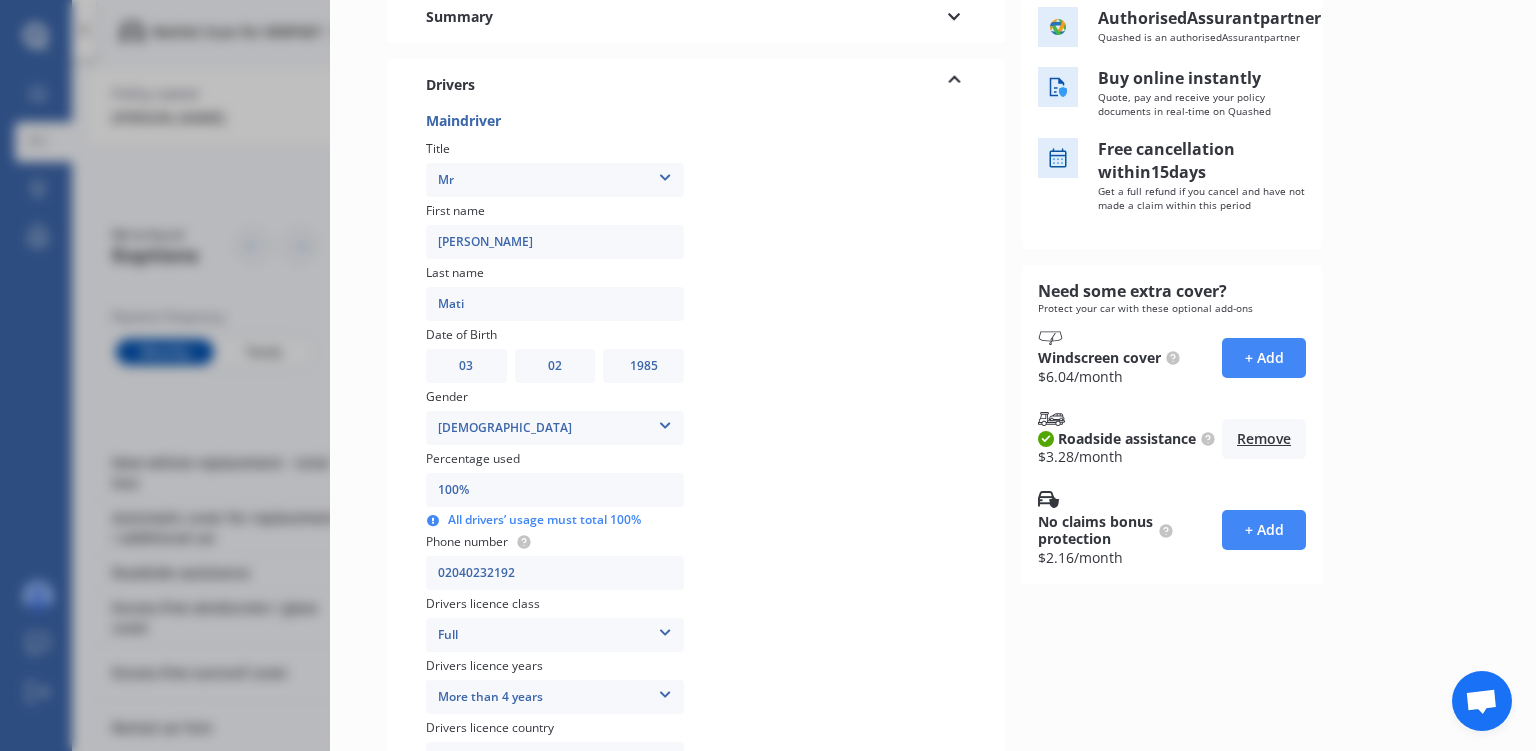 scroll, scrollTop: 0, scrollLeft: 0, axis: both 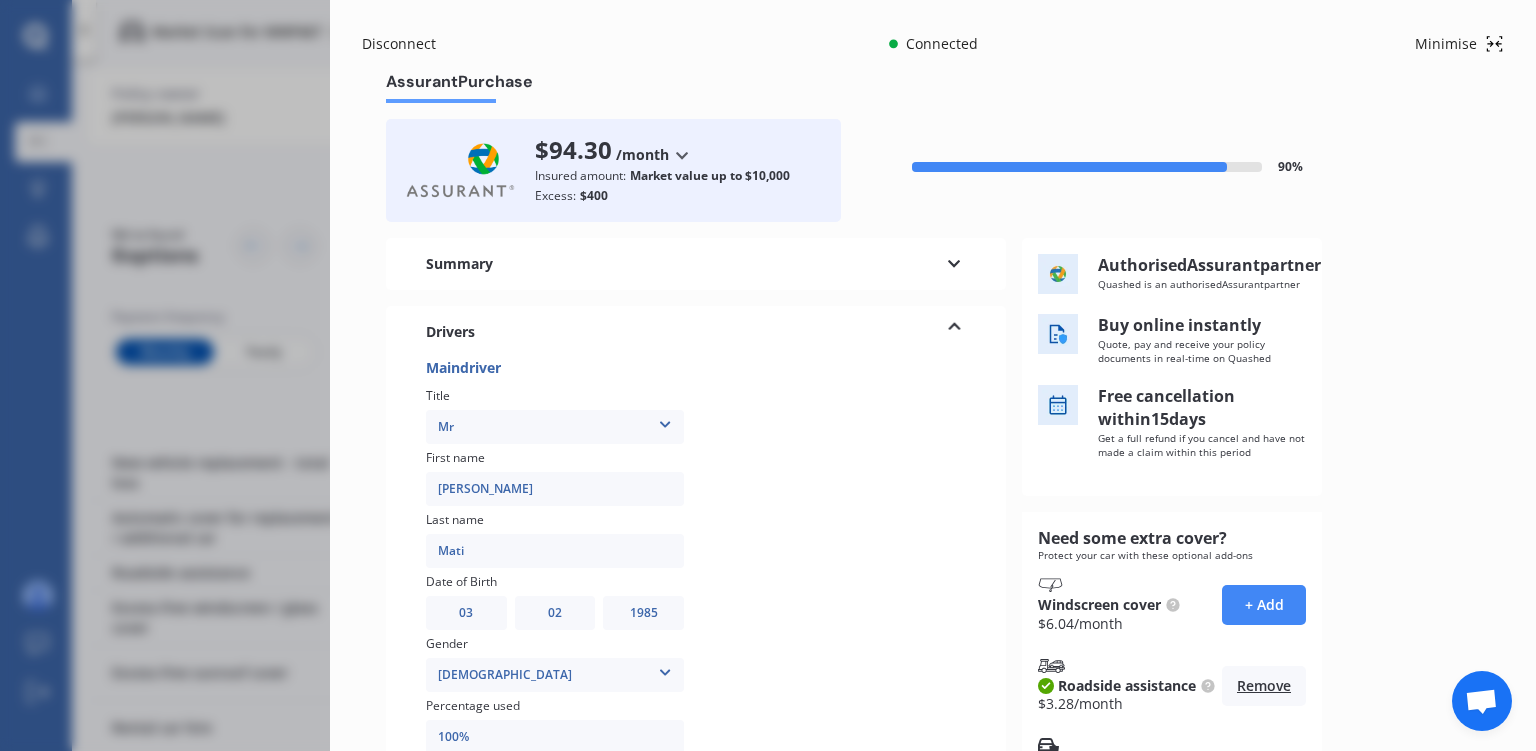 click at bounding box center (954, 329) 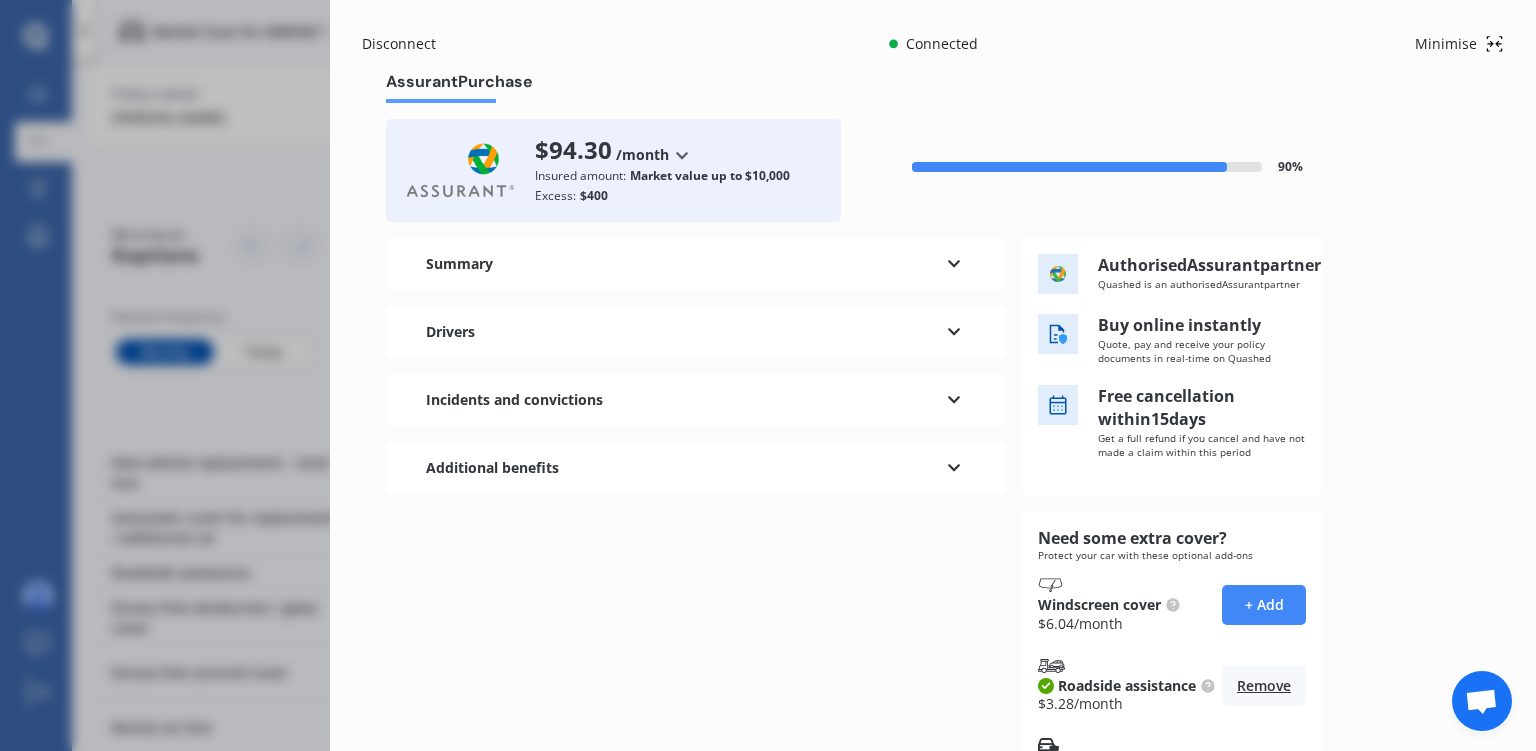 scroll, scrollTop: 234, scrollLeft: 0, axis: vertical 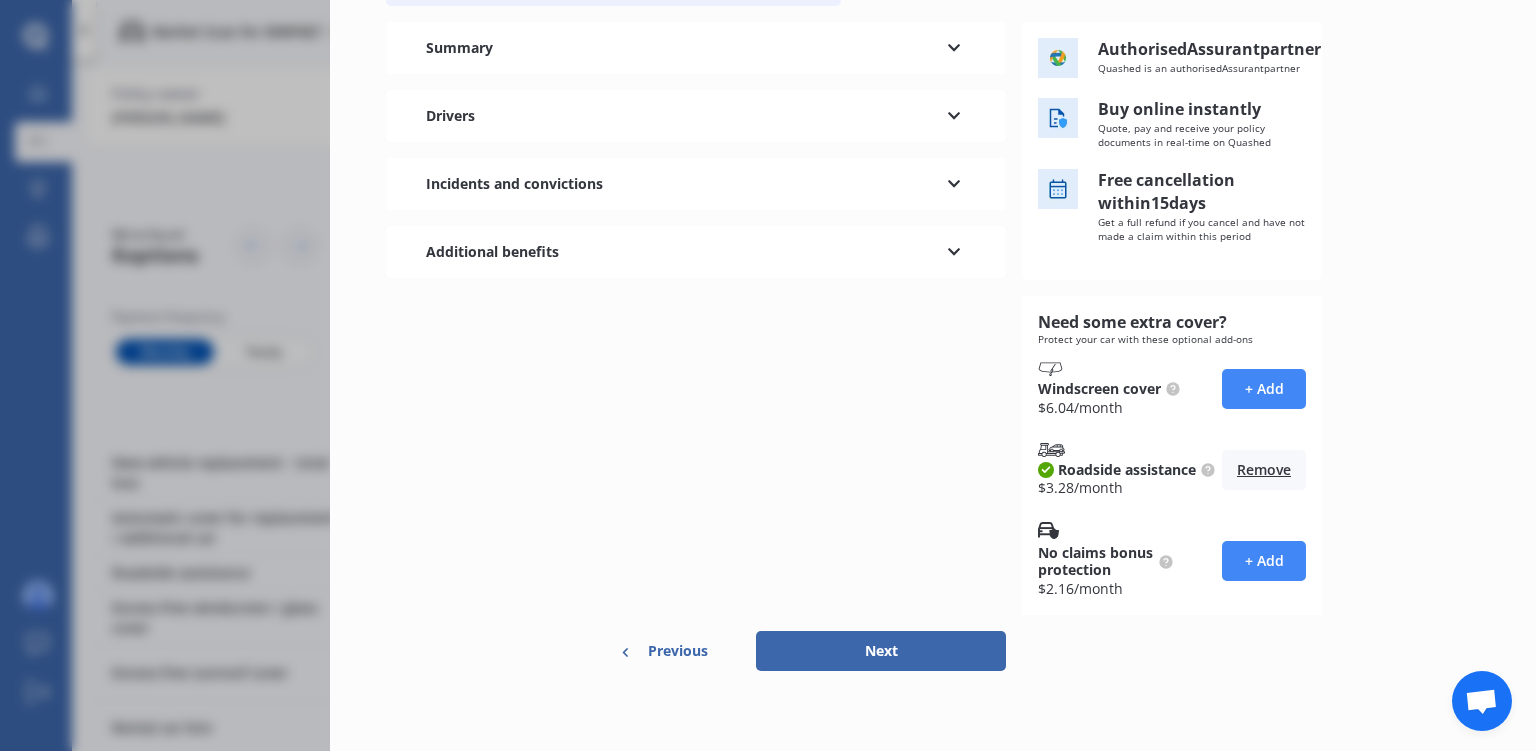 click on "Next" at bounding box center [881, 651] 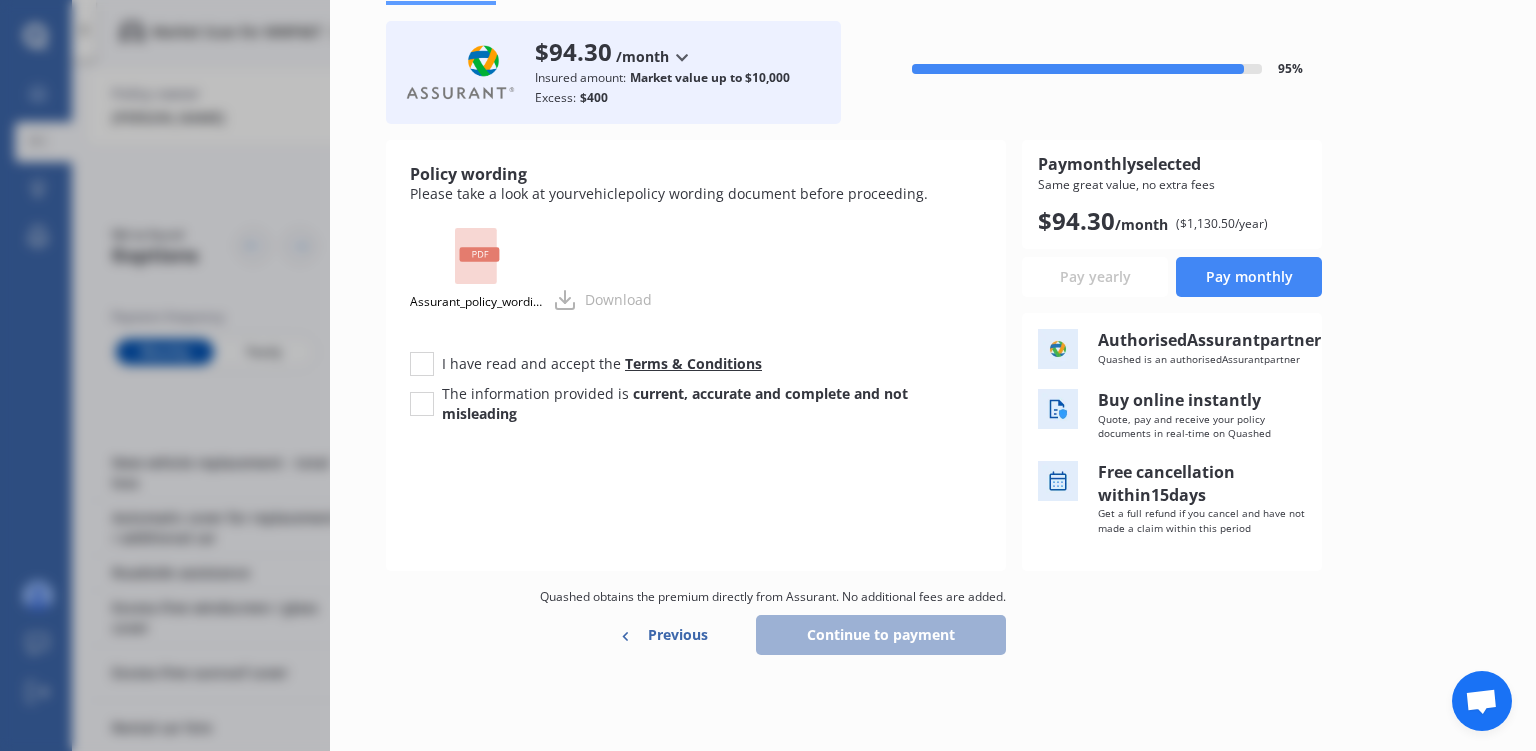 scroll, scrollTop: 0, scrollLeft: 0, axis: both 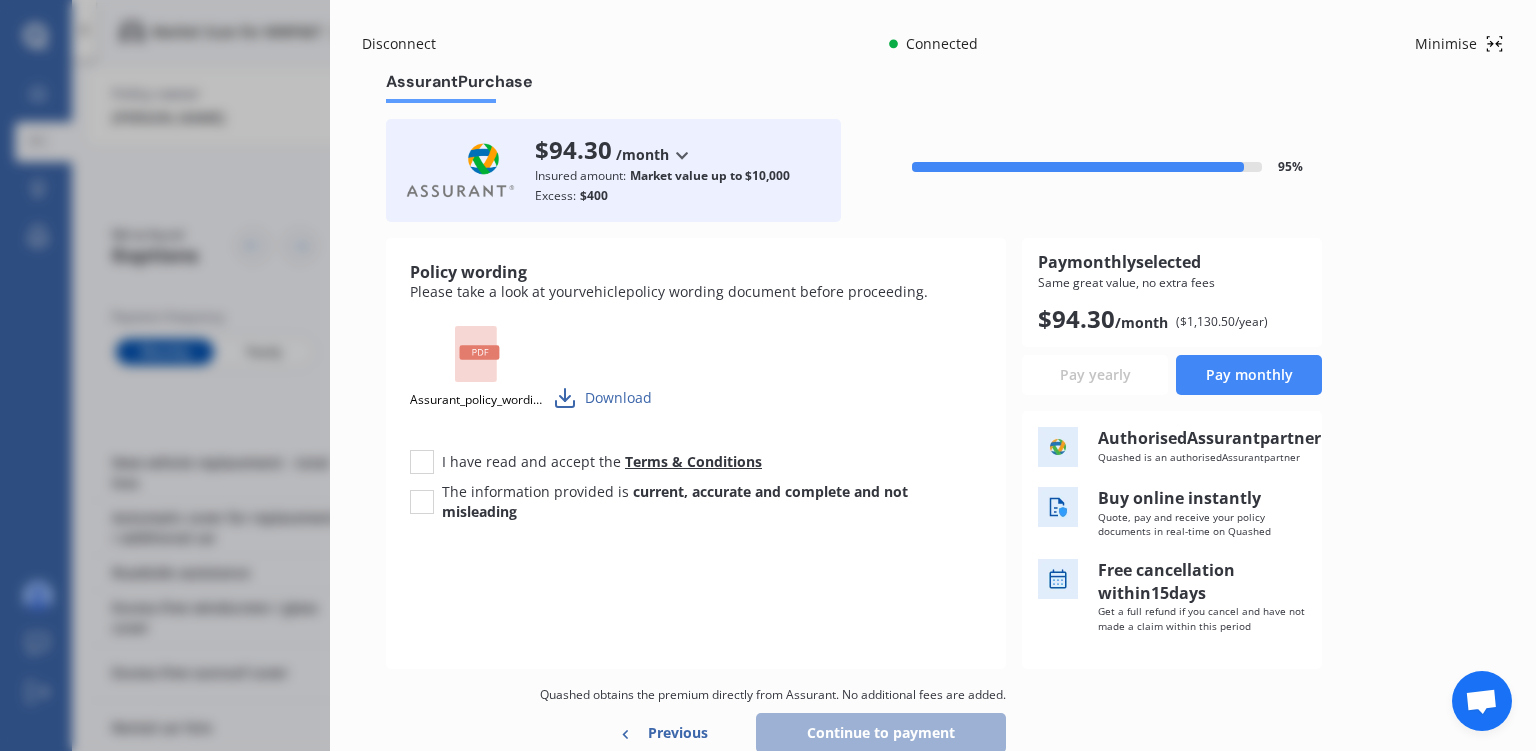 click on "Download" at bounding box center [602, 398] 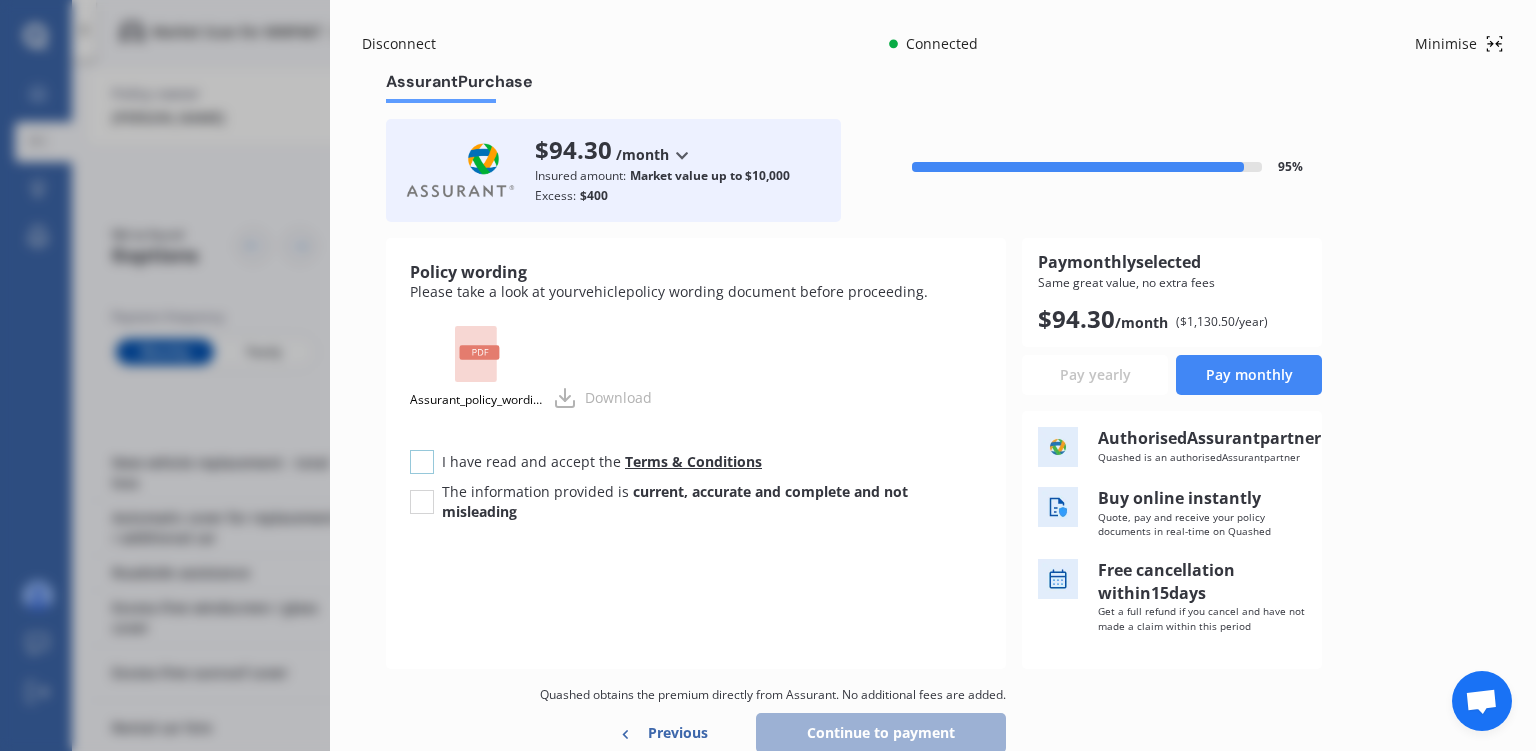 click at bounding box center (422, 450) 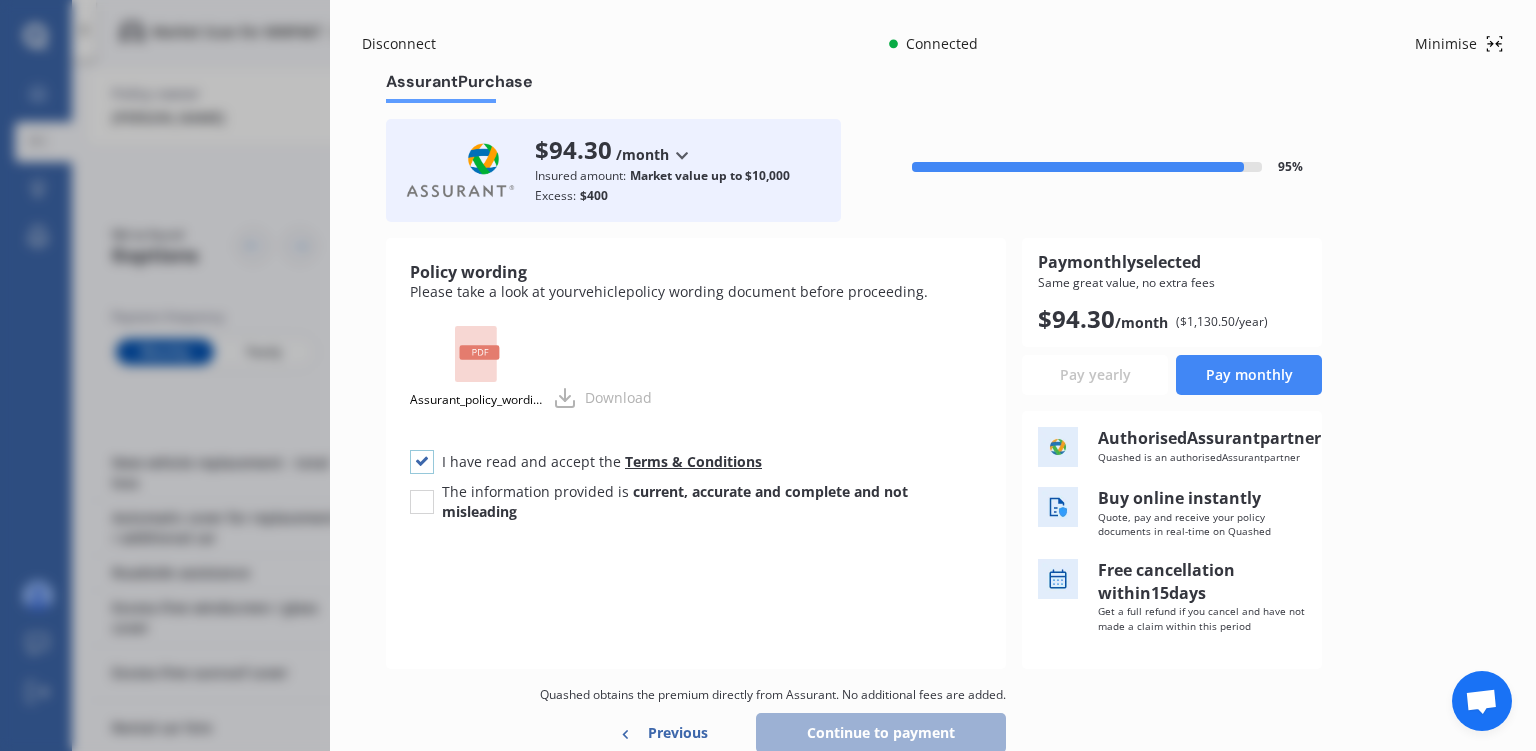 checkbox on "true" 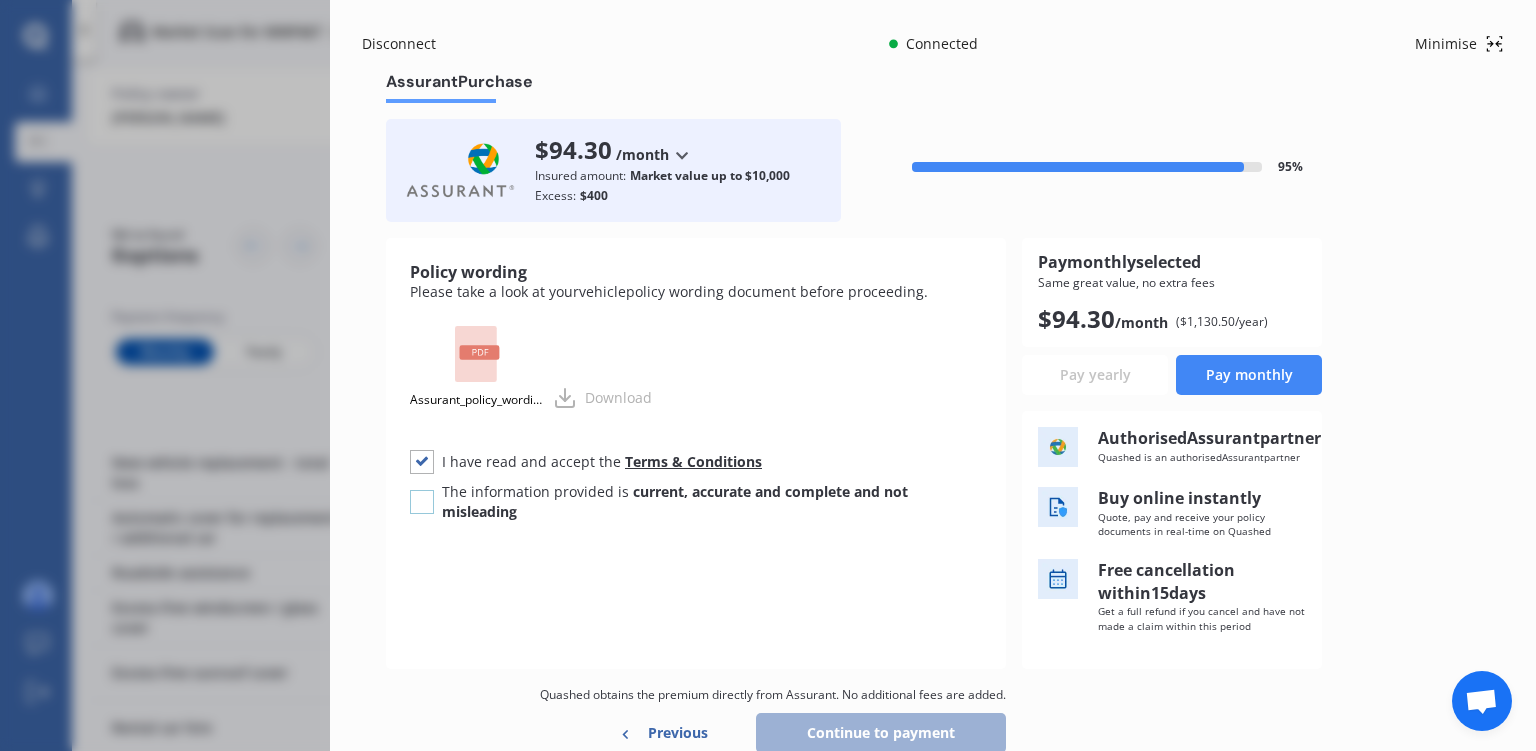 click at bounding box center (422, 490) 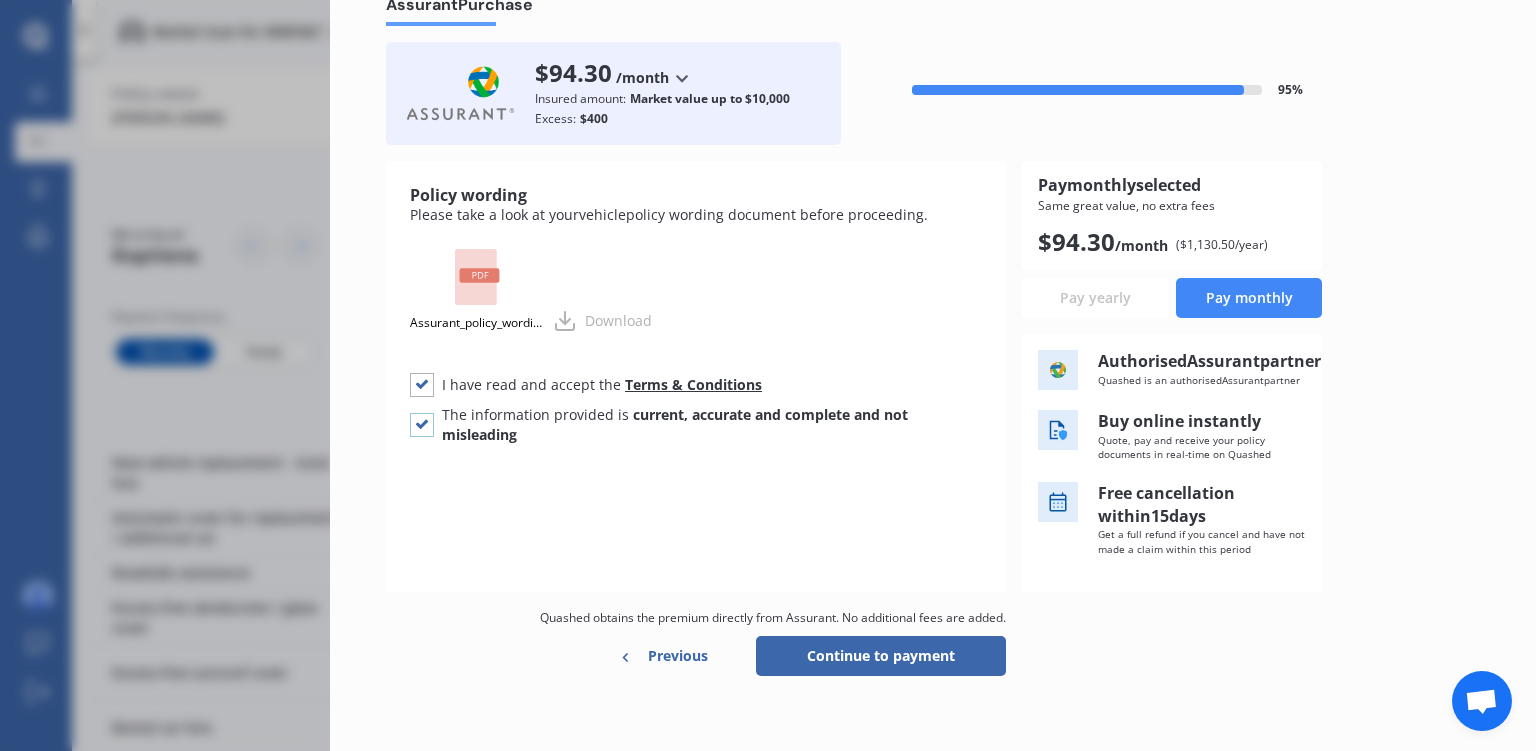 scroll, scrollTop: 118, scrollLeft: 0, axis: vertical 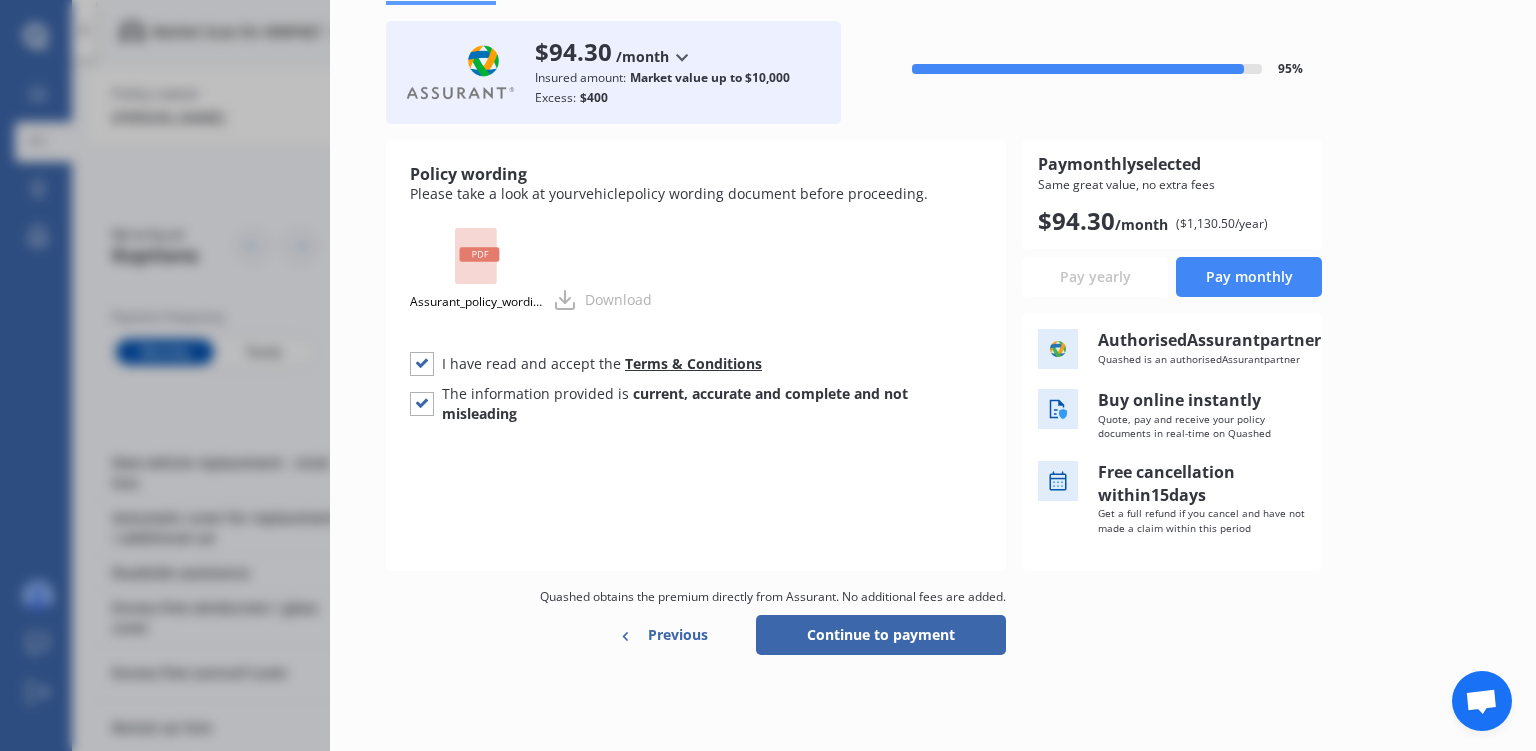click on "Continue to payment" at bounding box center (881, 635) 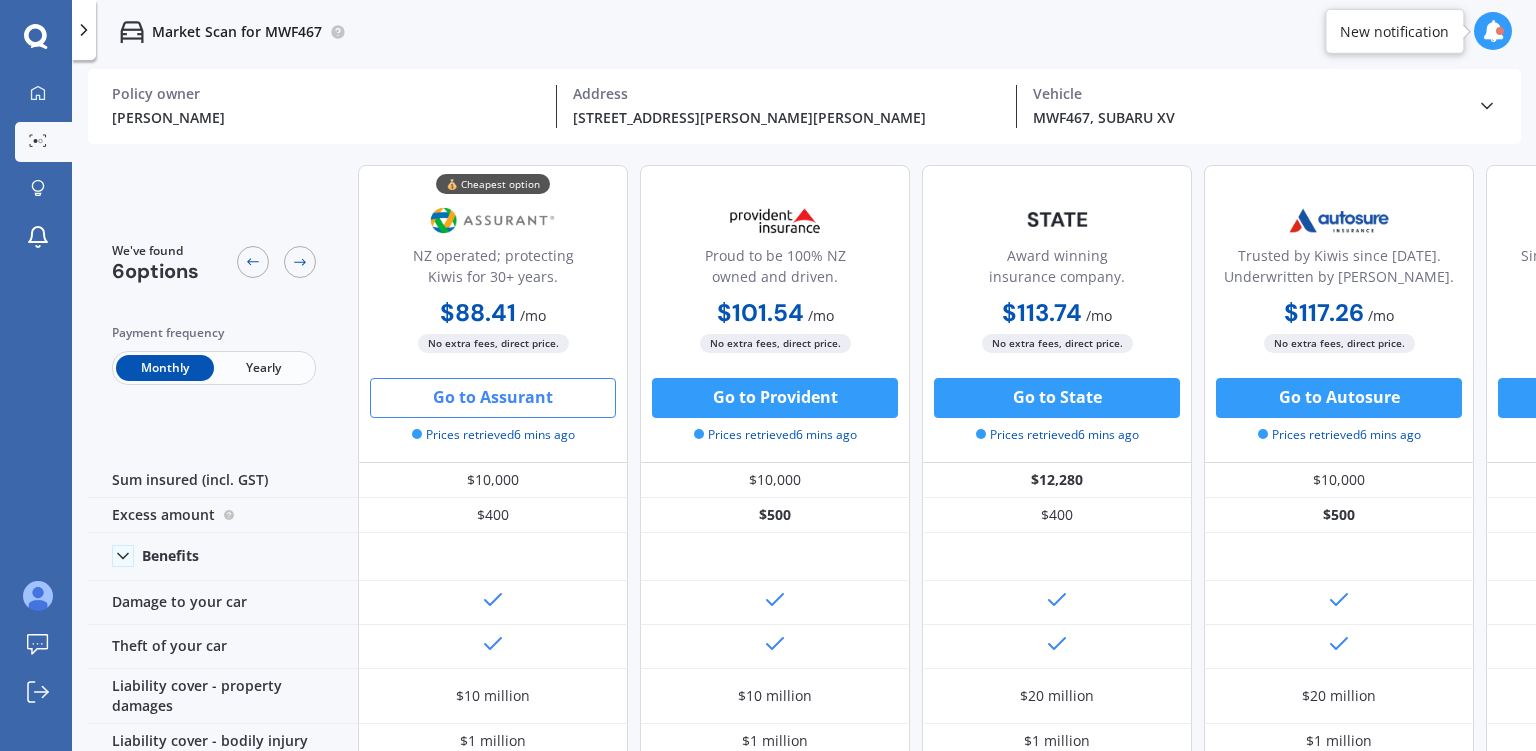 scroll, scrollTop: 0, scrollLeft: 0, axis: both 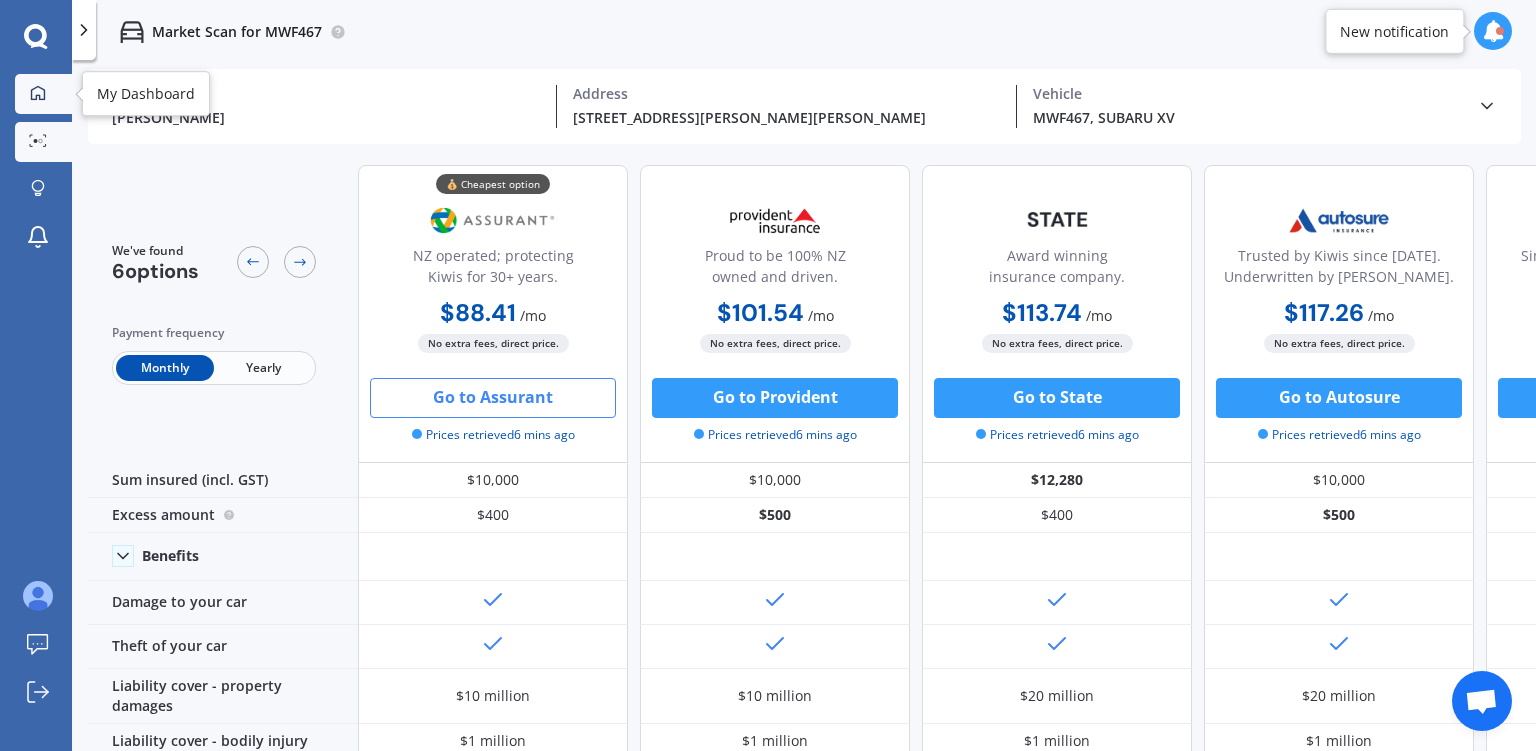 click 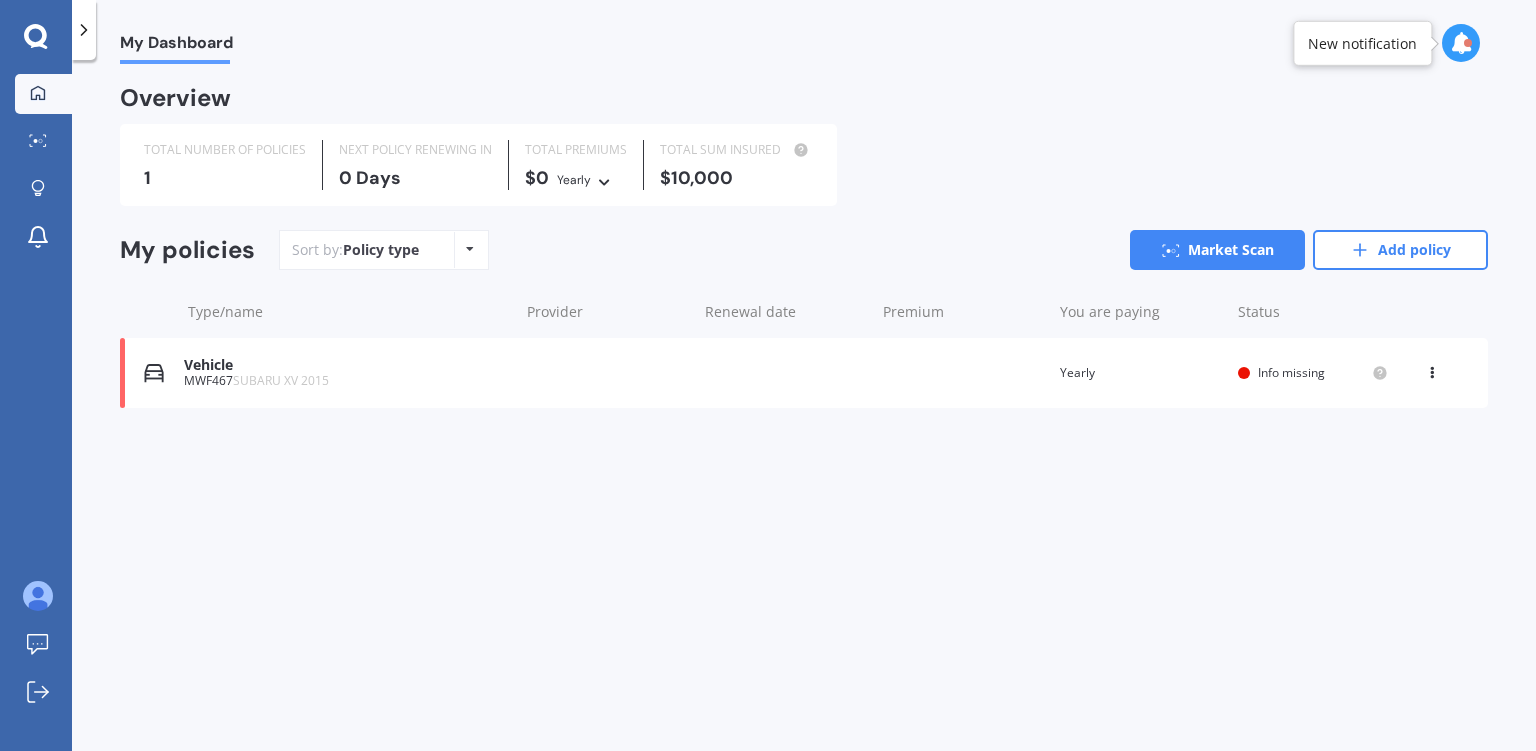 click on "Vehicle MWF467  SUBARU XV 2015 Renewal date Premium You are paying Yearly Status Info missing View option View policy Delete" at bounding box center [804, 373] 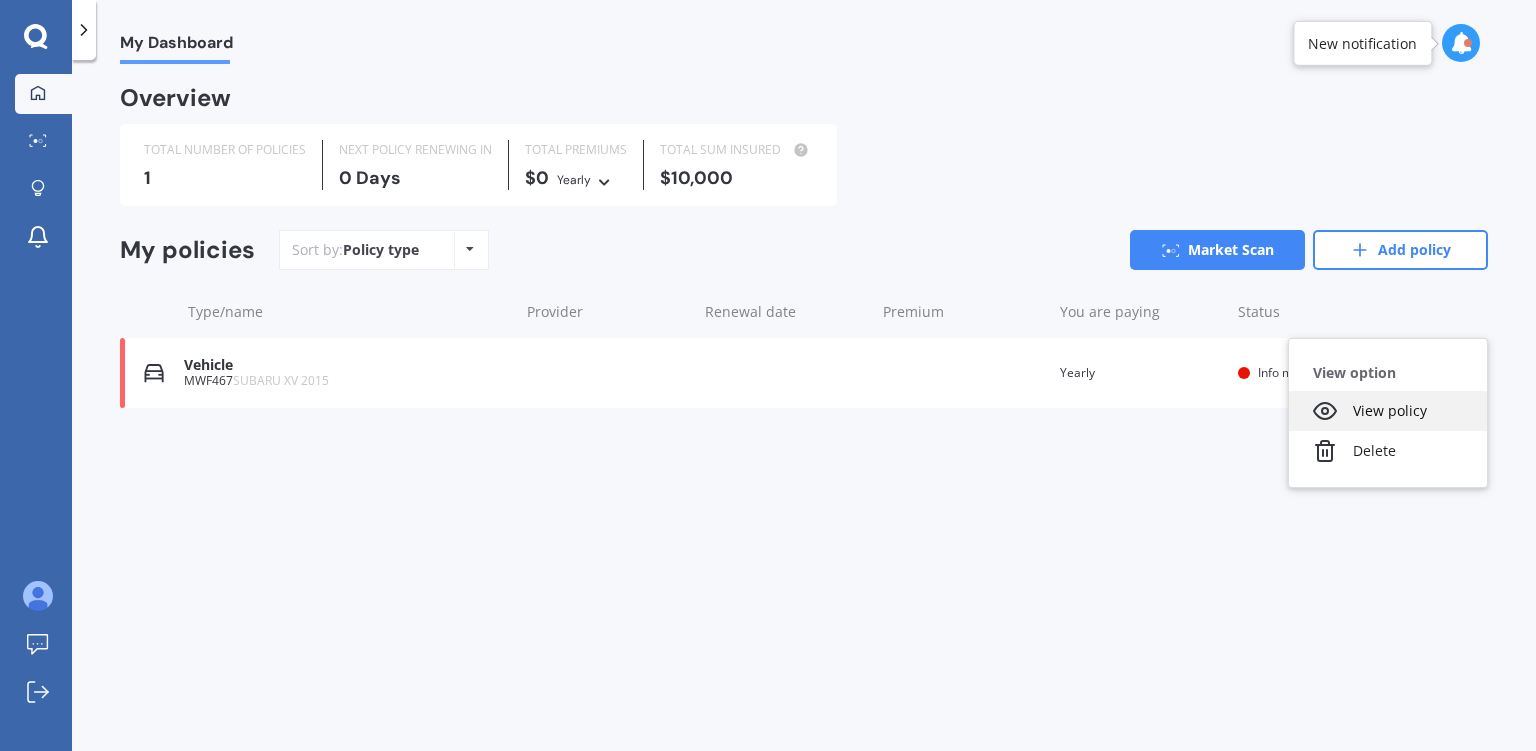 click on "View policy" at bounding box center [1388, 411] 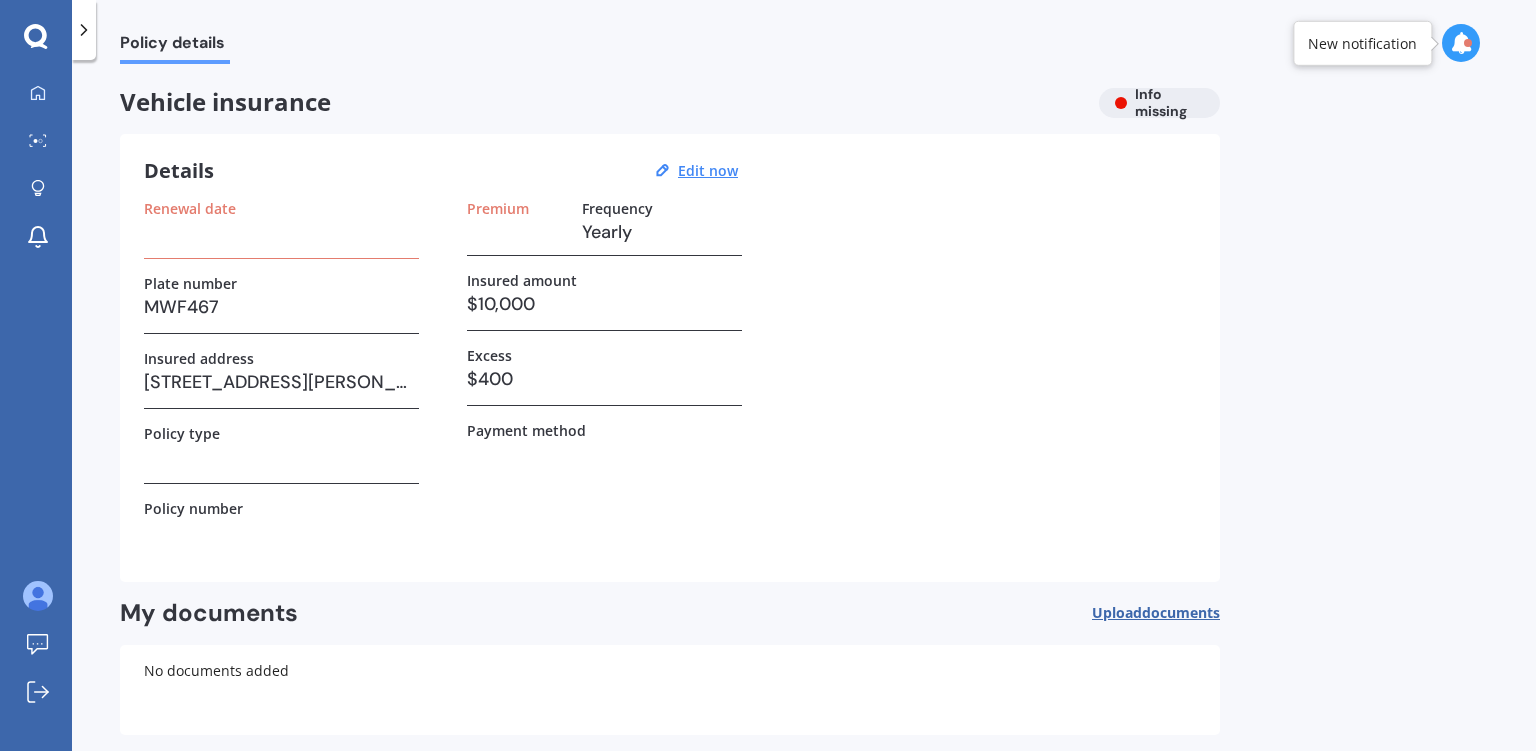 scroll, scrollTop: 90, scrollLeft: 0, axis: vertical 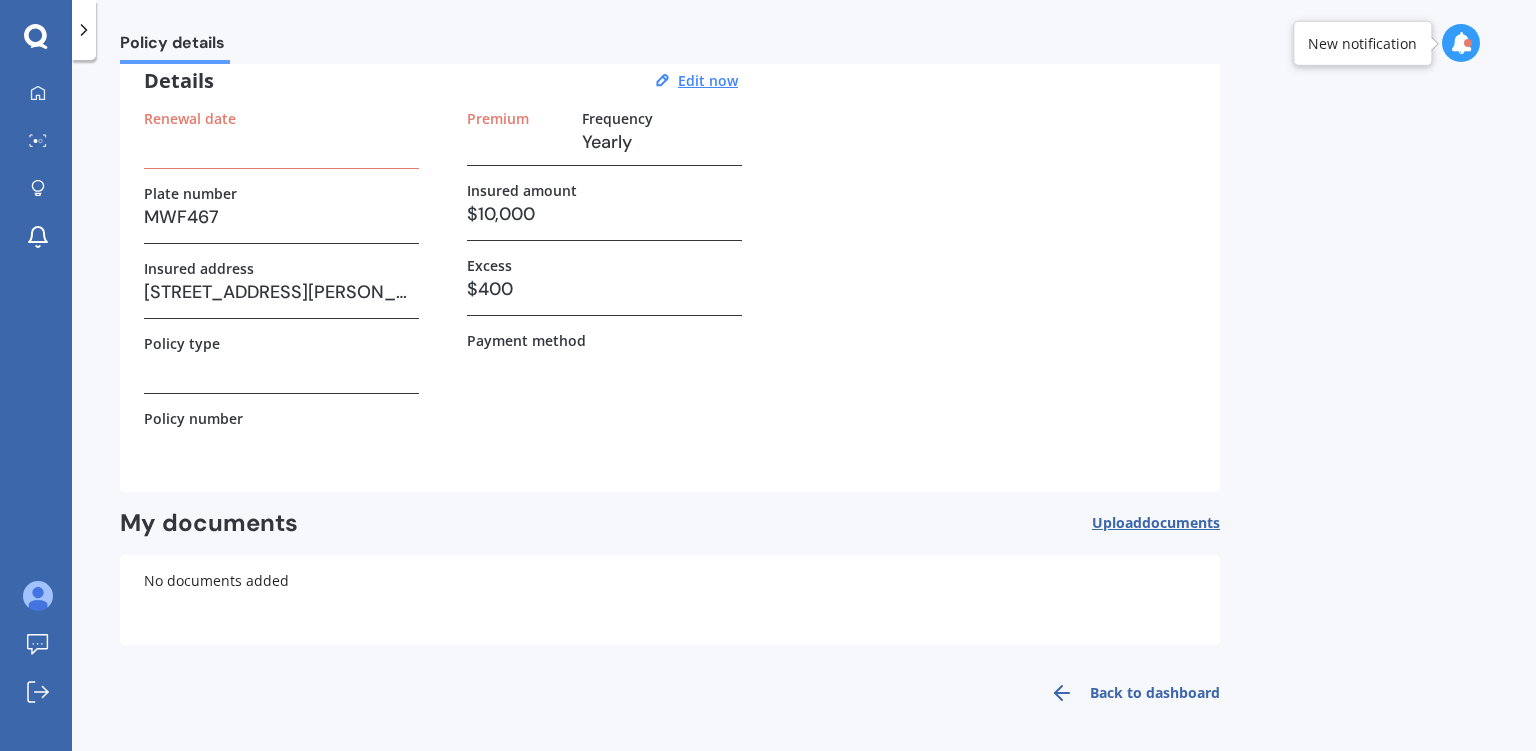 click on "Back to dashboard" at bounding box center [1129, 693] 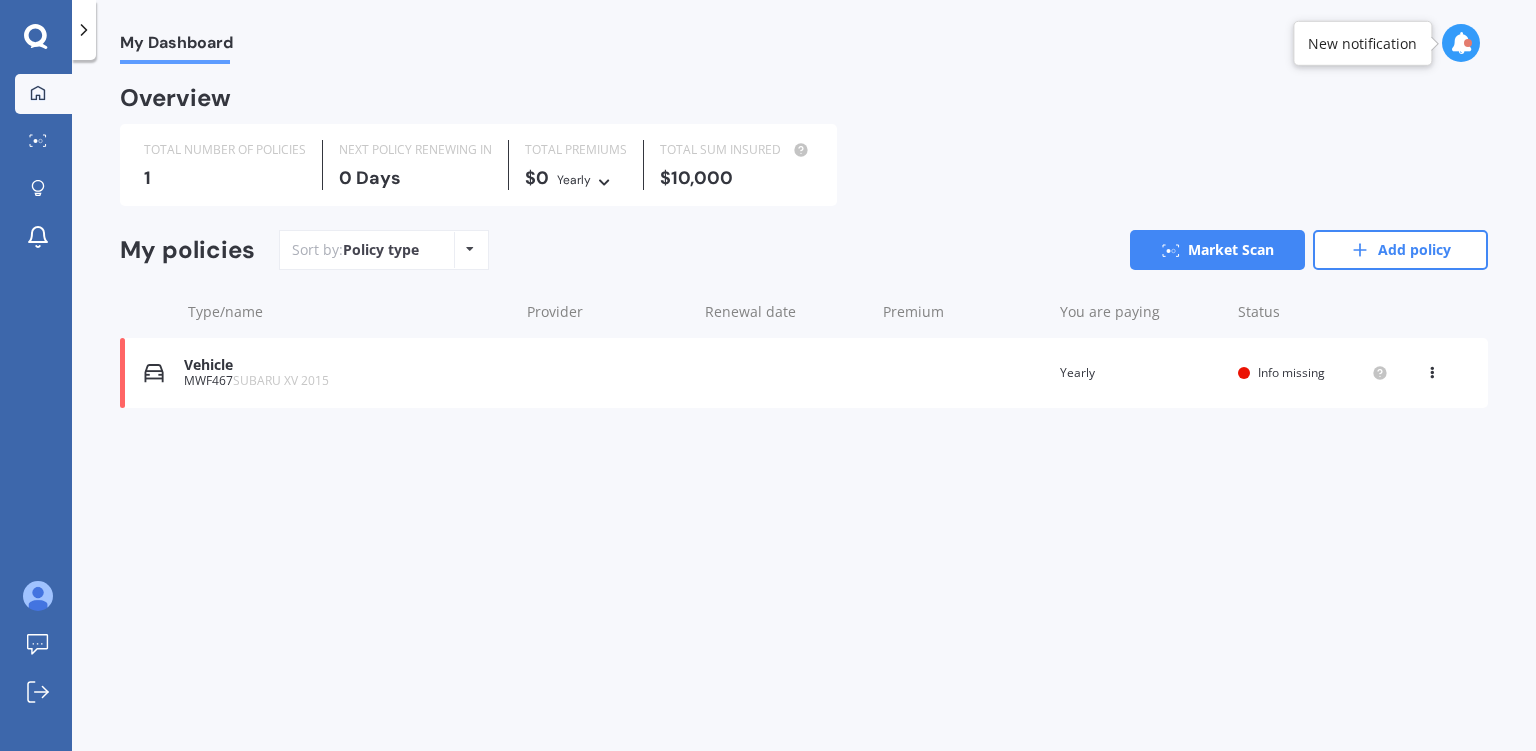 click on "View option View policy Delete" at bounding box center [1434, 373] 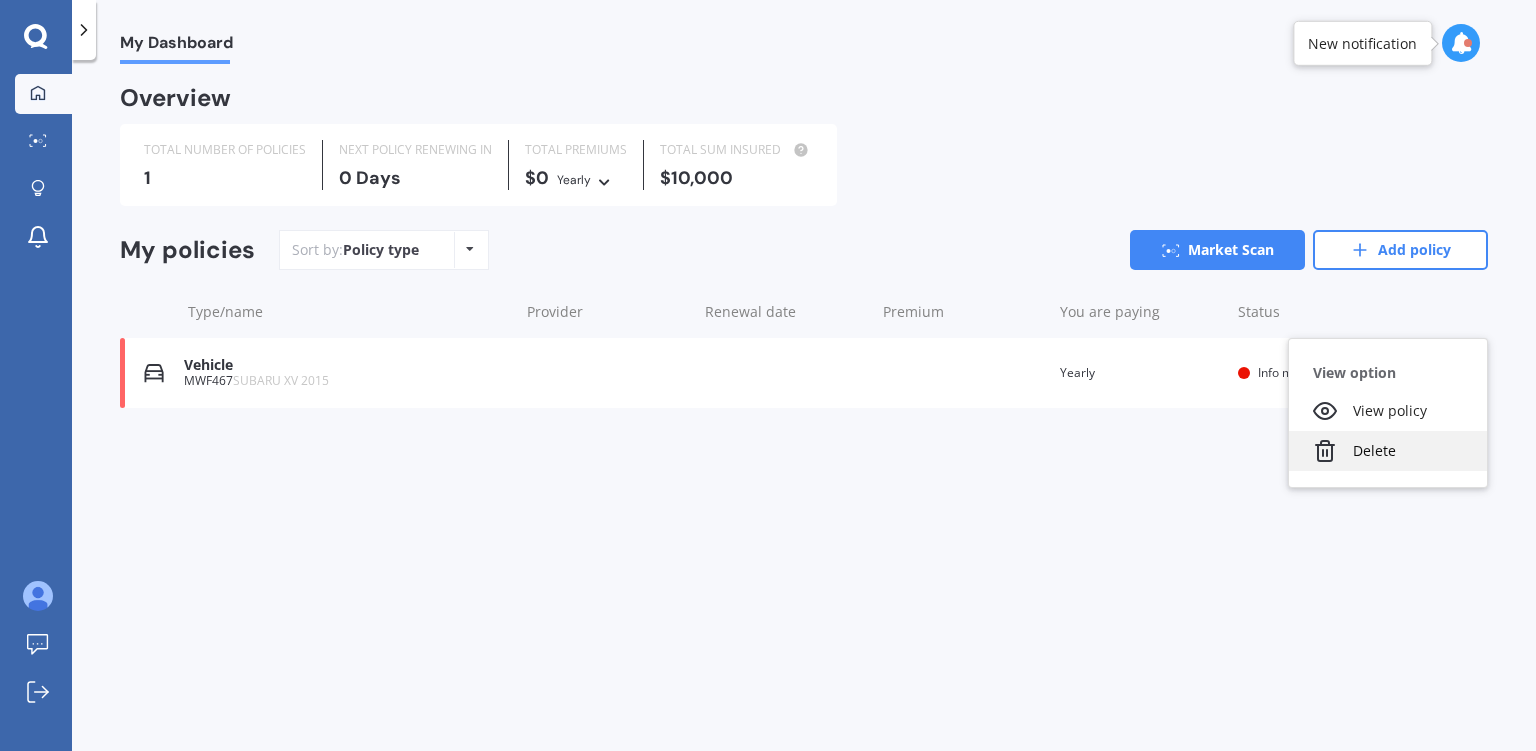 click on "Delete" at bounding box center [1388, 451] 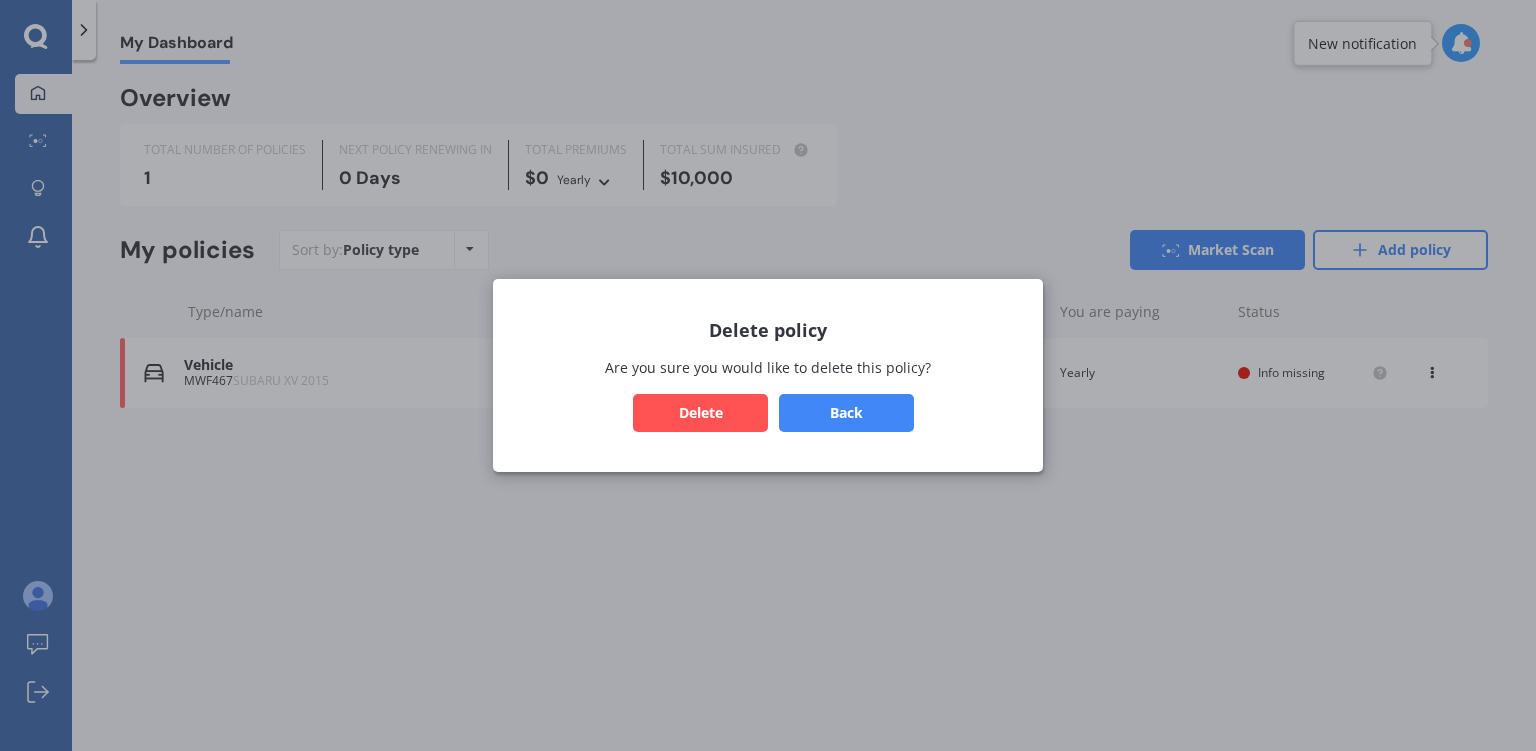 click on "Delete" at bounding box center [700, 413] 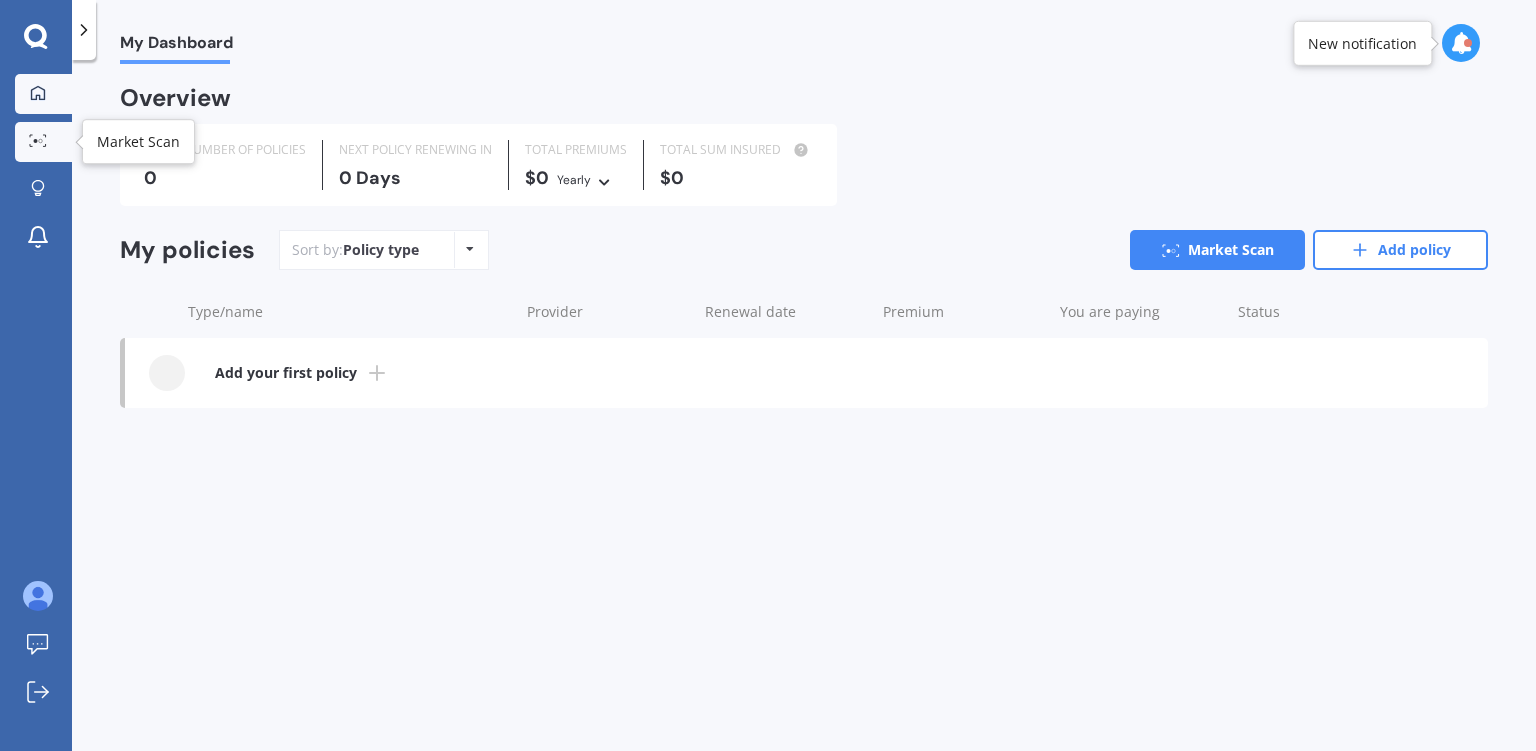 click 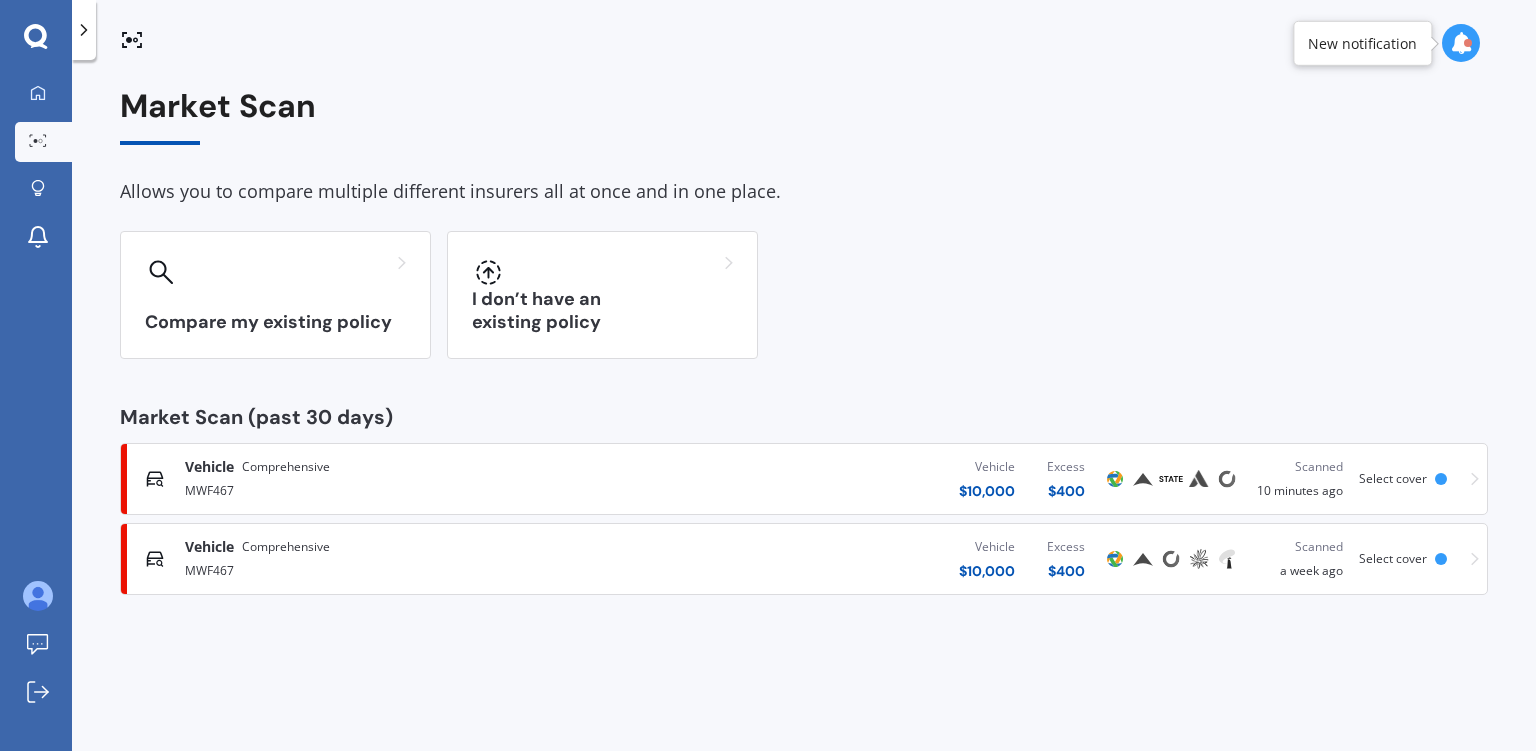 click on "Vehicle Comprehensive MWF467 Vehicle $ 10,000 Excess $ 400 Scanned 10 minutes ago Select cover" at bounding box center [804, 479] 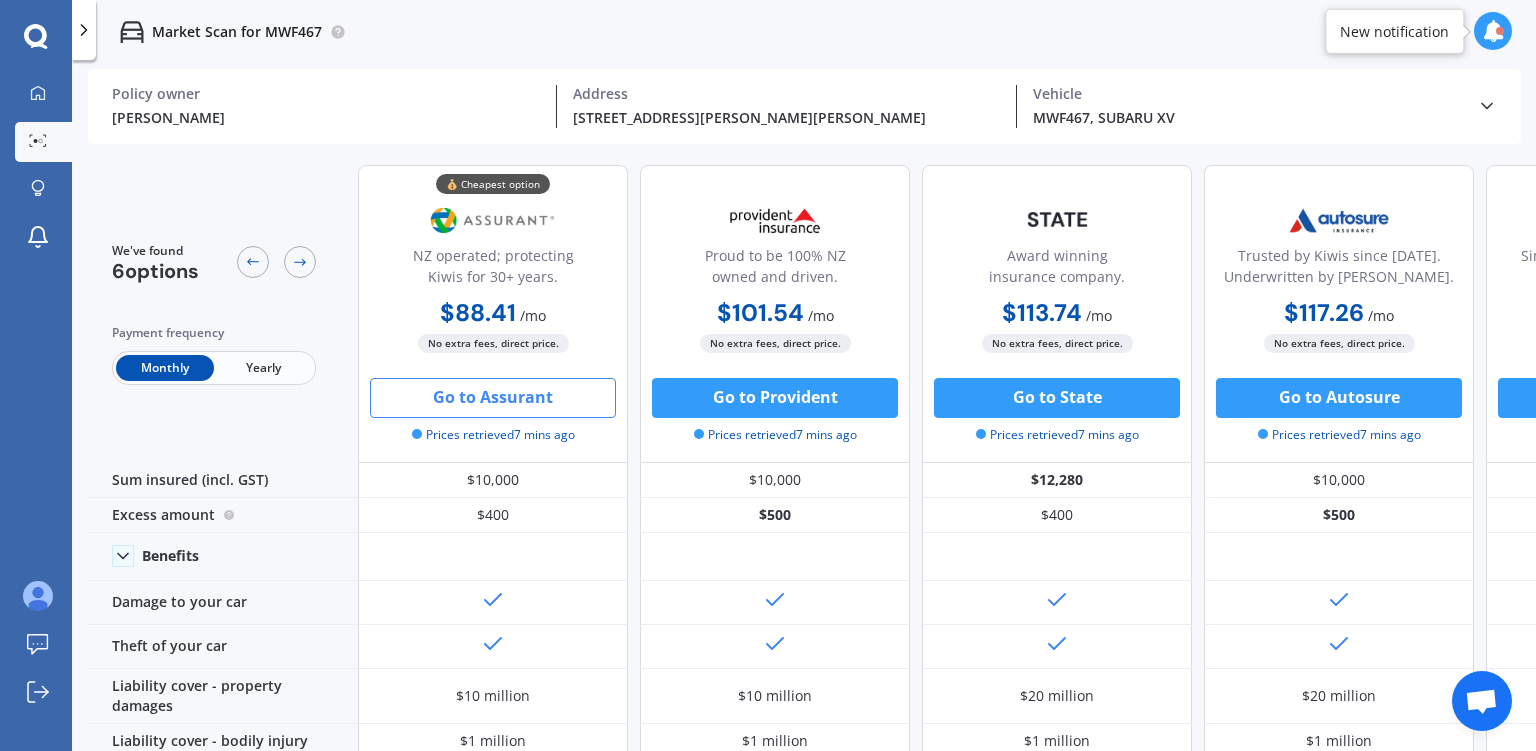 click on "Go to Assurant" at bounding box center (493, 398) 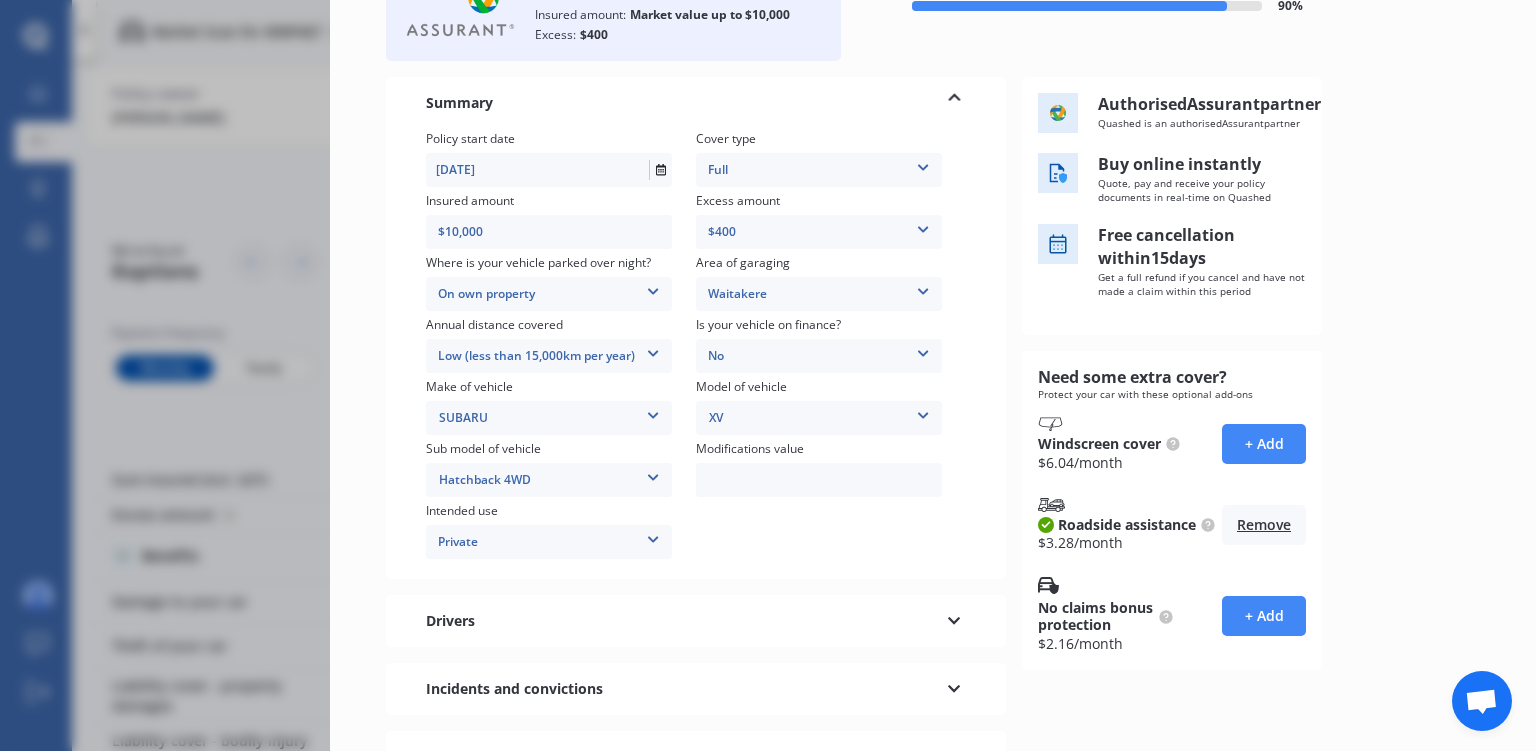 scroll, scrollTop: 307, scrollLeft: 0, axis: vertical 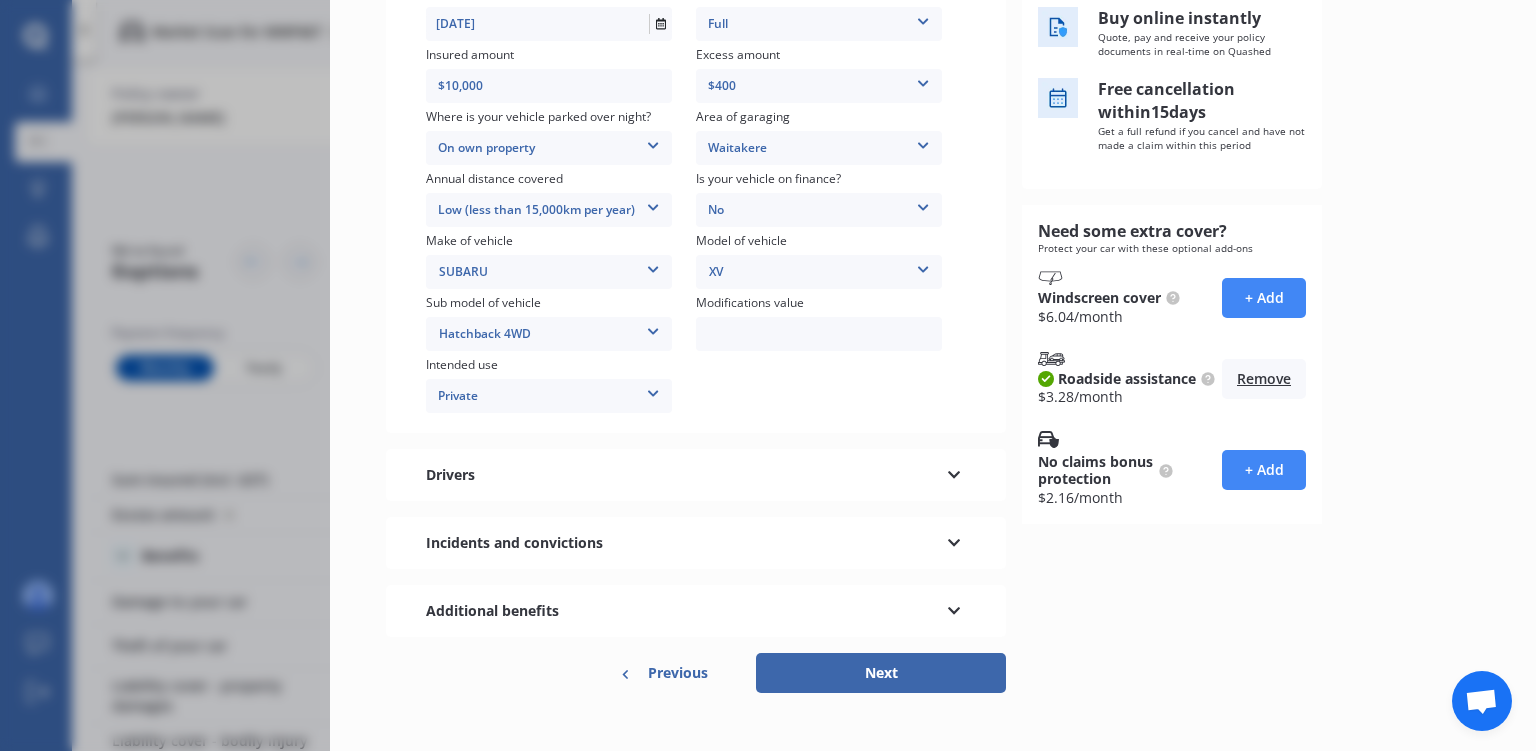 click on "Next" at bounding box center (881, 673) 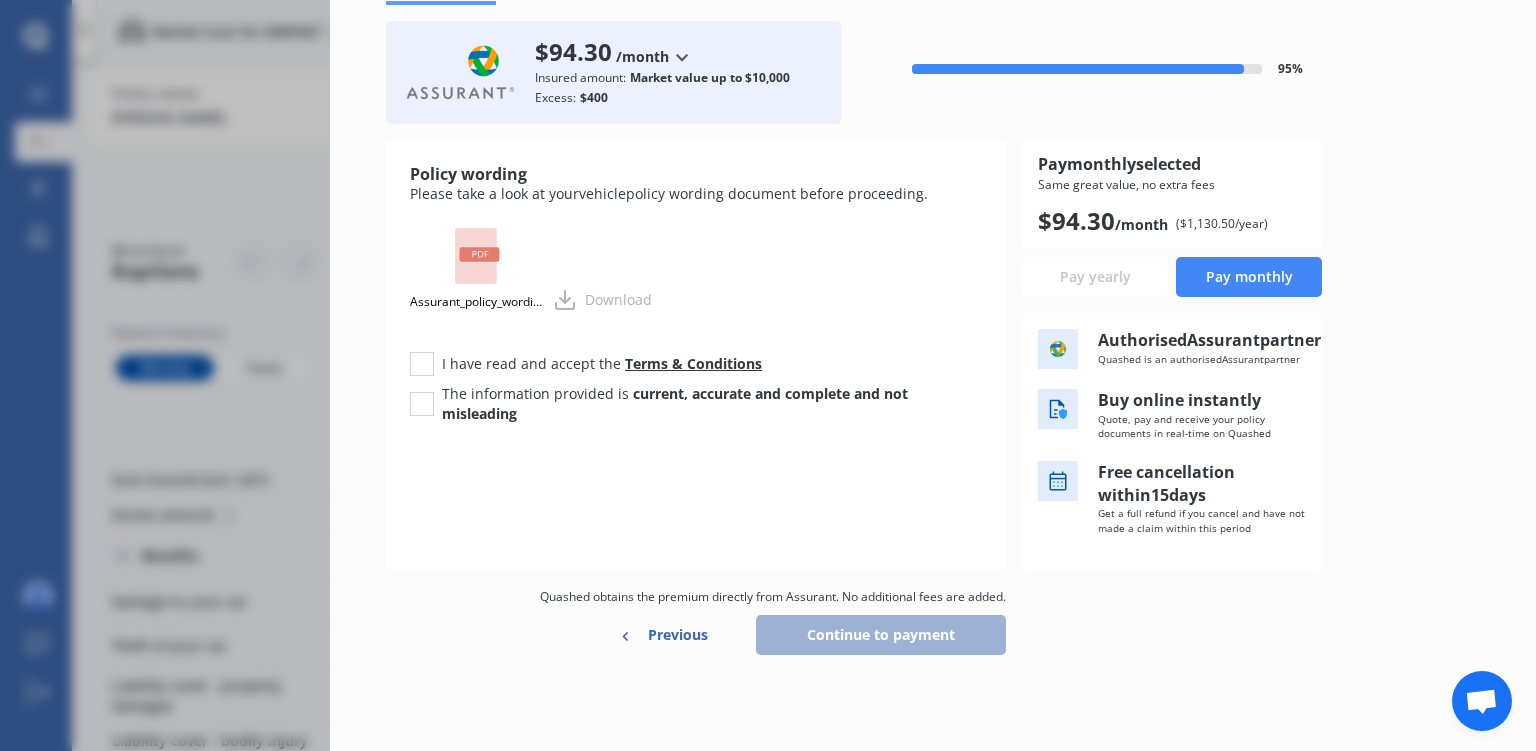 scroll, scrollTop: 0, scrollLeft: 0, axis: both 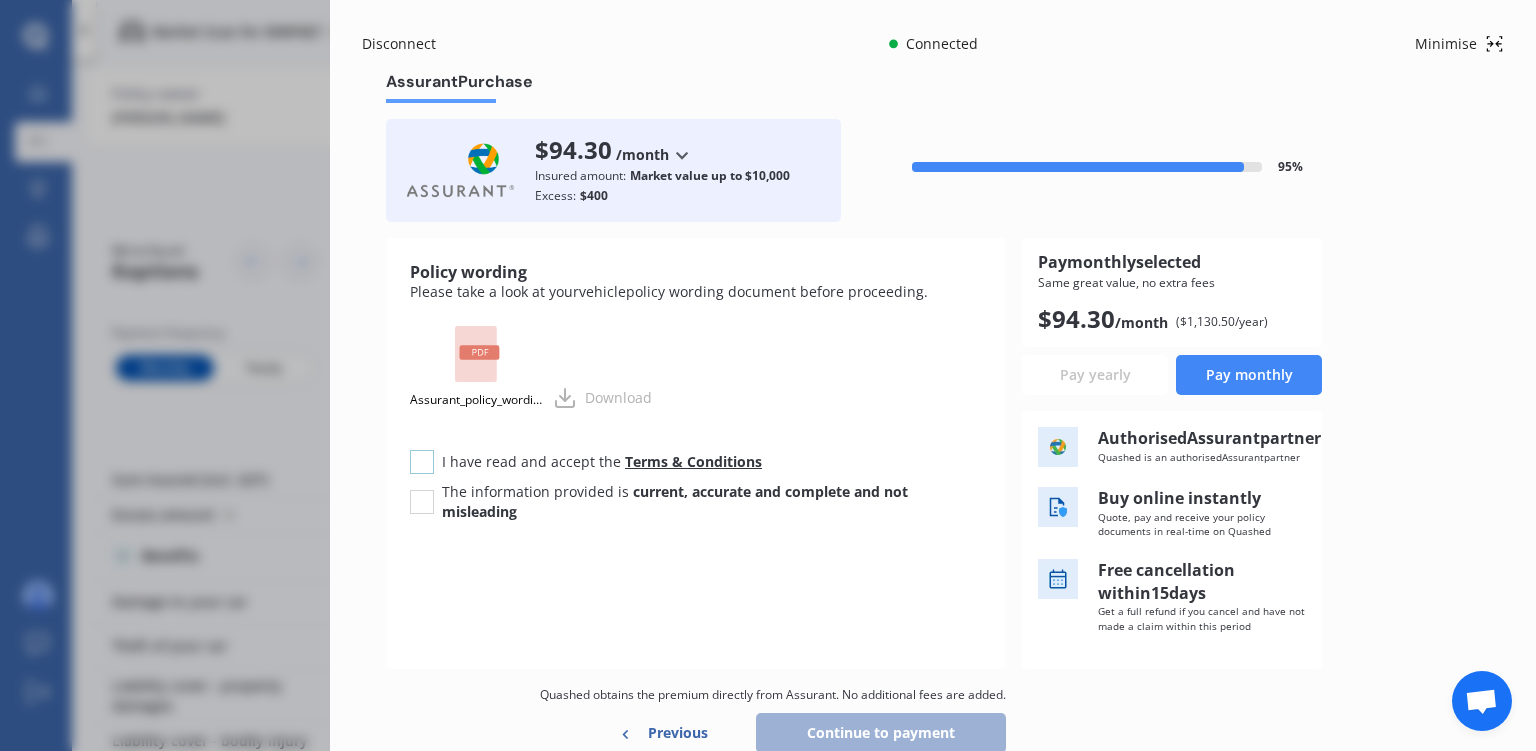 click at bounding box center (422, 450) 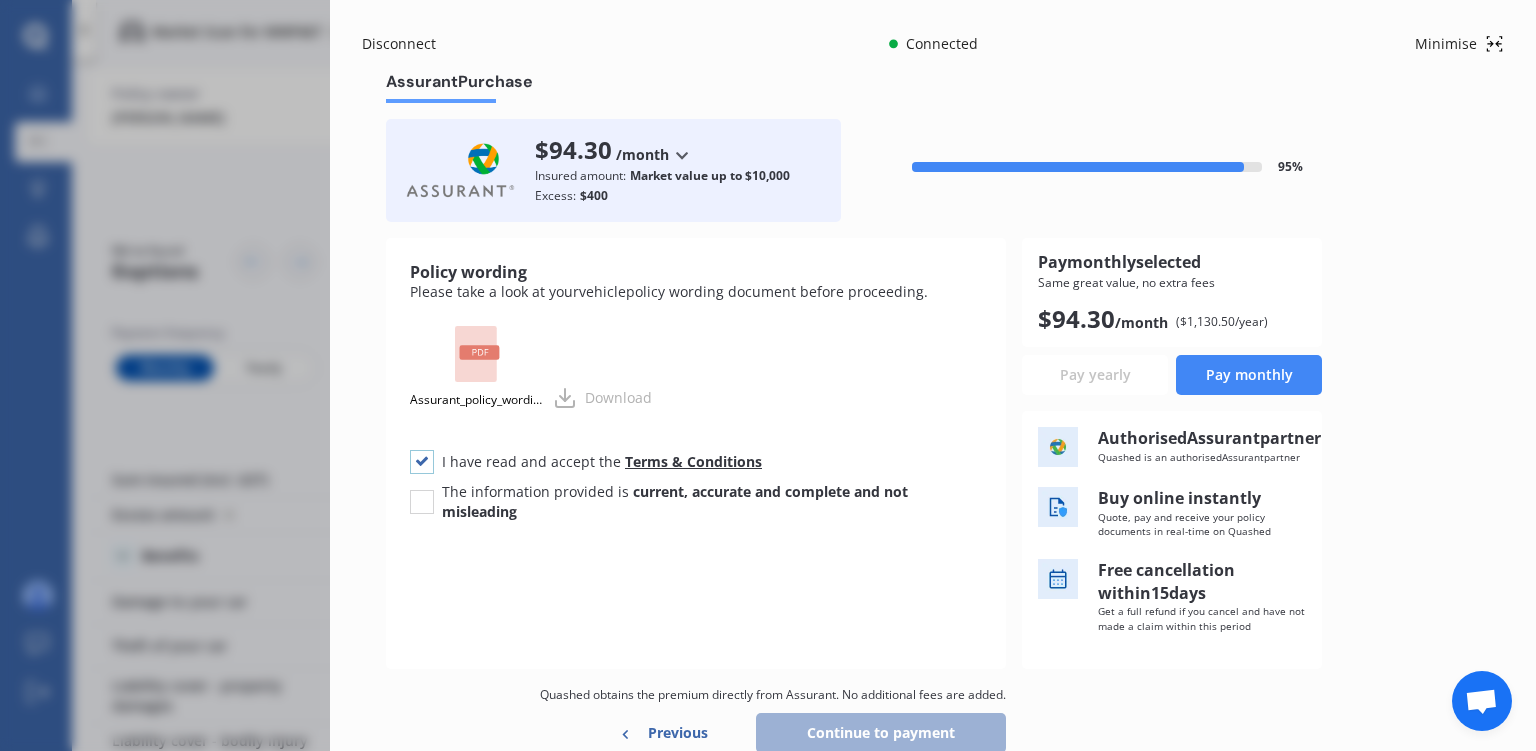 checkbox on "true" 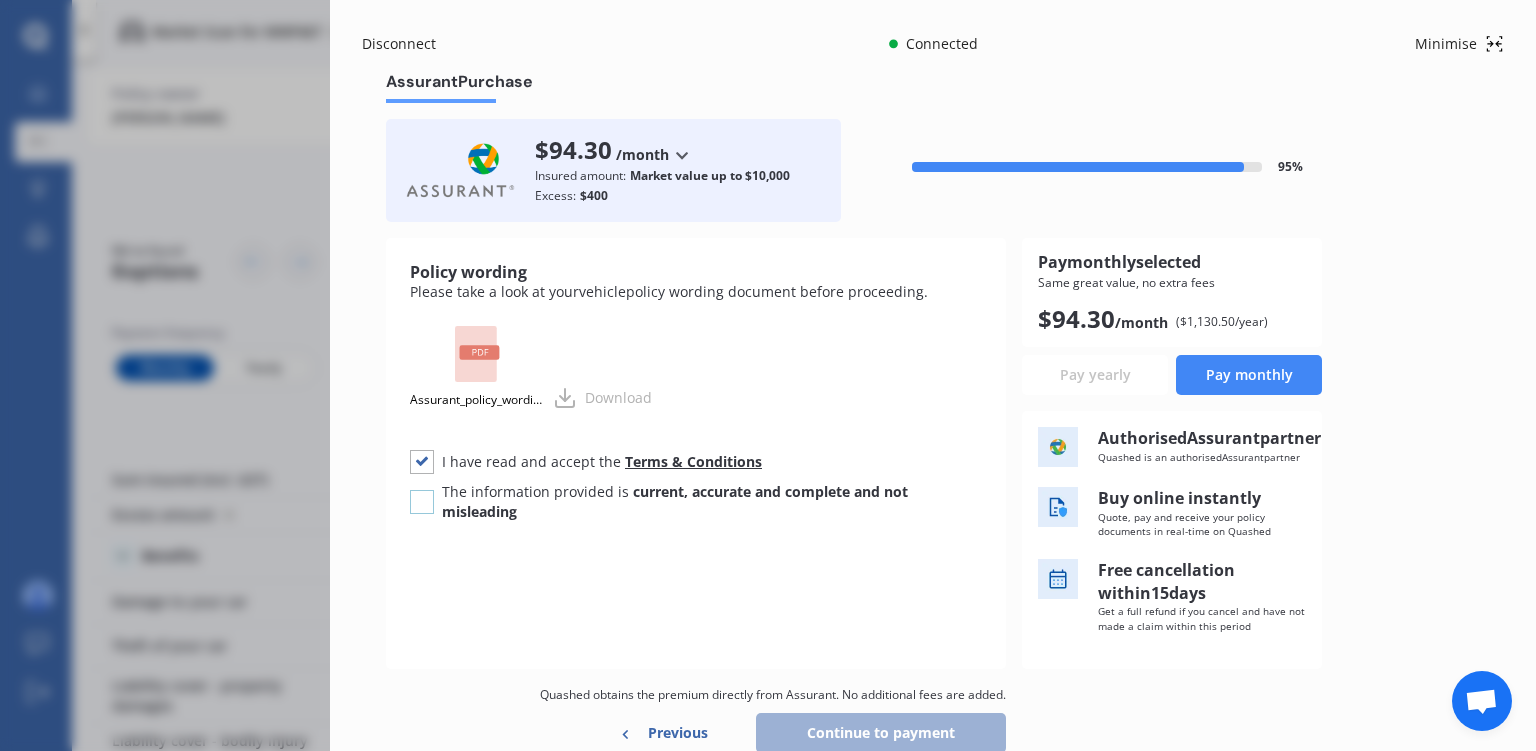 click at bounding box center [422, 490] 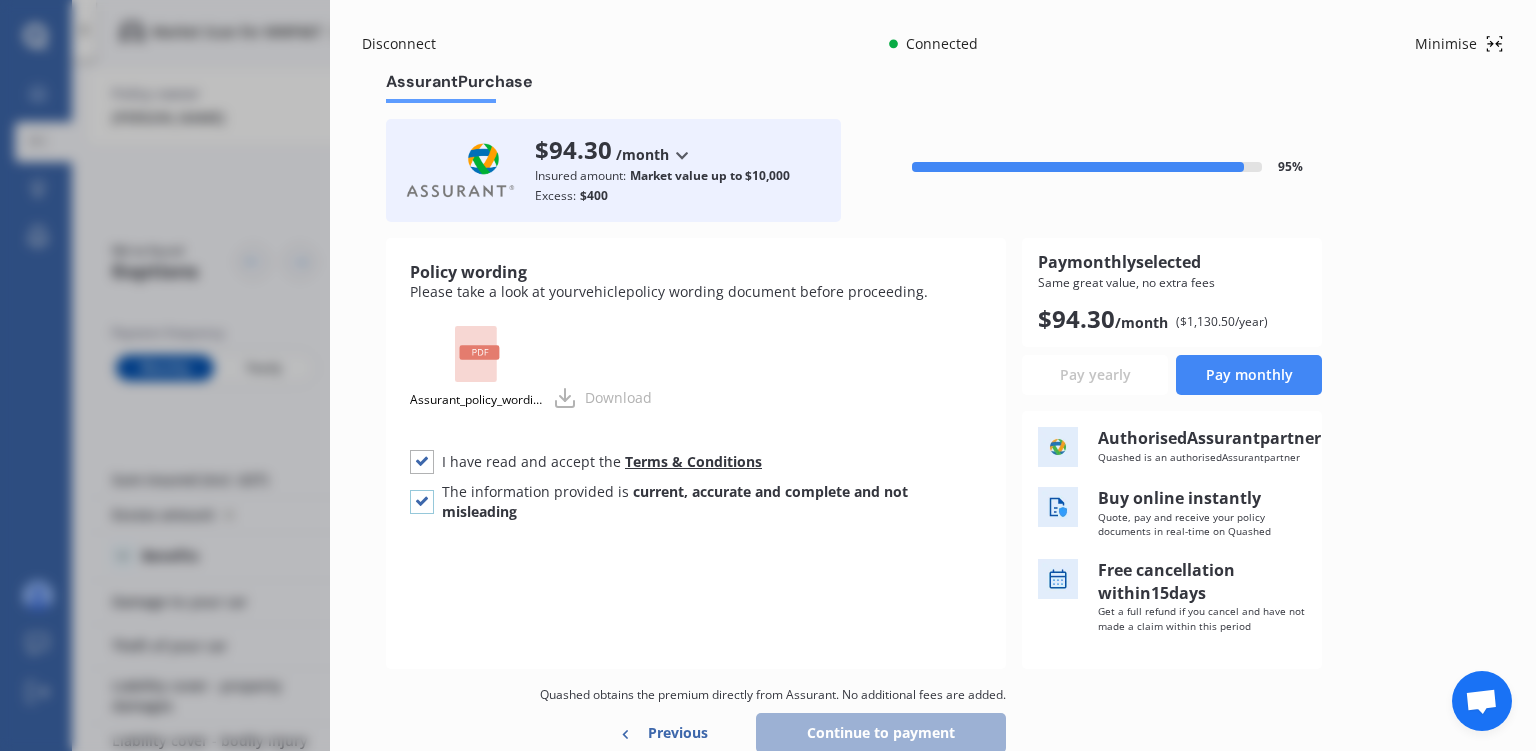 checkbox on "true" 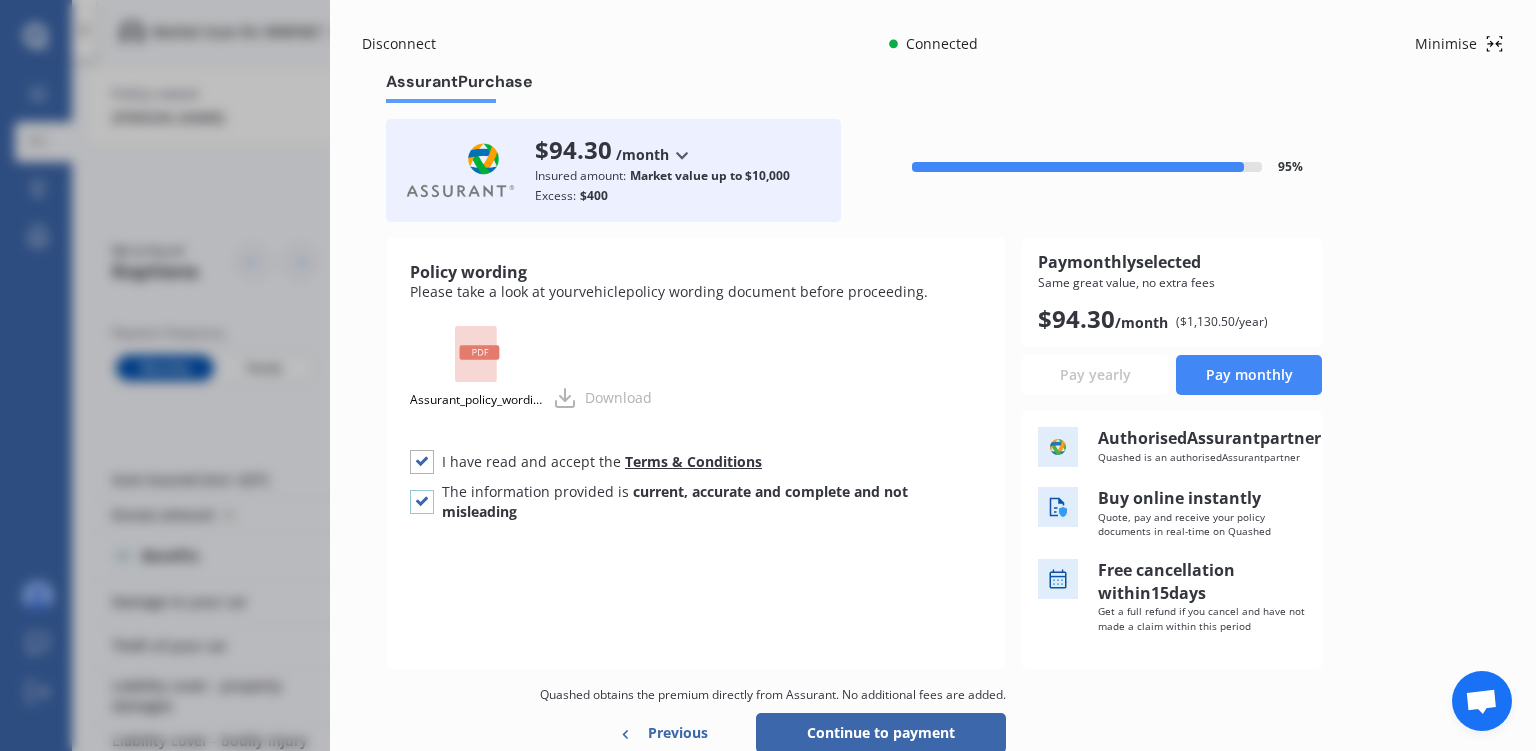 scroll, scrollTop: 118, scrollLeft: 0, axis: vertical 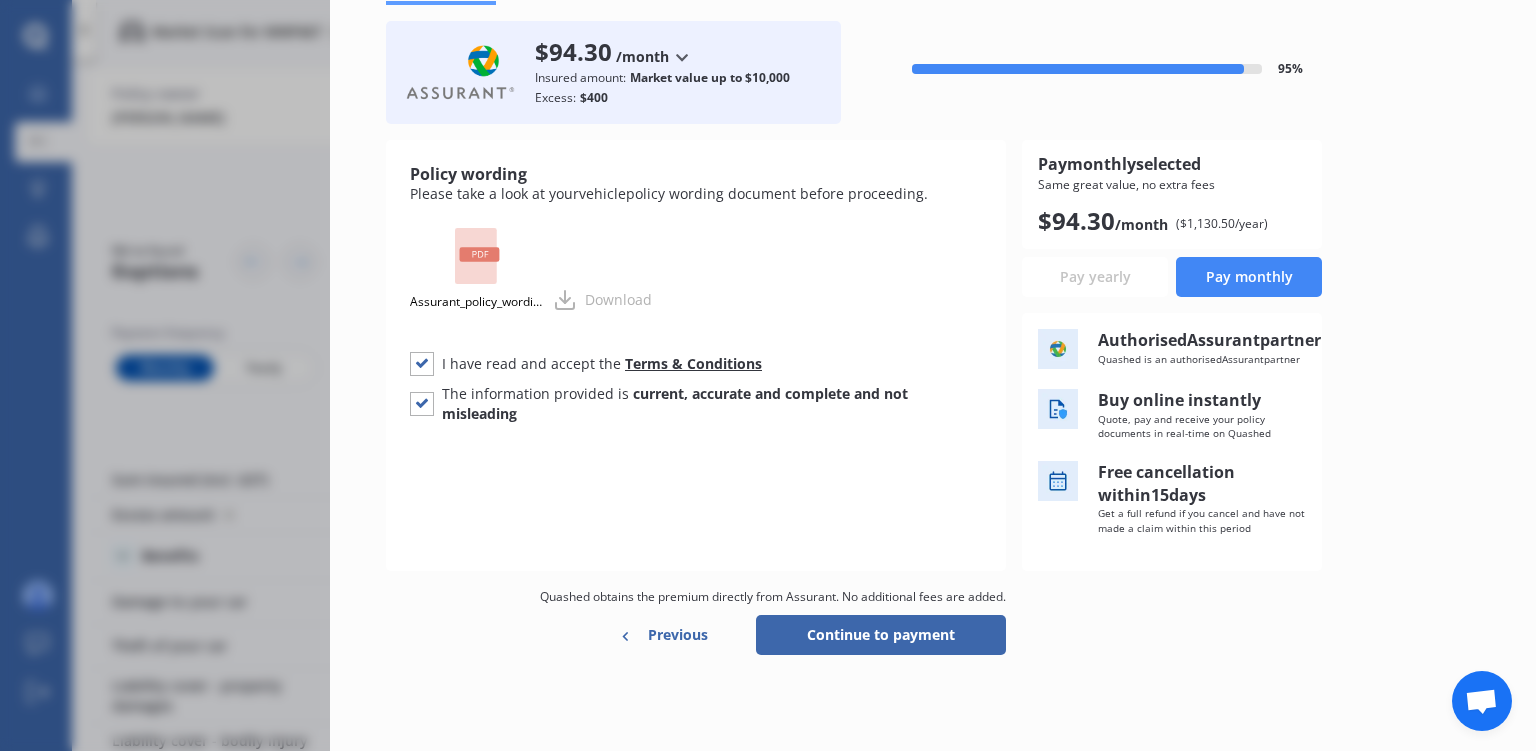 click on "Pay monthly" at bounding box center (1249, 277) 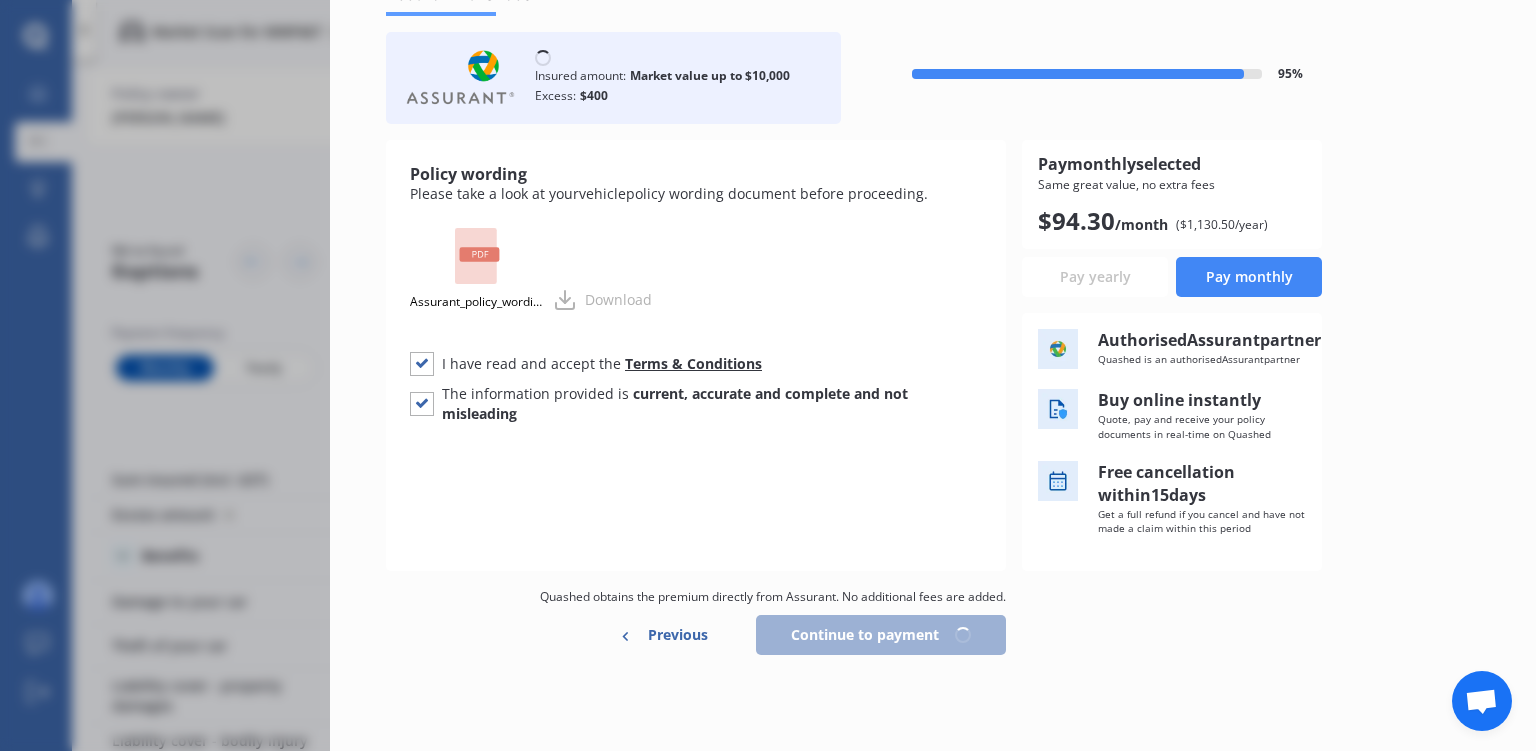 scroll, scrollTop: 107, scrollLeft: 0, axis: vertical 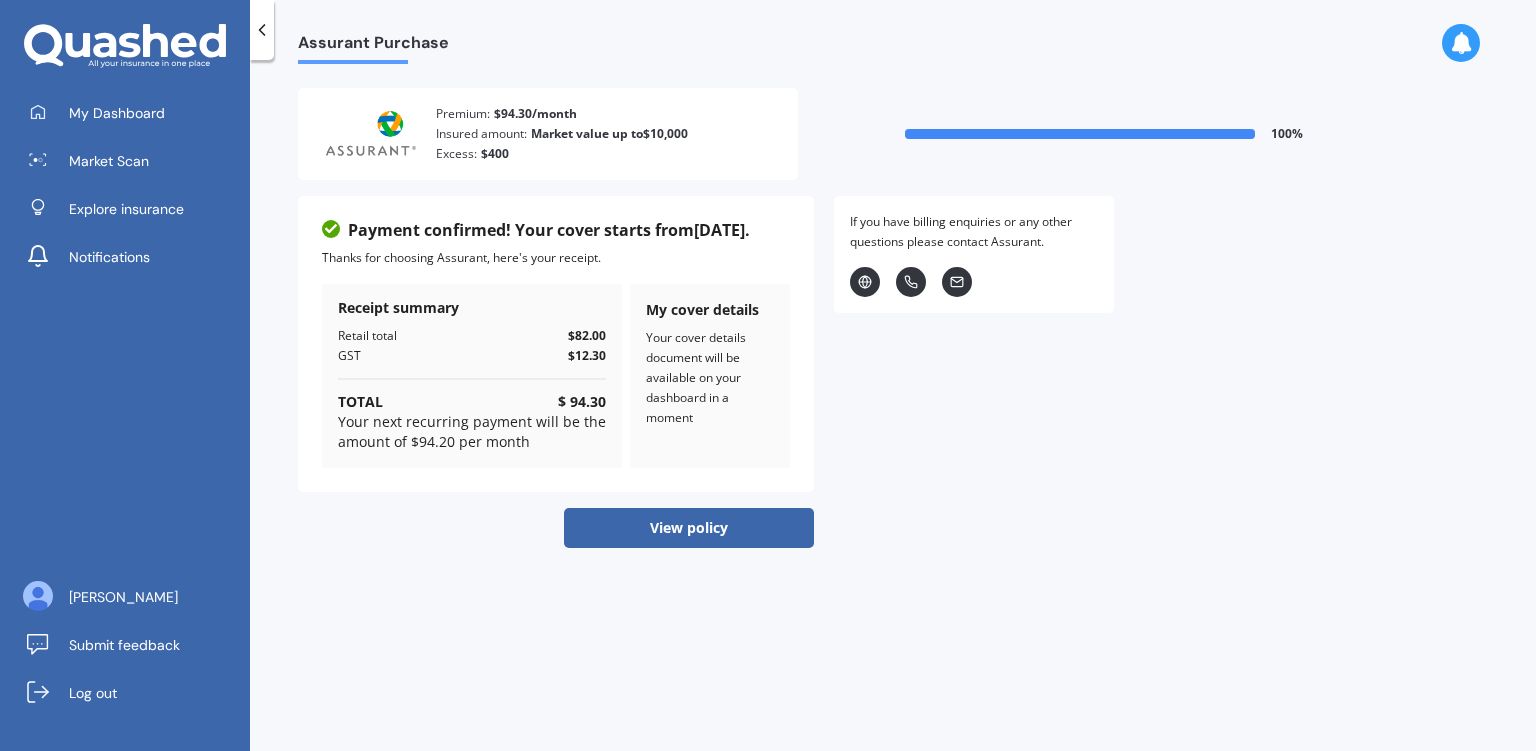 click on "View policy" at bounding box center (689, 528) 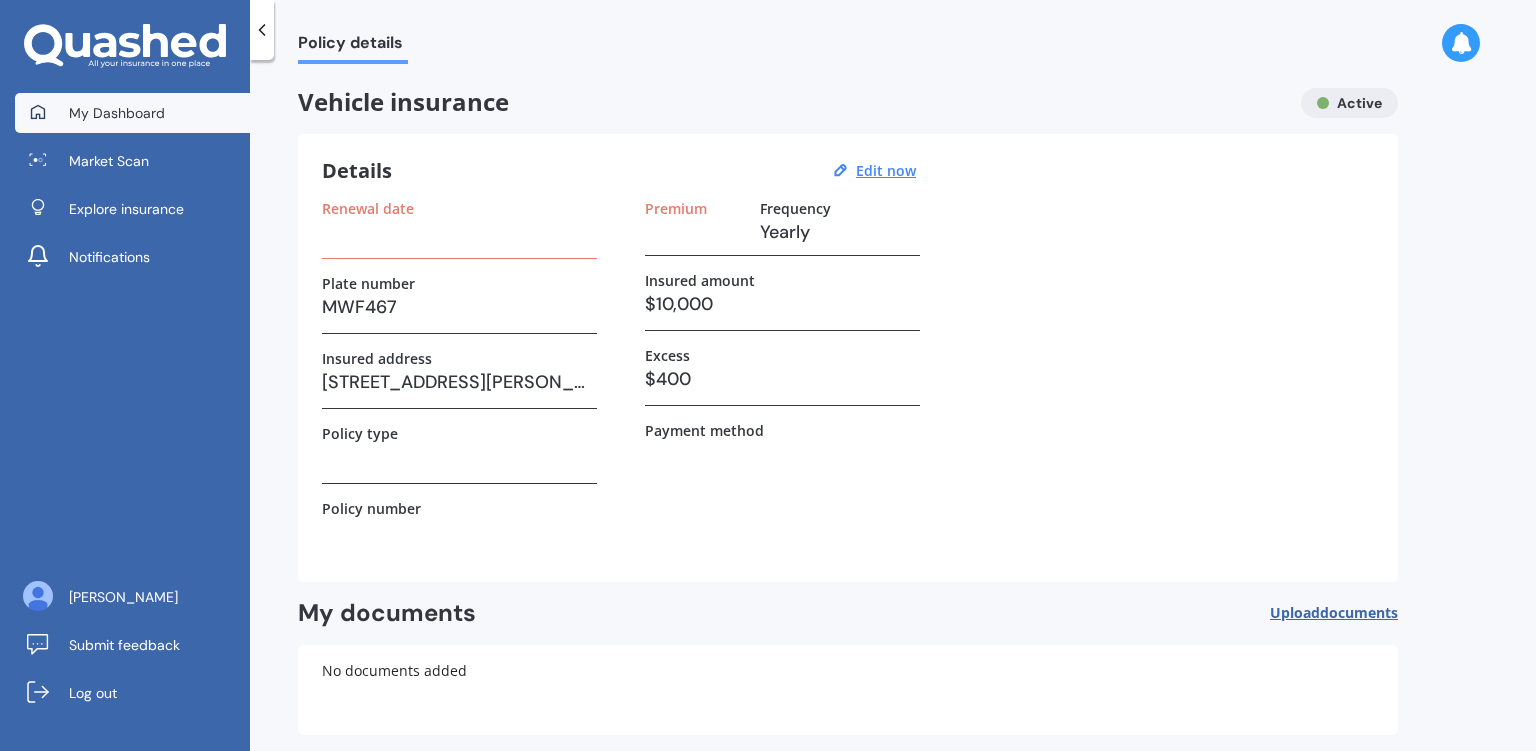 click on "My Dashboard" at bounding box center [117, 113] 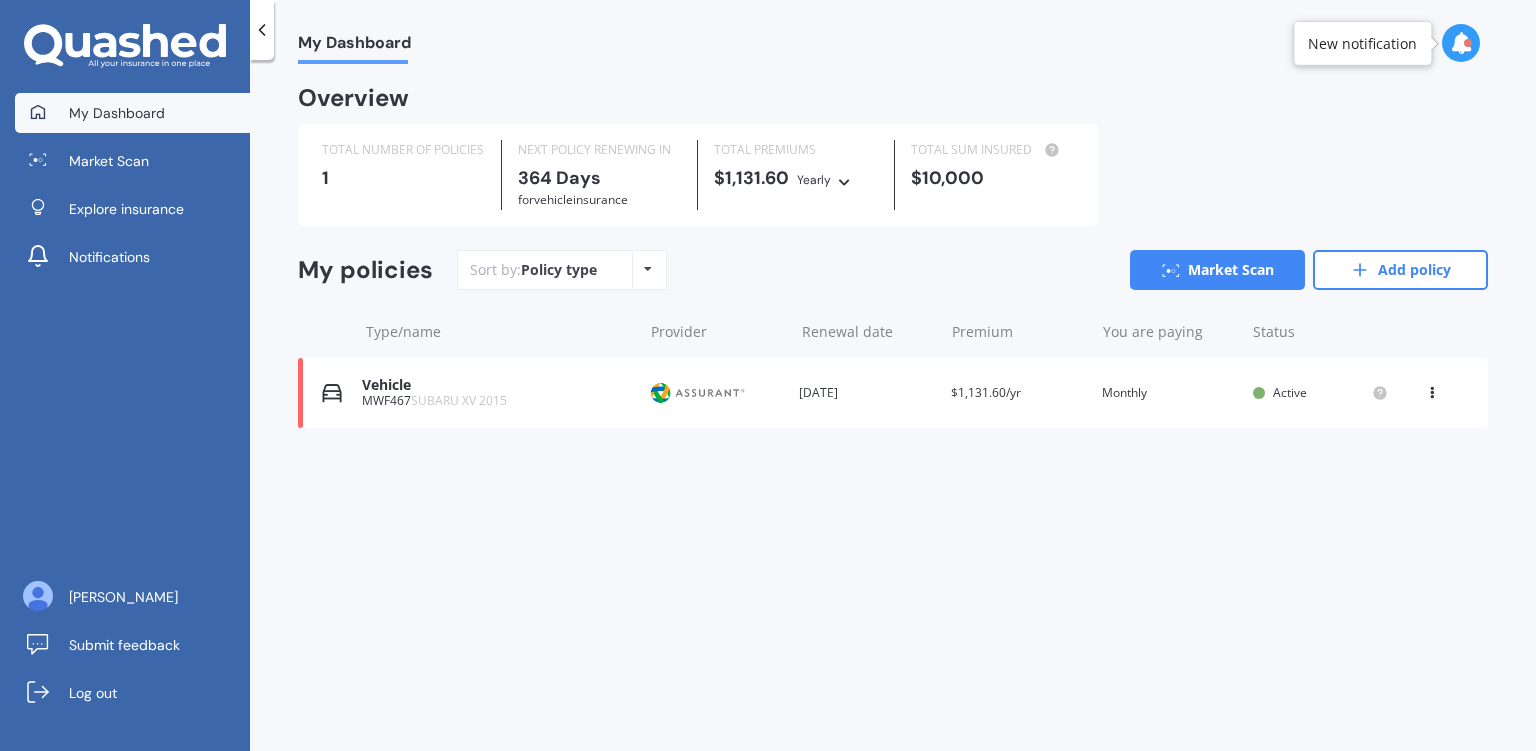 scroll, scrollTop: 0, scrollLeft: 0, axis: both 